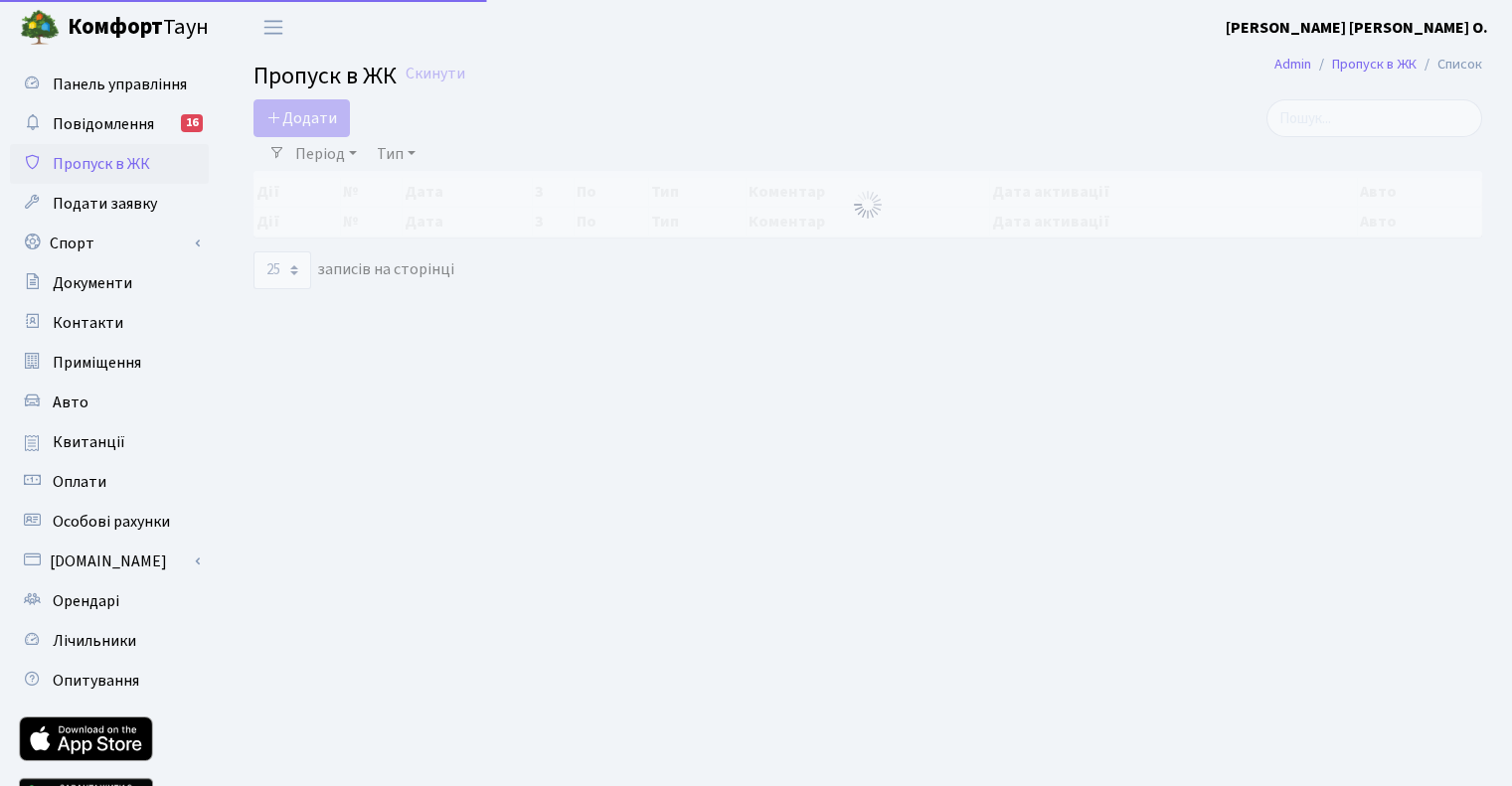 select on "25" 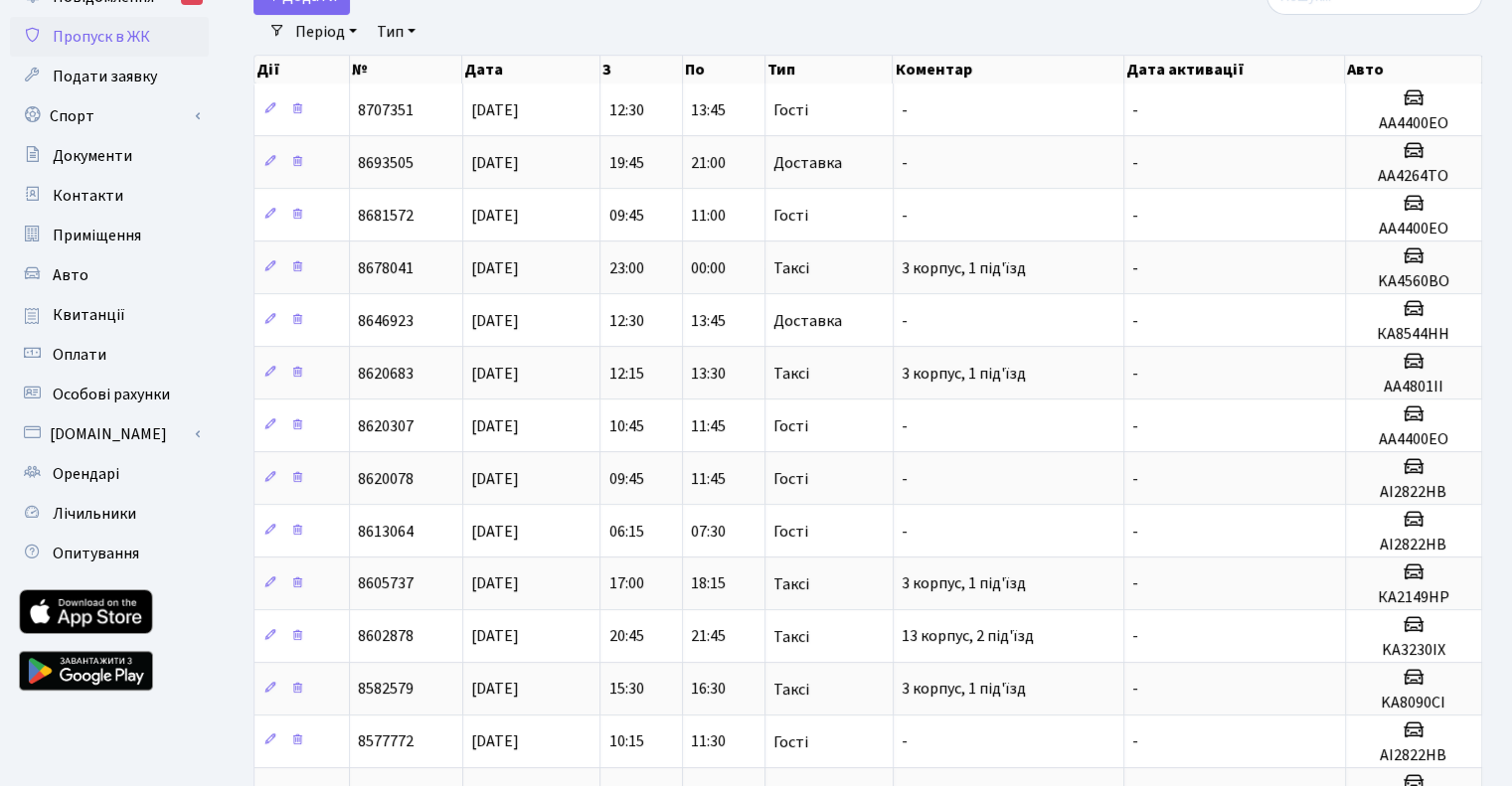 scroll, scrollTop: 199, scrollLeft: 0, axis: vertical 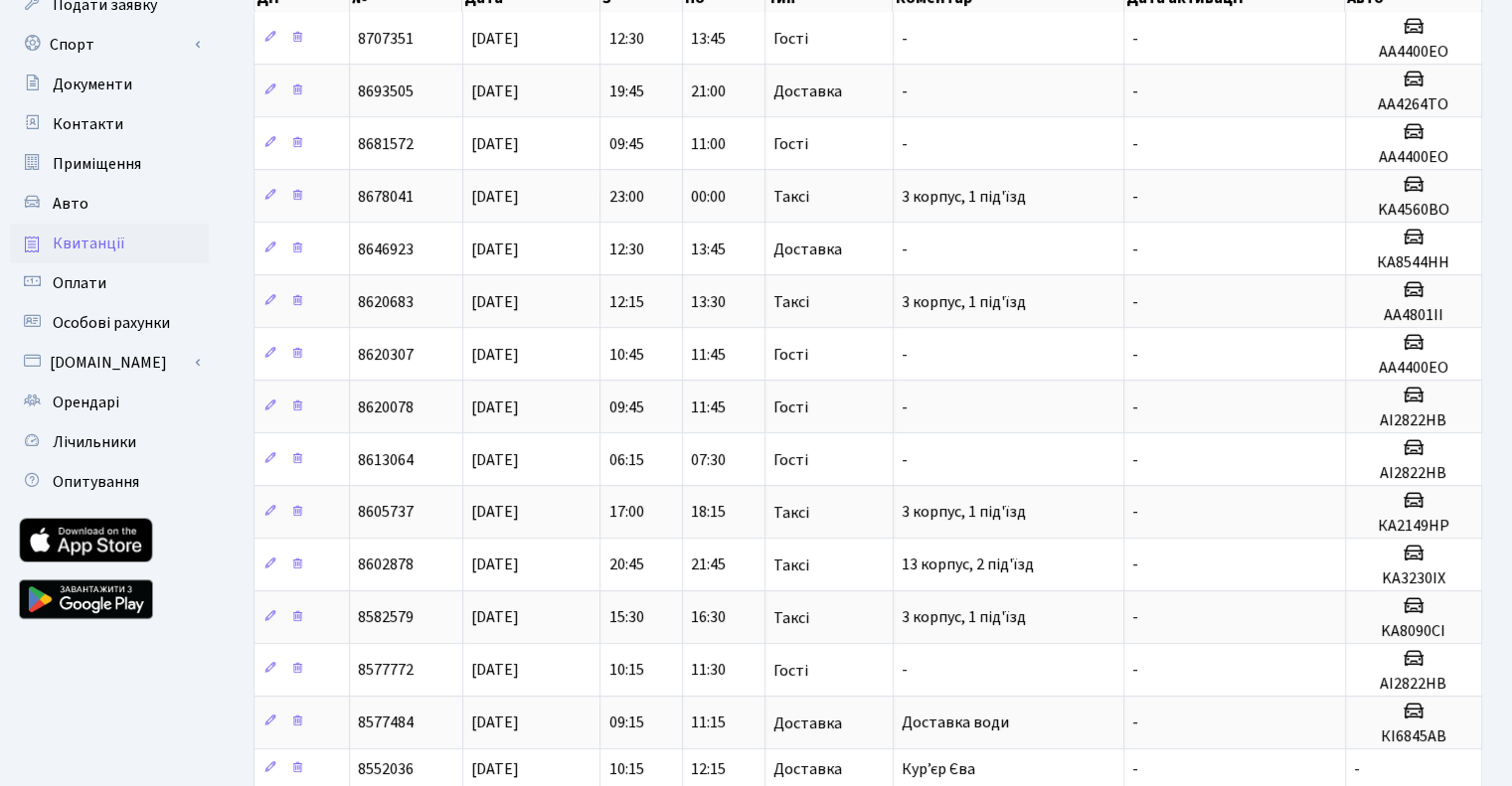 click on "Квитанції" at bounding box center (88, 243) 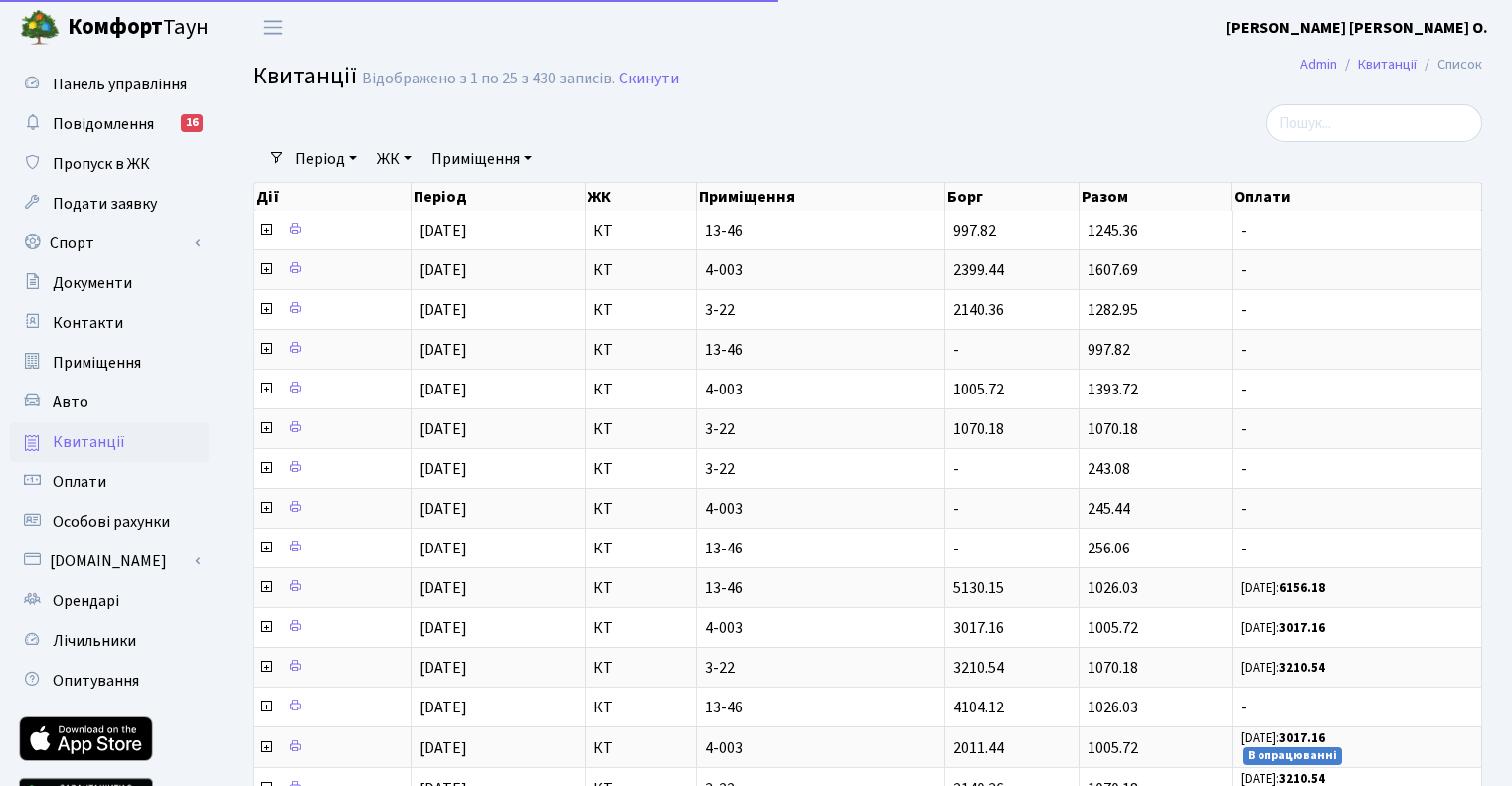 select on "25" 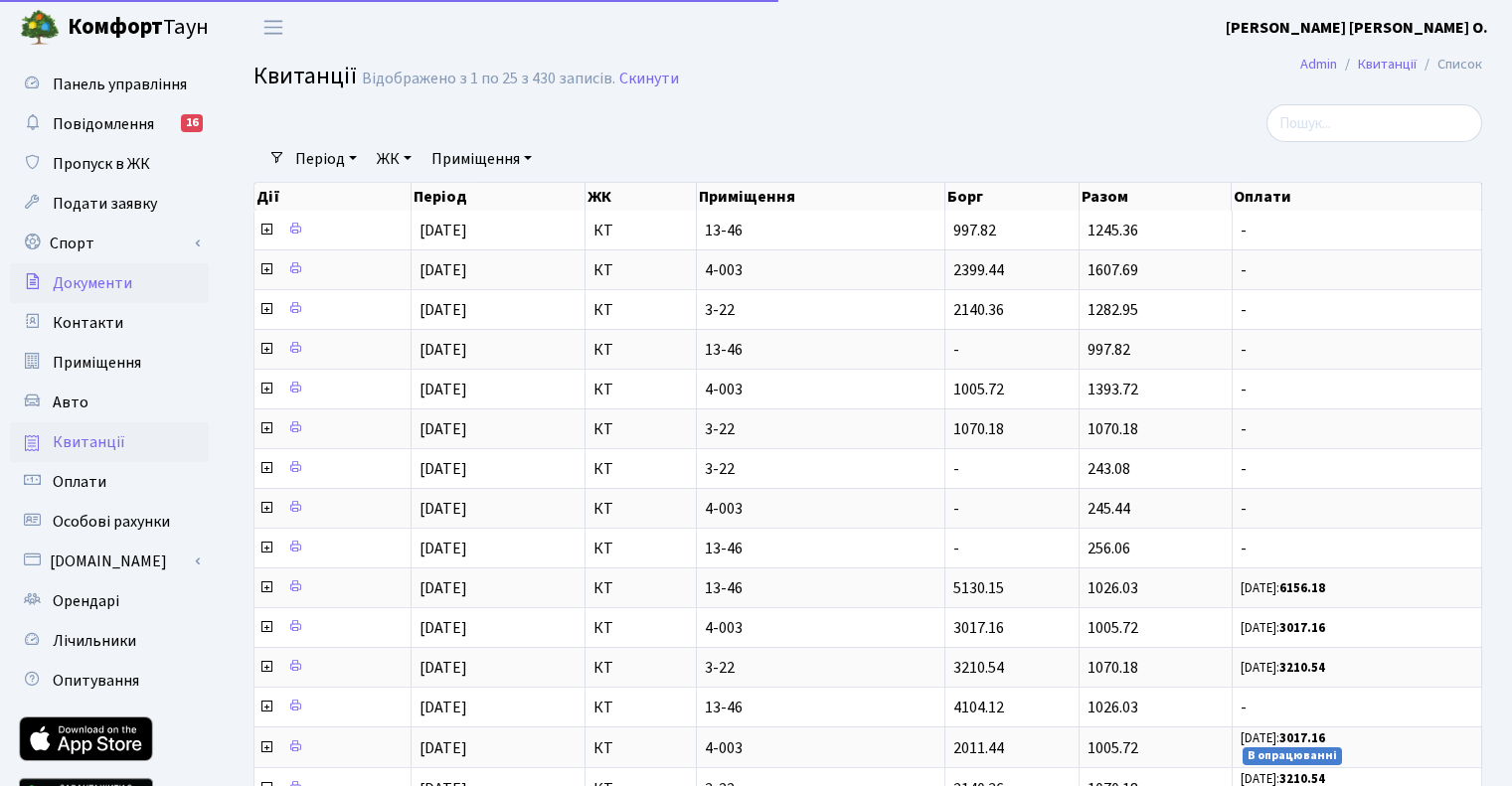 scroll, scrollTop: 0, scrollLeft: 0, axis: both 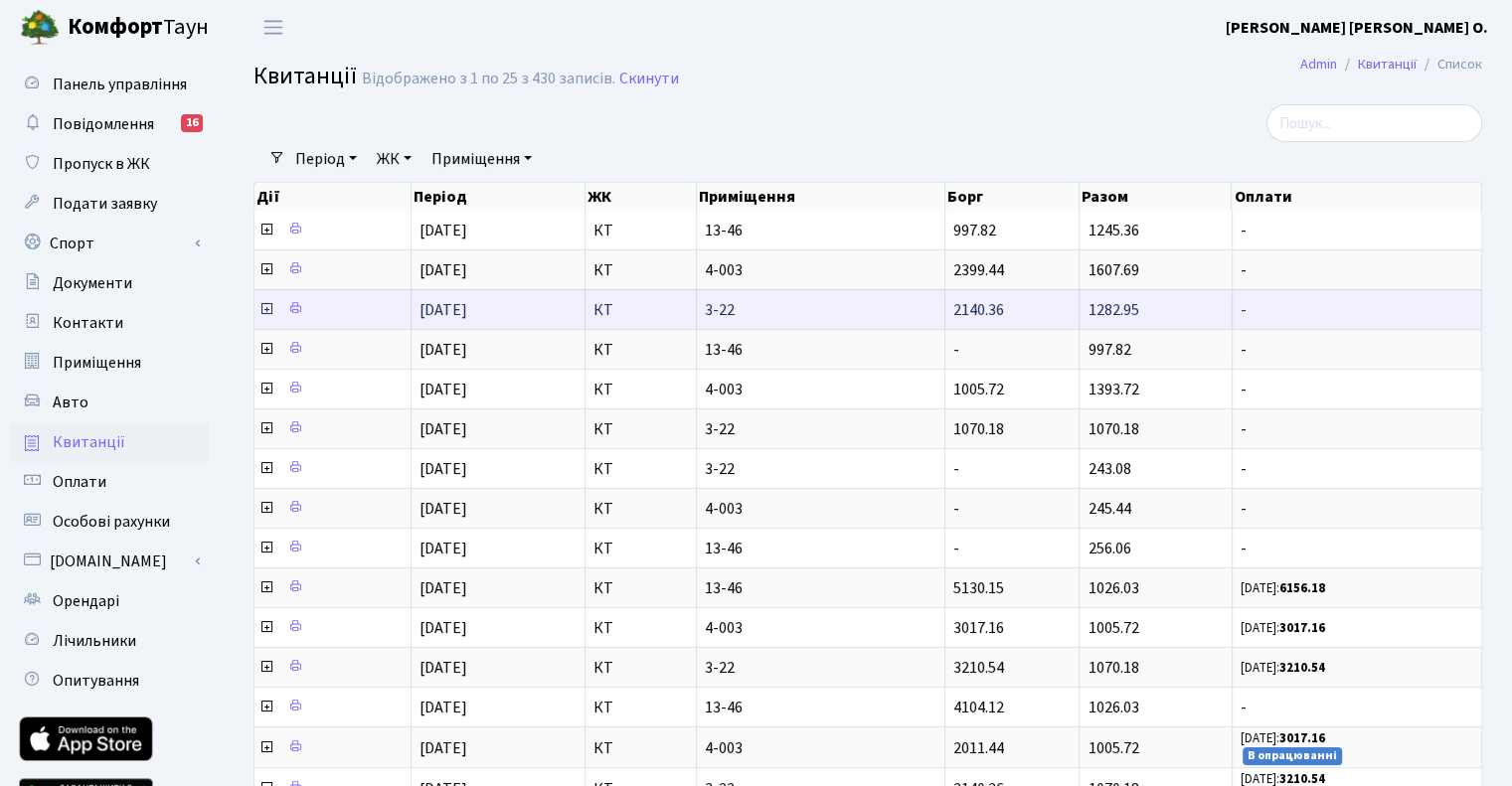 click at bounding box center [266, 309] 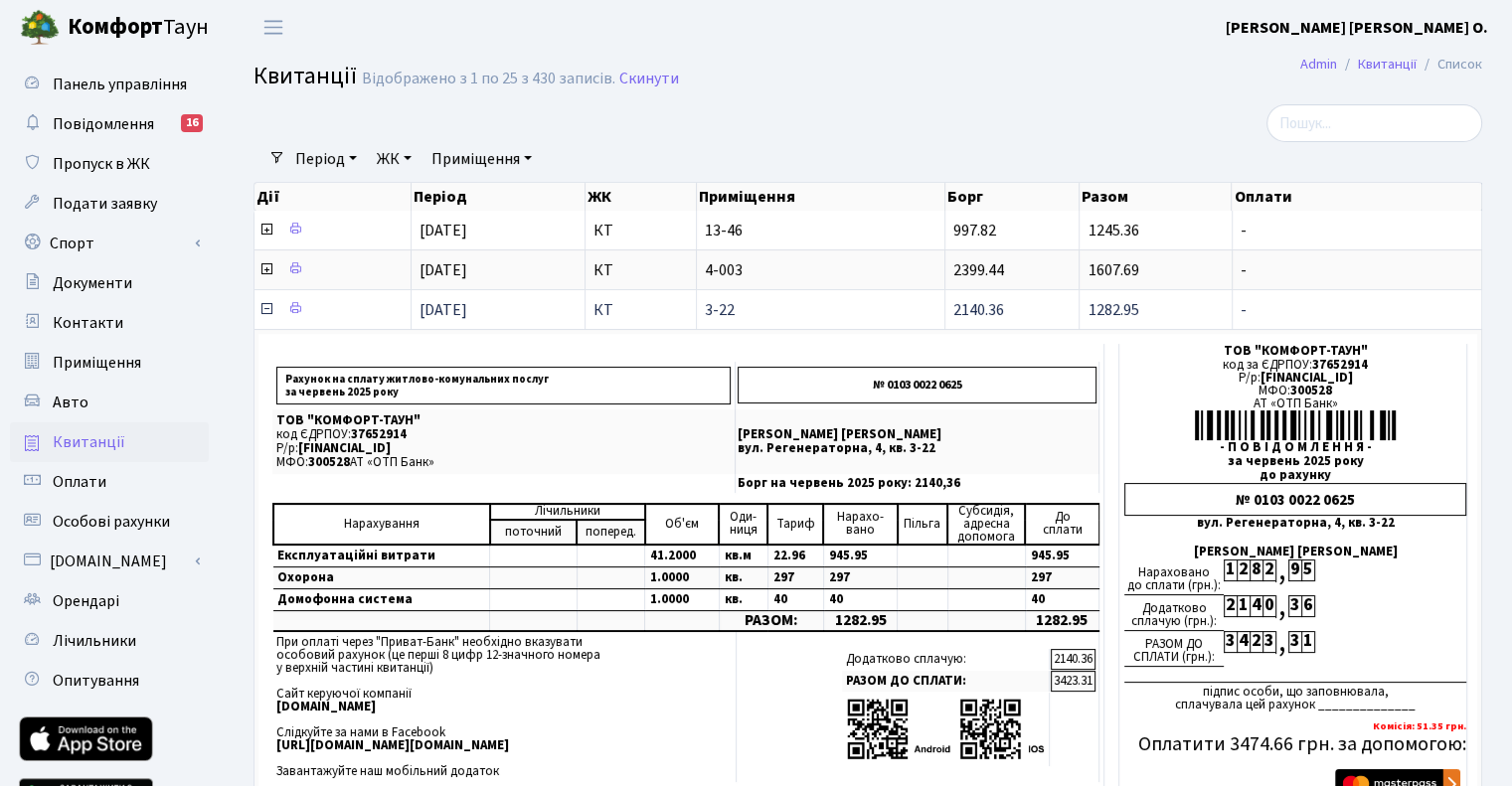click at bounding box center [266, 309] 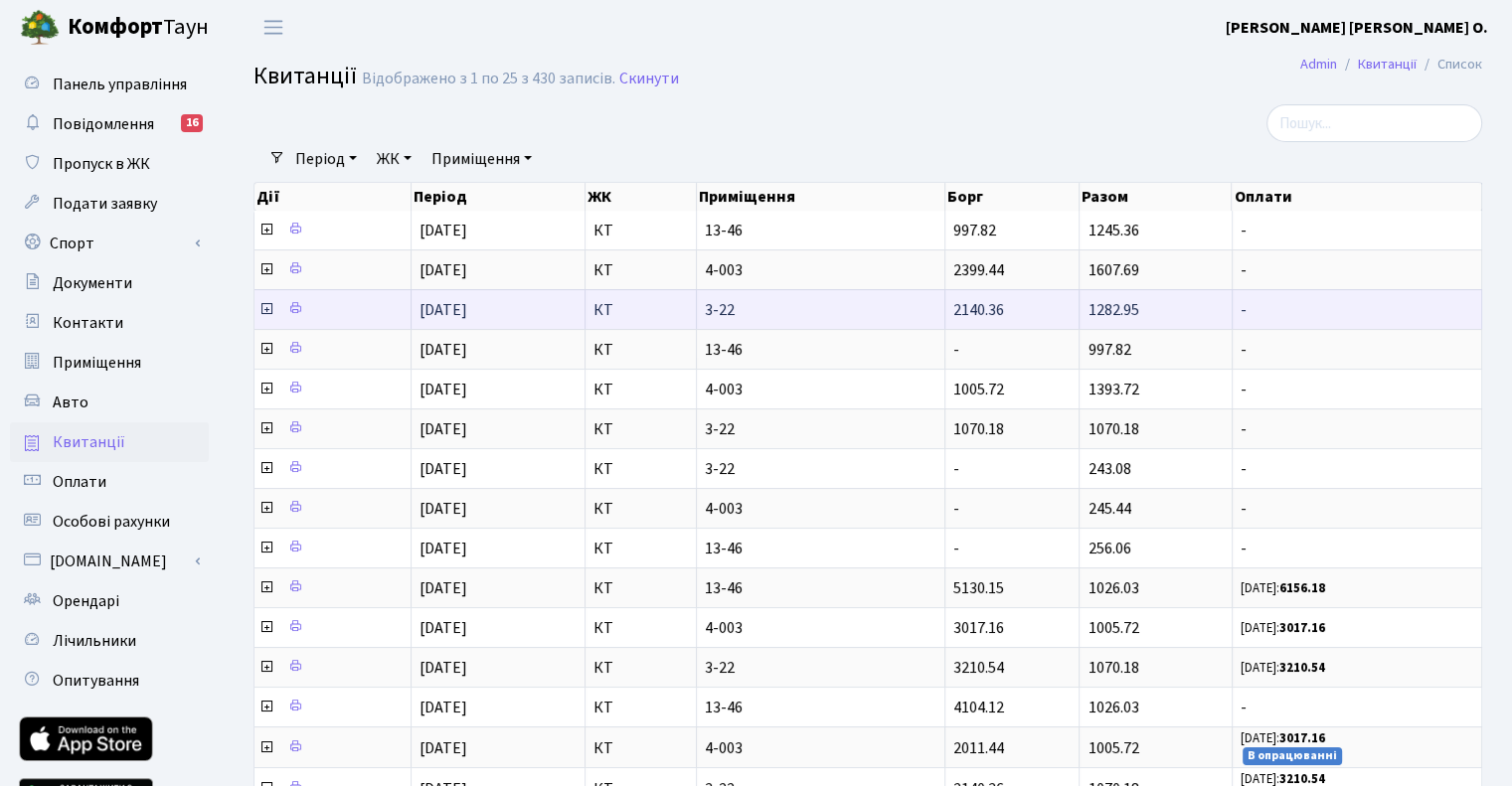 click at bounding box center (266, 309) 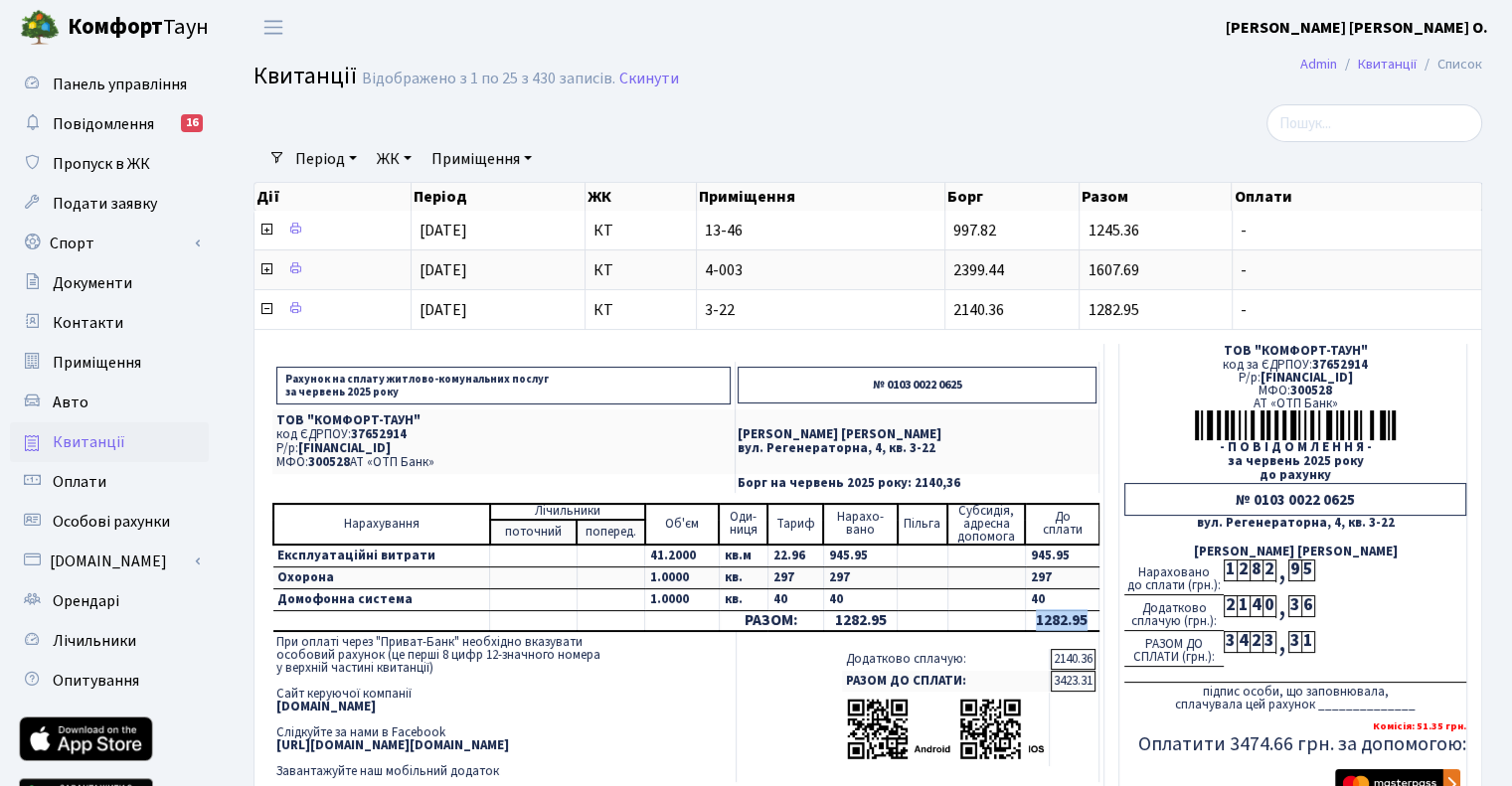 drag, startPoint x: 1088, startPoint y: 621, endPoint x: 1034, endPoint y: 621, distance: 54 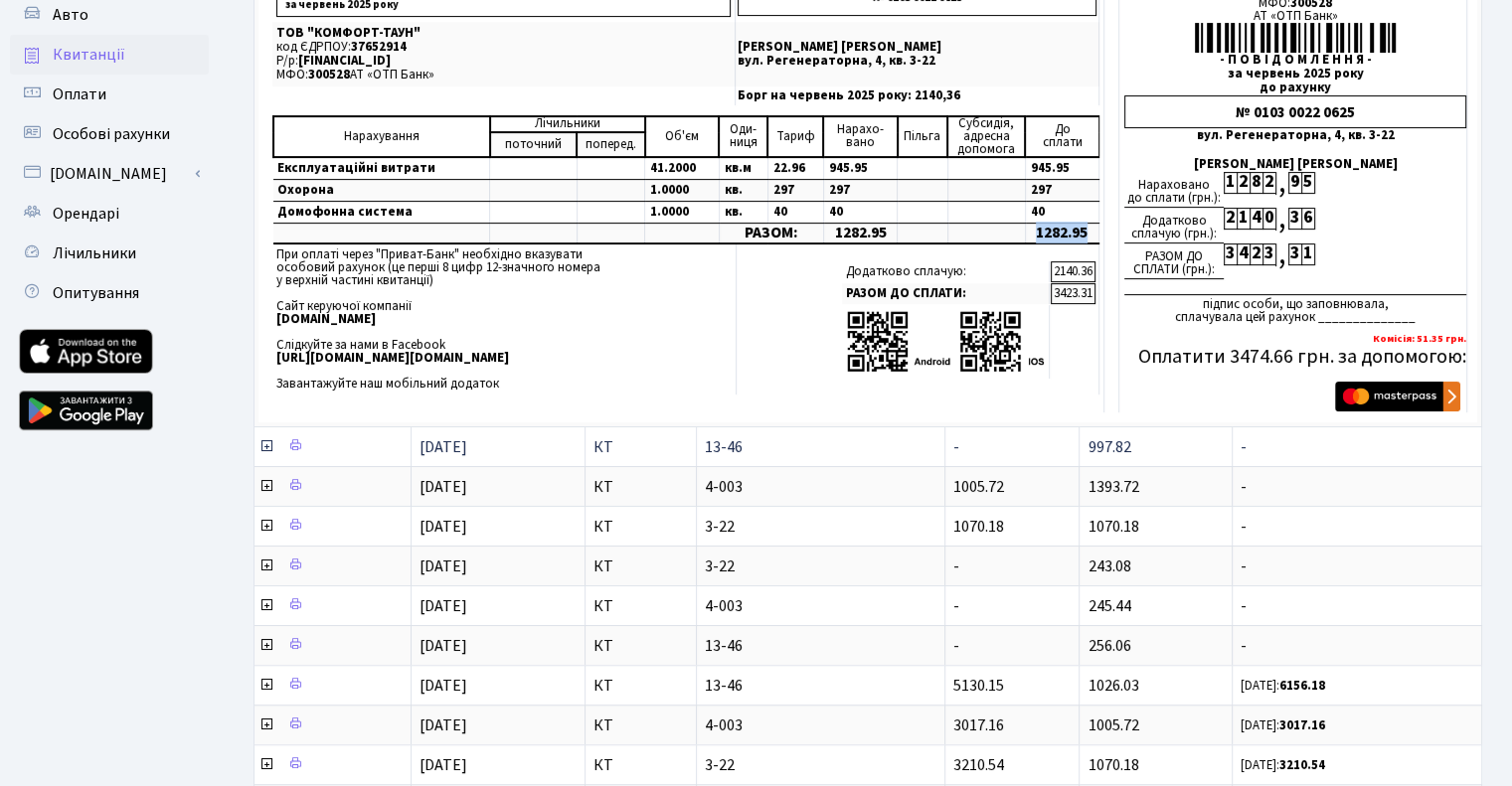 scroll, scrollTop: 199, scrollLeft: 0, axis: vertical 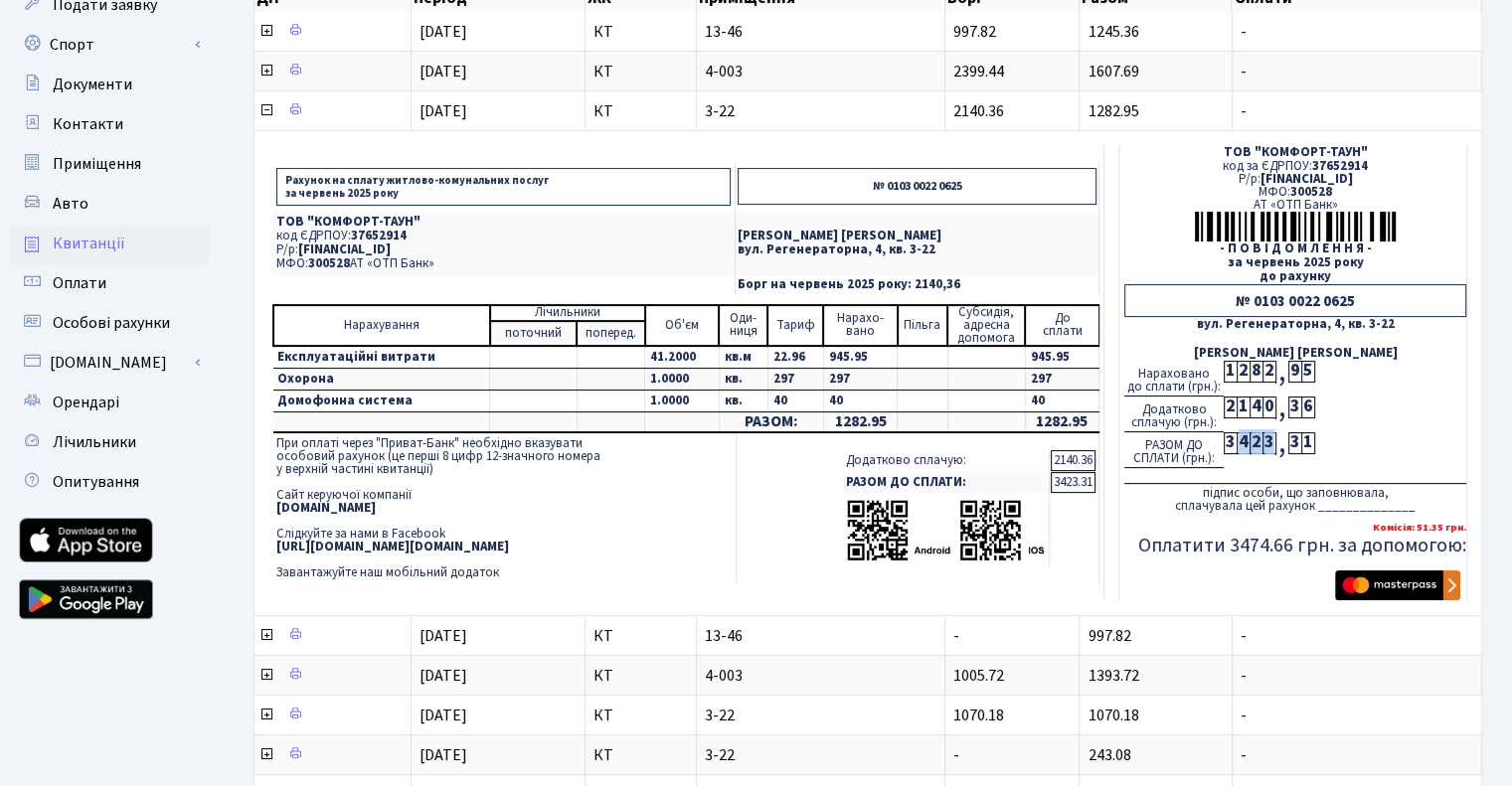 drag, startPoint x: 1233, startPoint y: 442, endPoint x: 1275, endPoint y: 444, distance: 42.047592 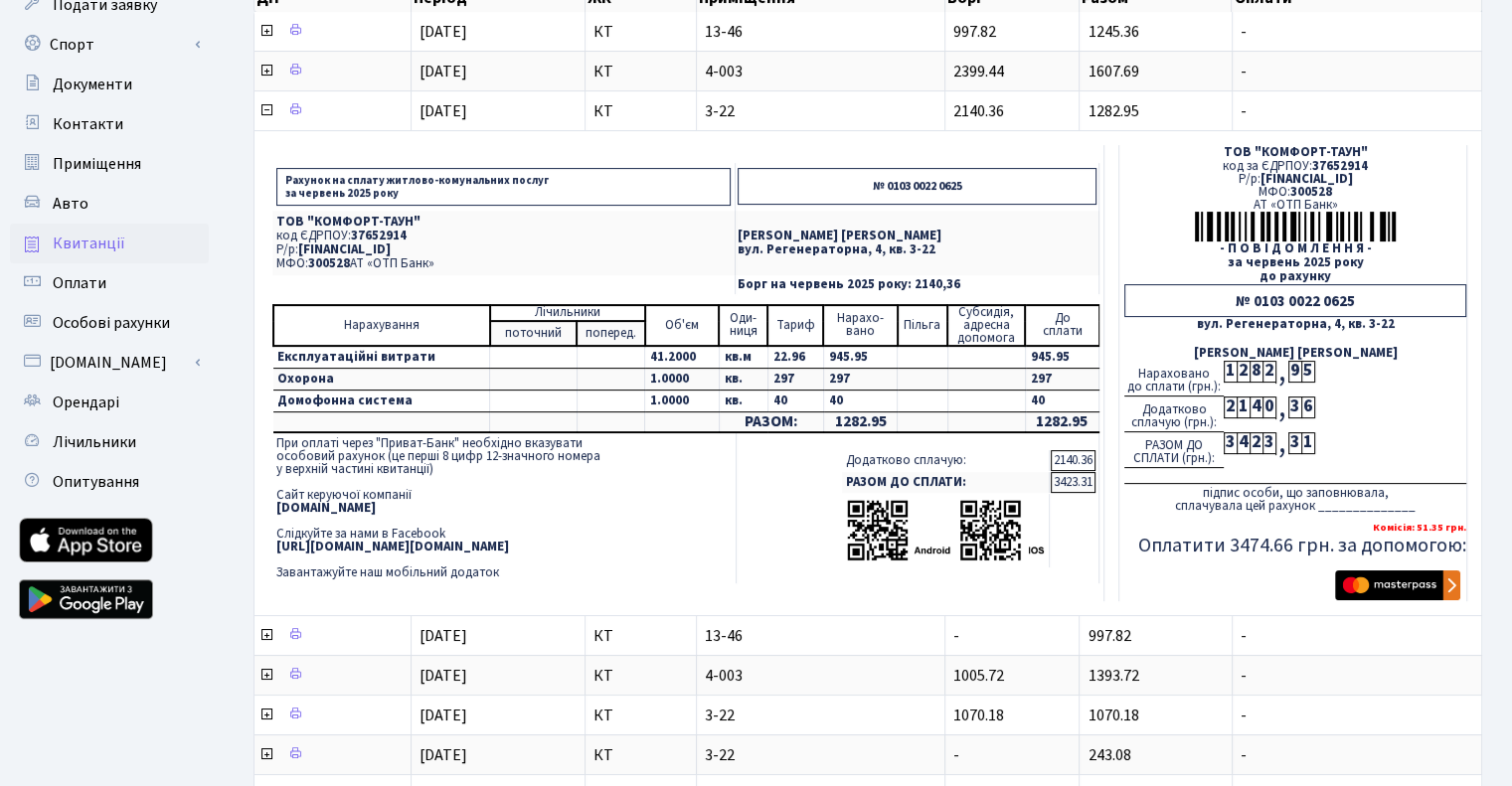 click on "Додатково сплачую (грн.):
2
1
4
0
,
3 6" at bounding box center (1295, 414) 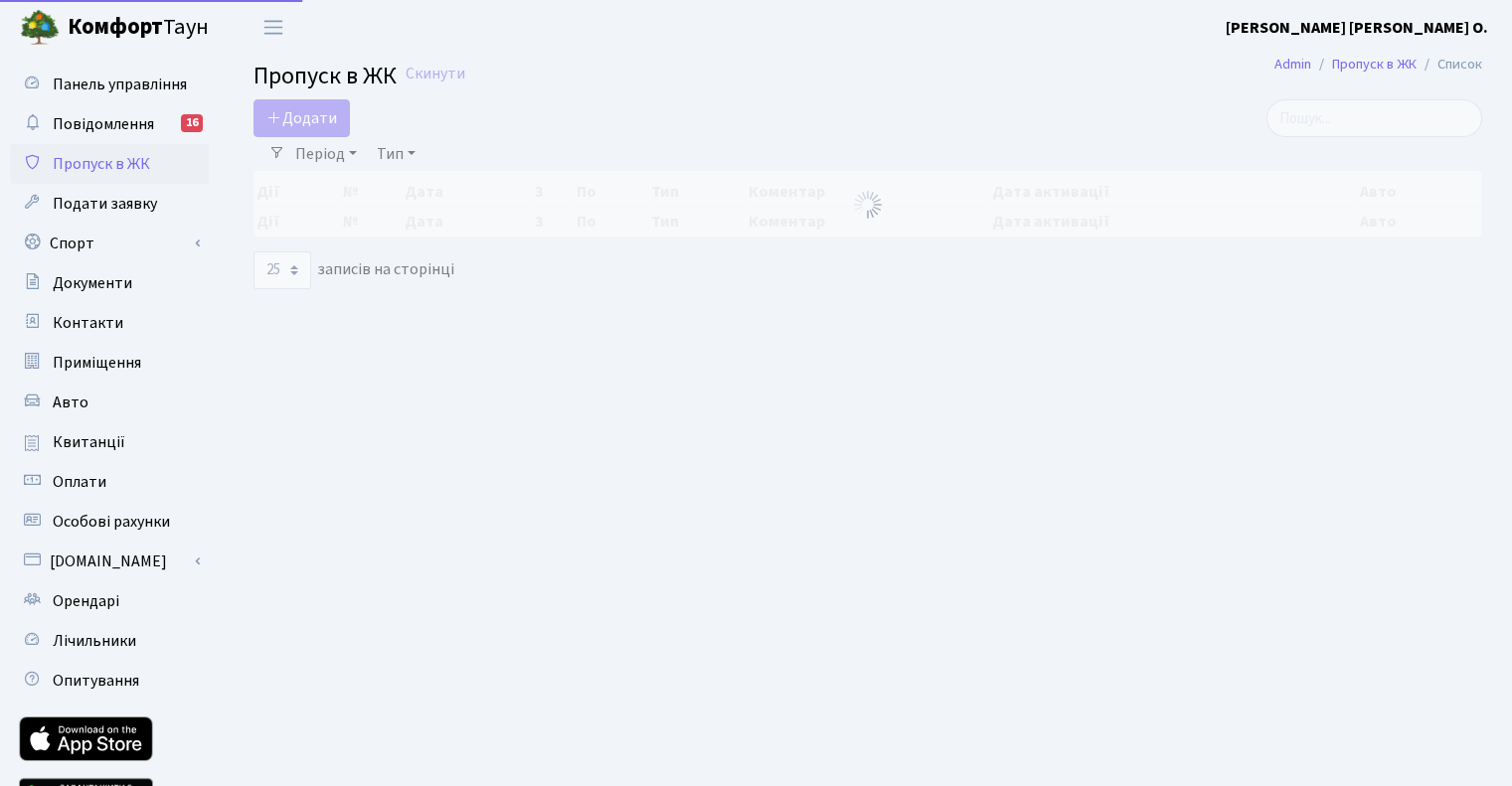 select on "25" 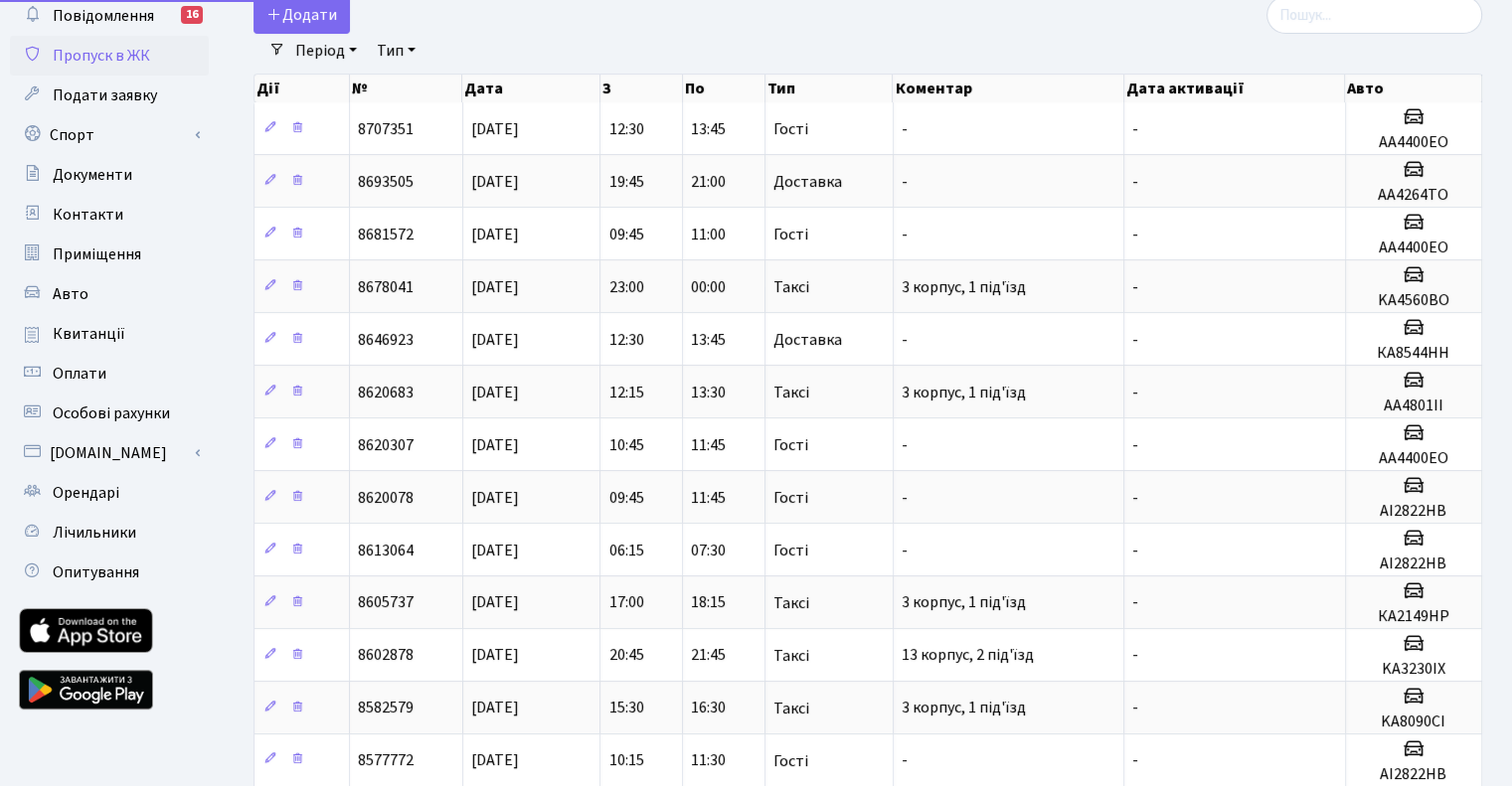 scroll, scrollTop: 108, scrollLeft: 0, axis: vertical 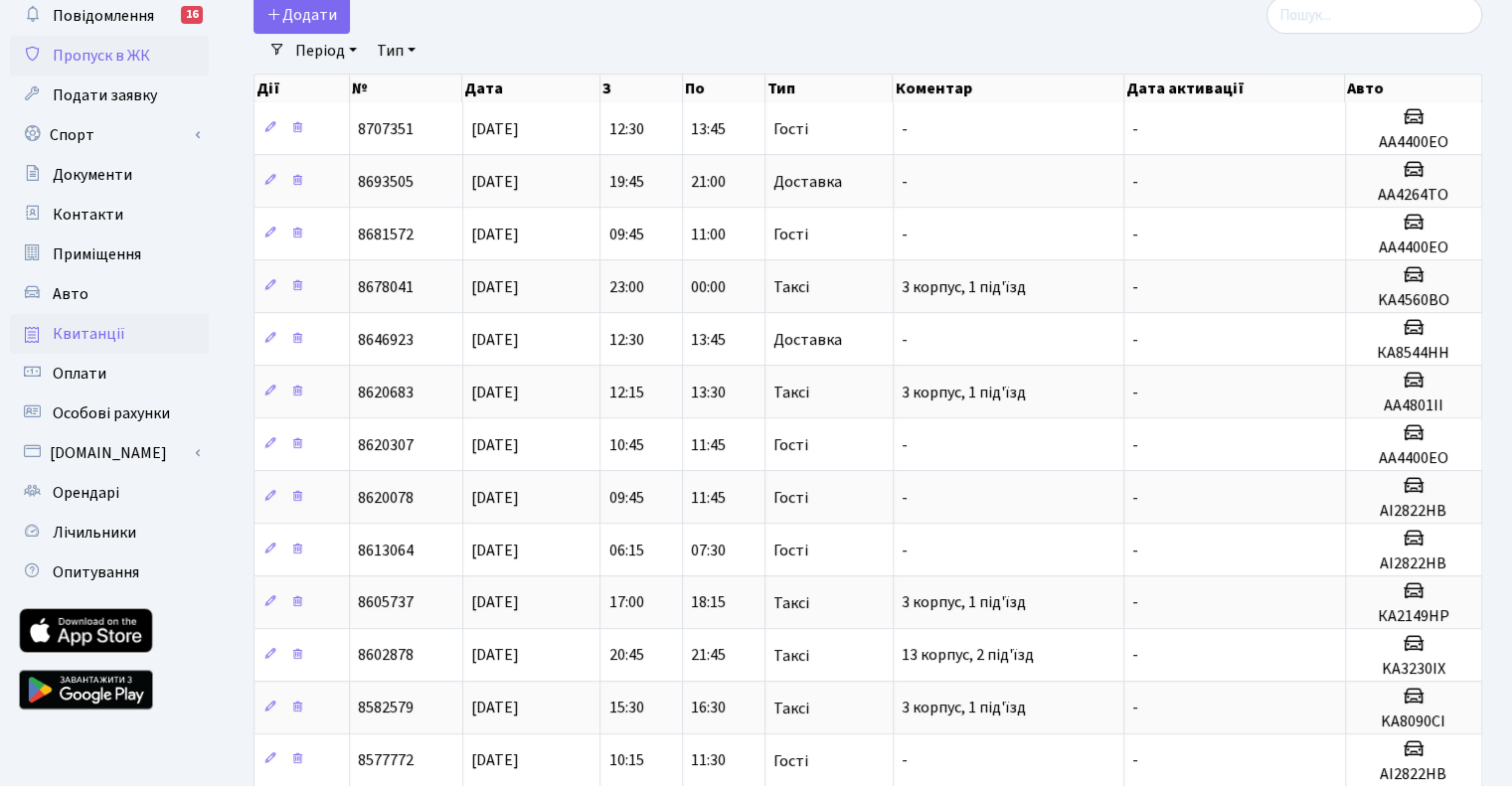 click on "Квитанції" at bounding box center [88, 334] 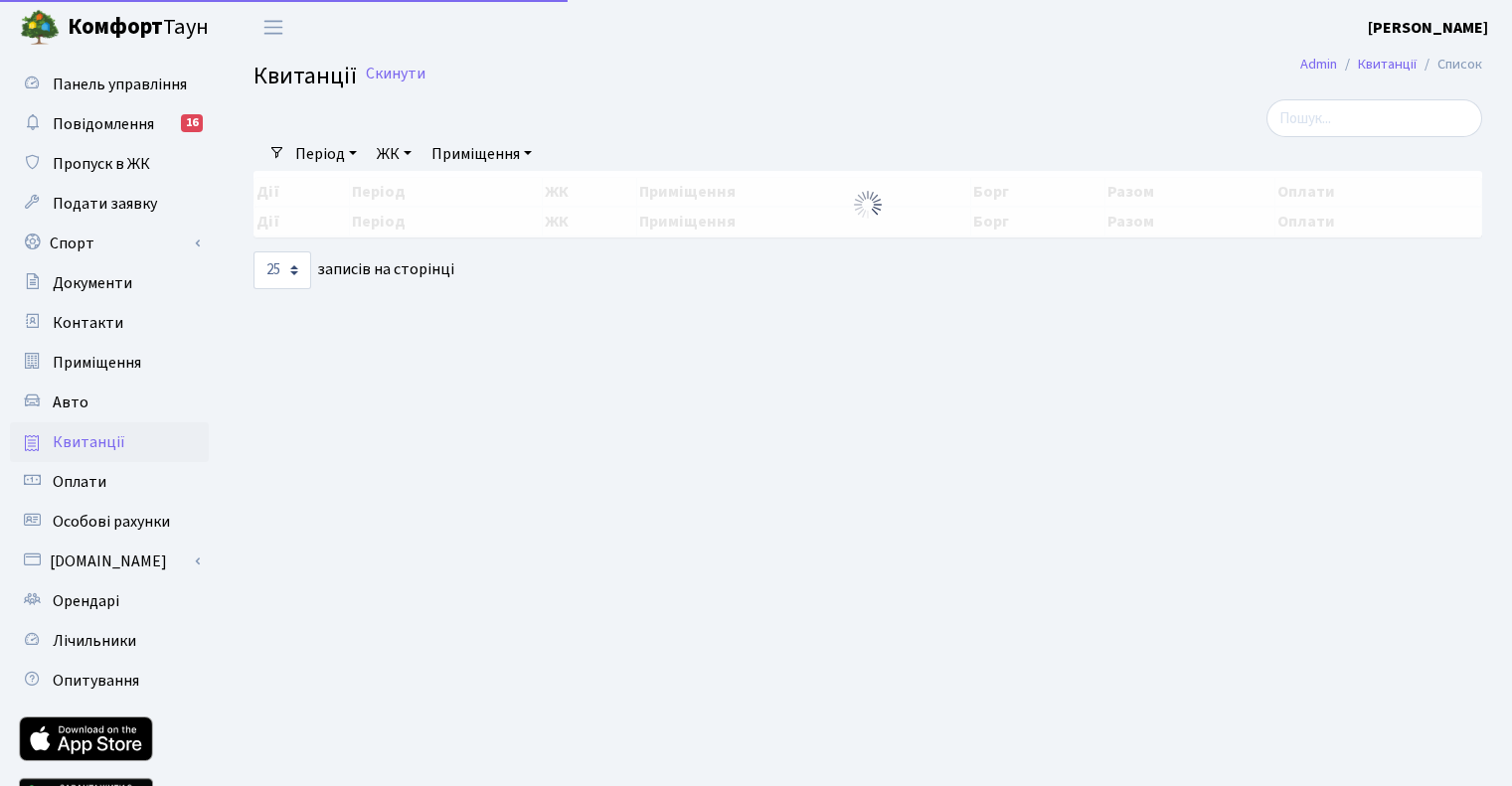 select on "25" 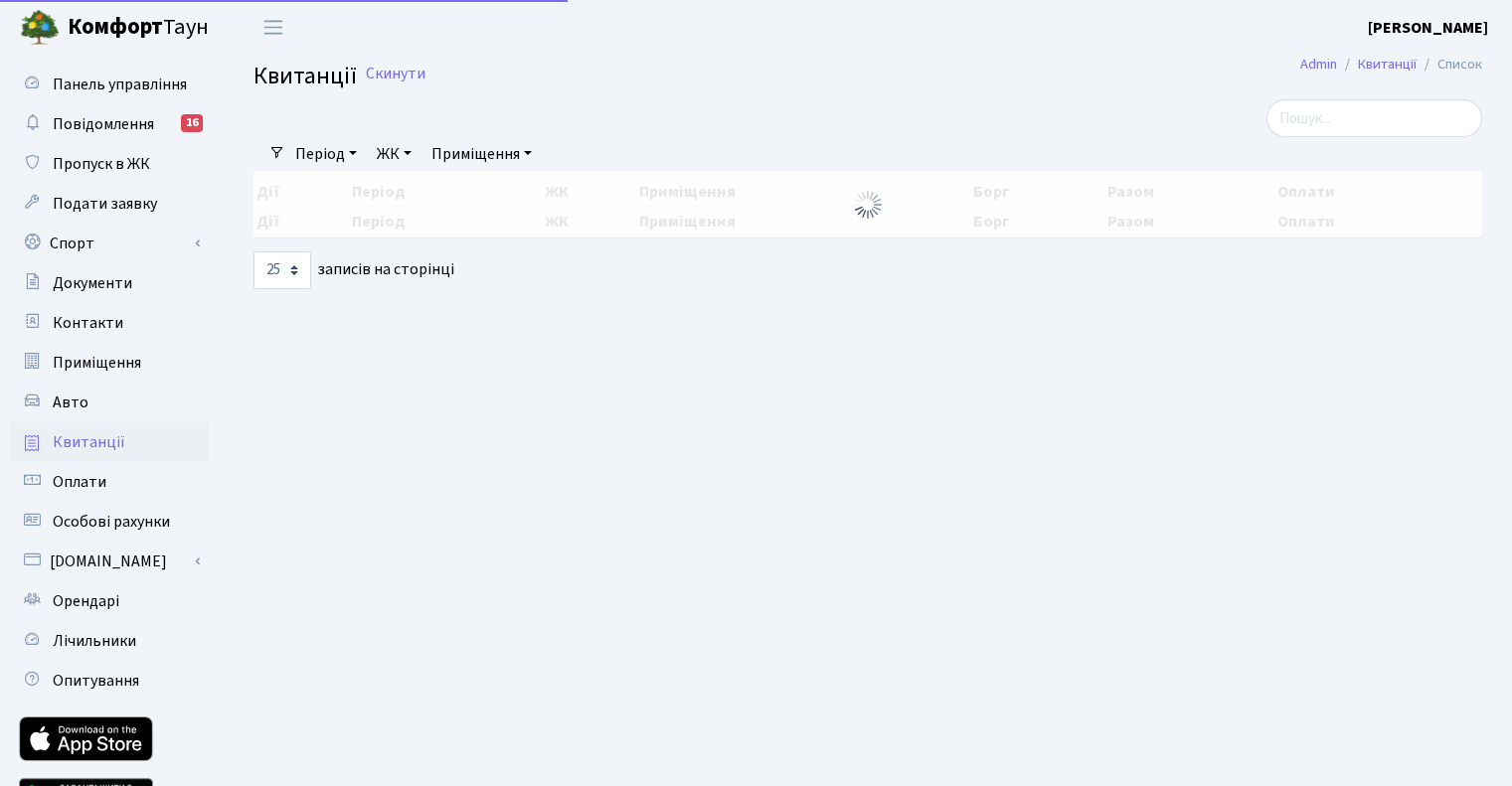 scroll, scrollTop: 0, scrollLeft: 0, axis: both 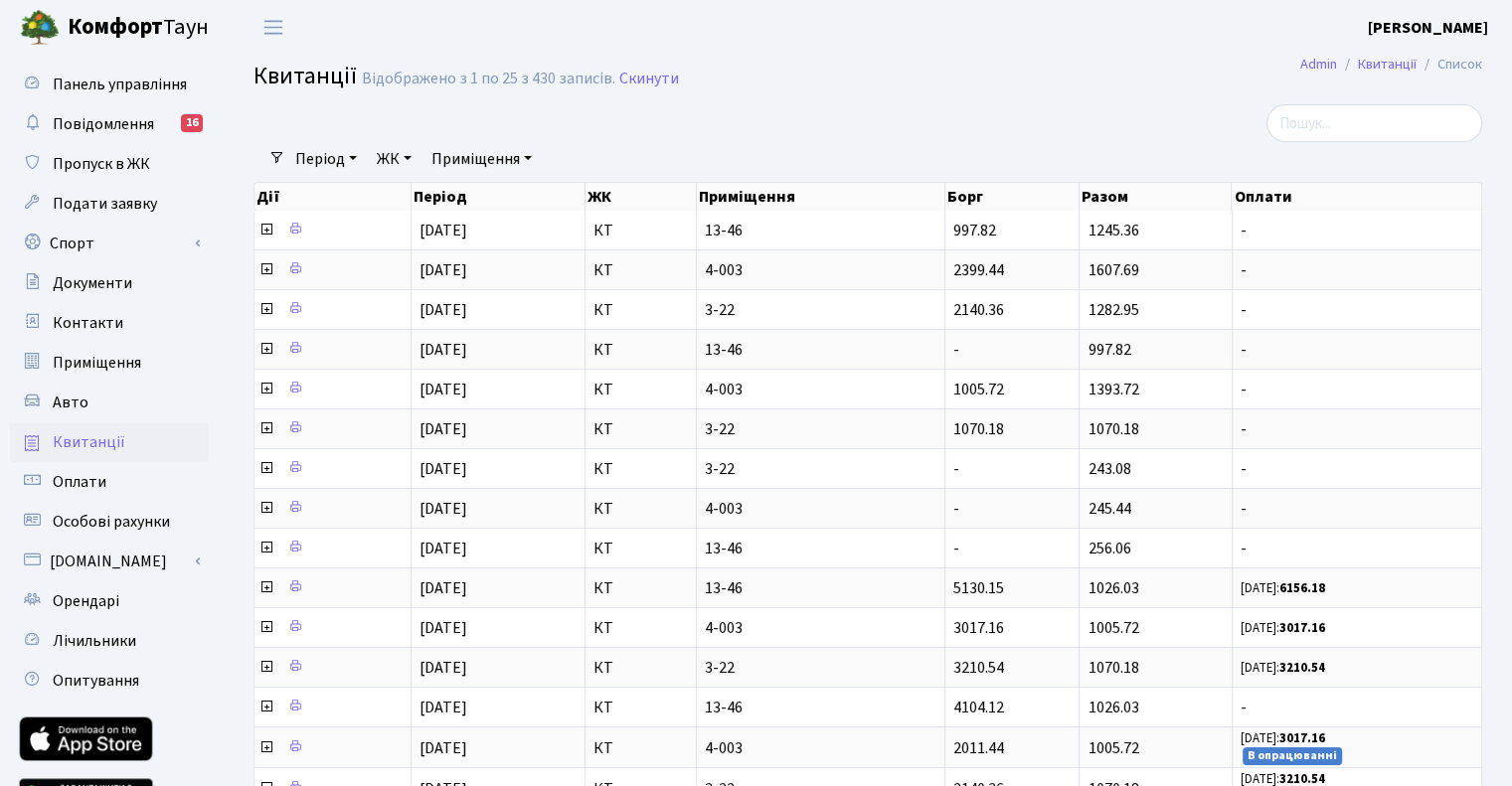 click on "Квитанції
Відображено з 1 по 25 з 430 записів. Скинути" at bounding box center (868, 79) 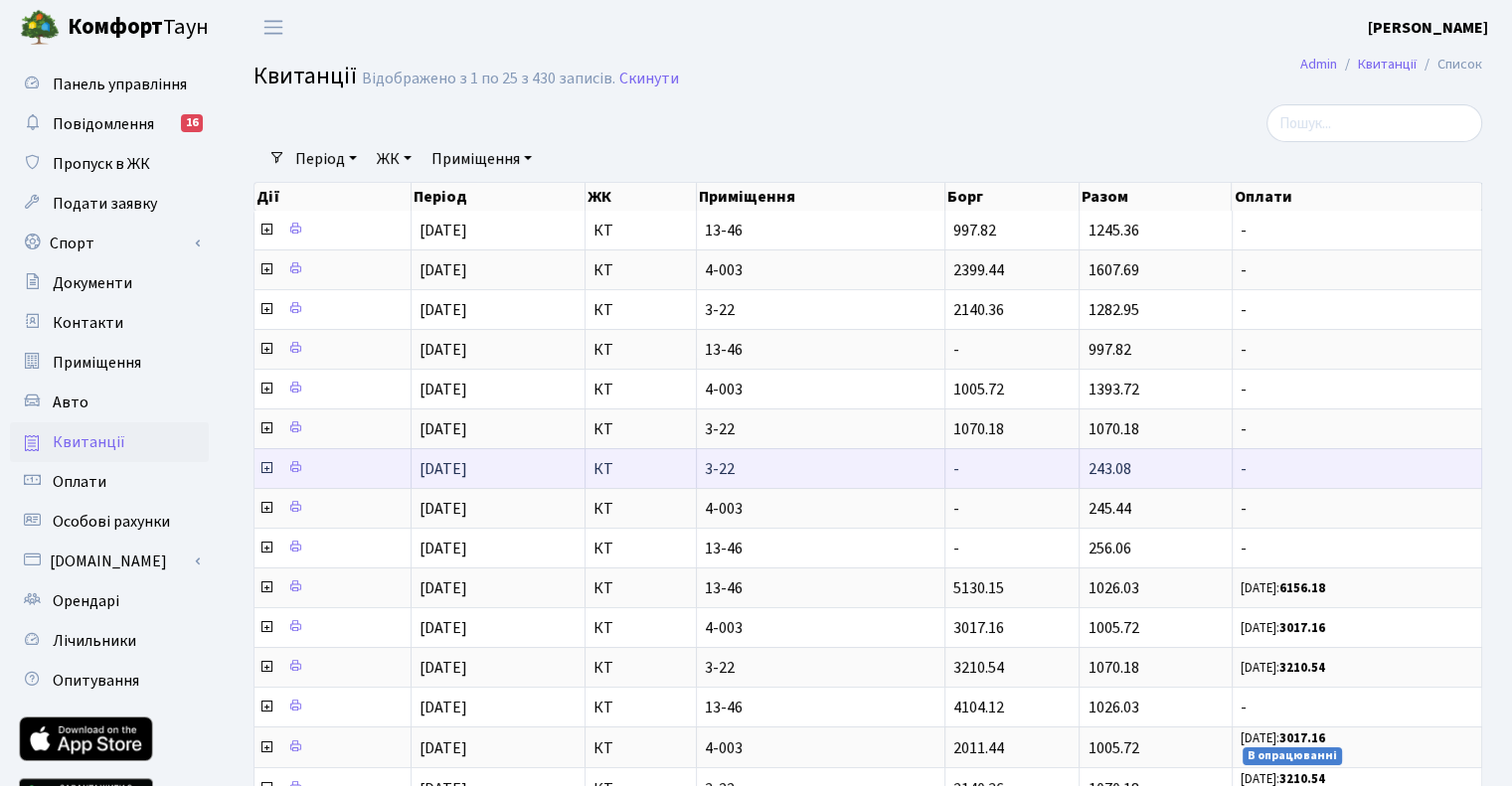 drag, startPoint x: 1139, startPoint y: 470, endPoint x: 1088, endPoint y: 459, distance: 52.17279 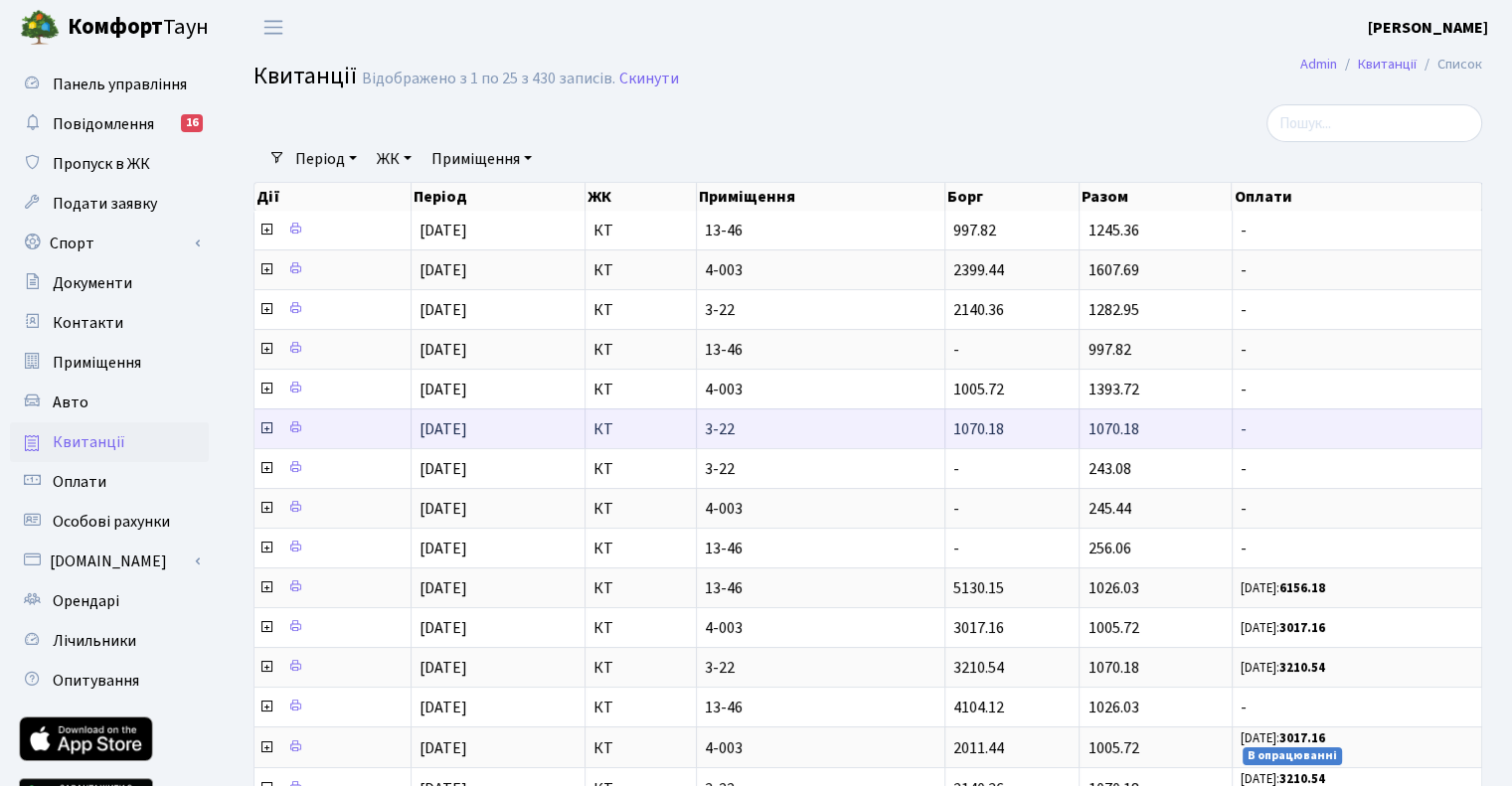 drag, startPoint x: 1149, startPoint y: 422, endPoint x: 381, endPoint y: 412, distance: 768.0651 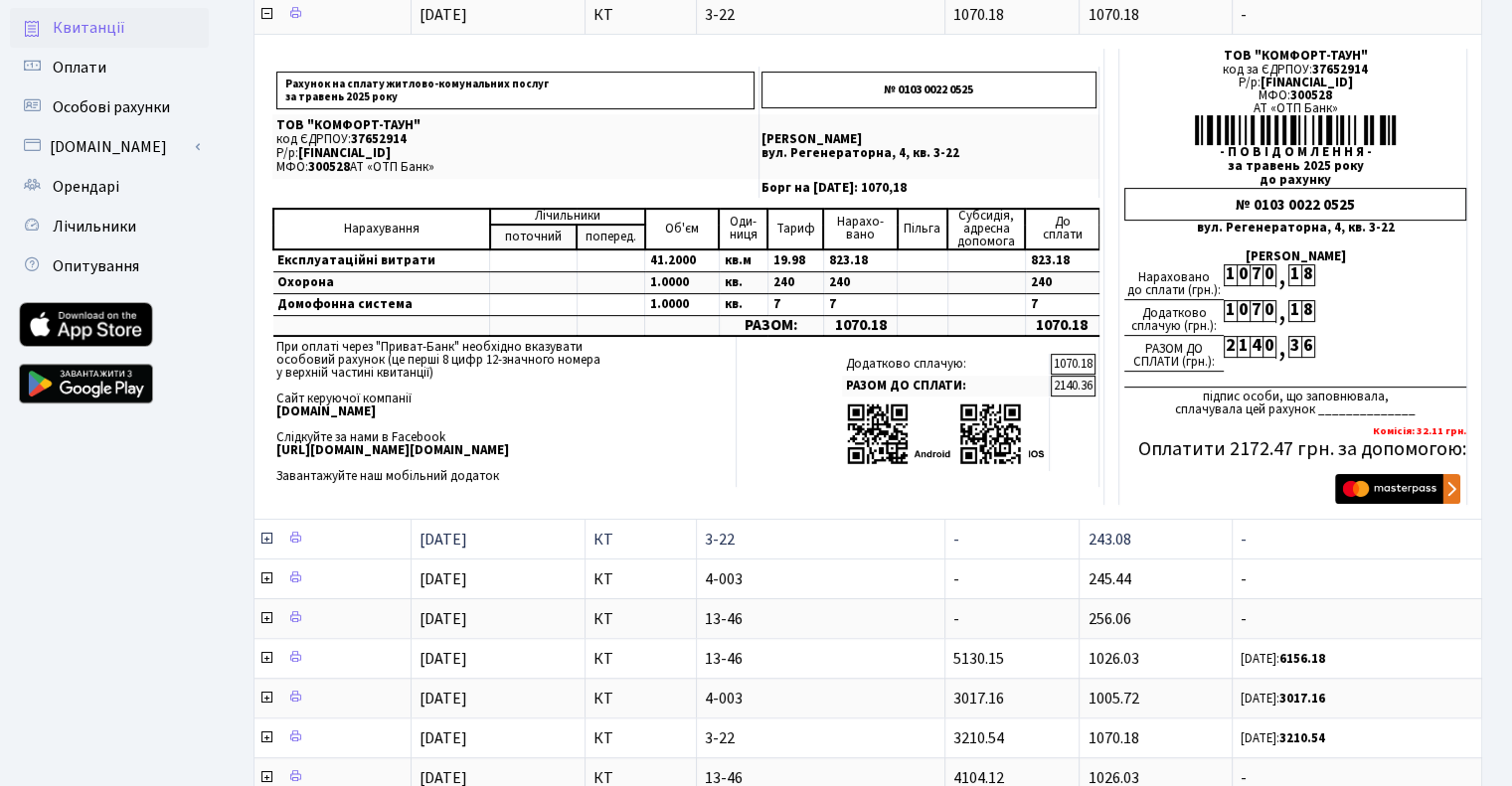 scroll, scrollTop: 397, scrollLeft: 0, axis: vertical 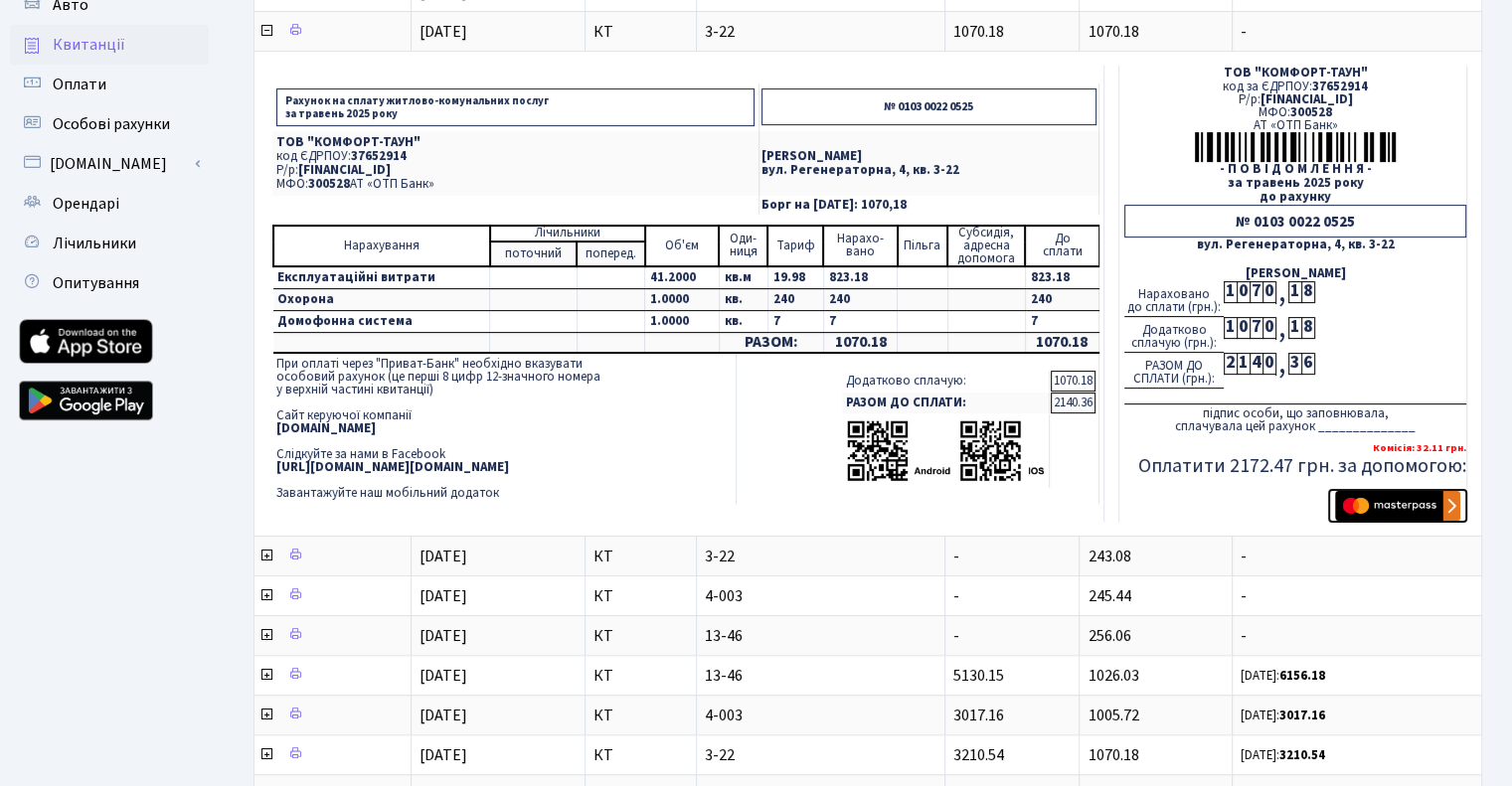 click at bounding box center (1398, 506) 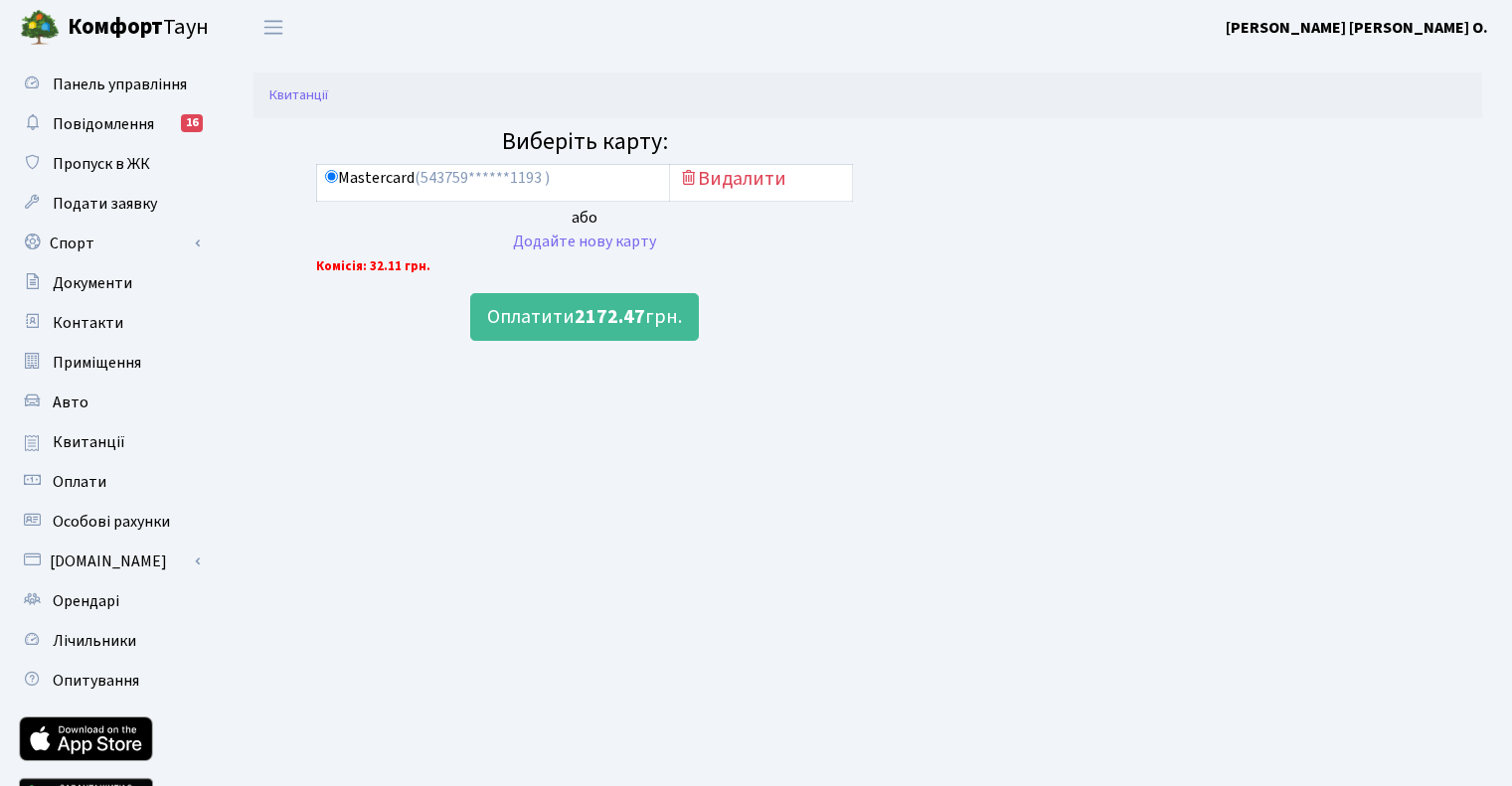 scroll, scrollTop: 0, scrollLeft: 0, axis: both 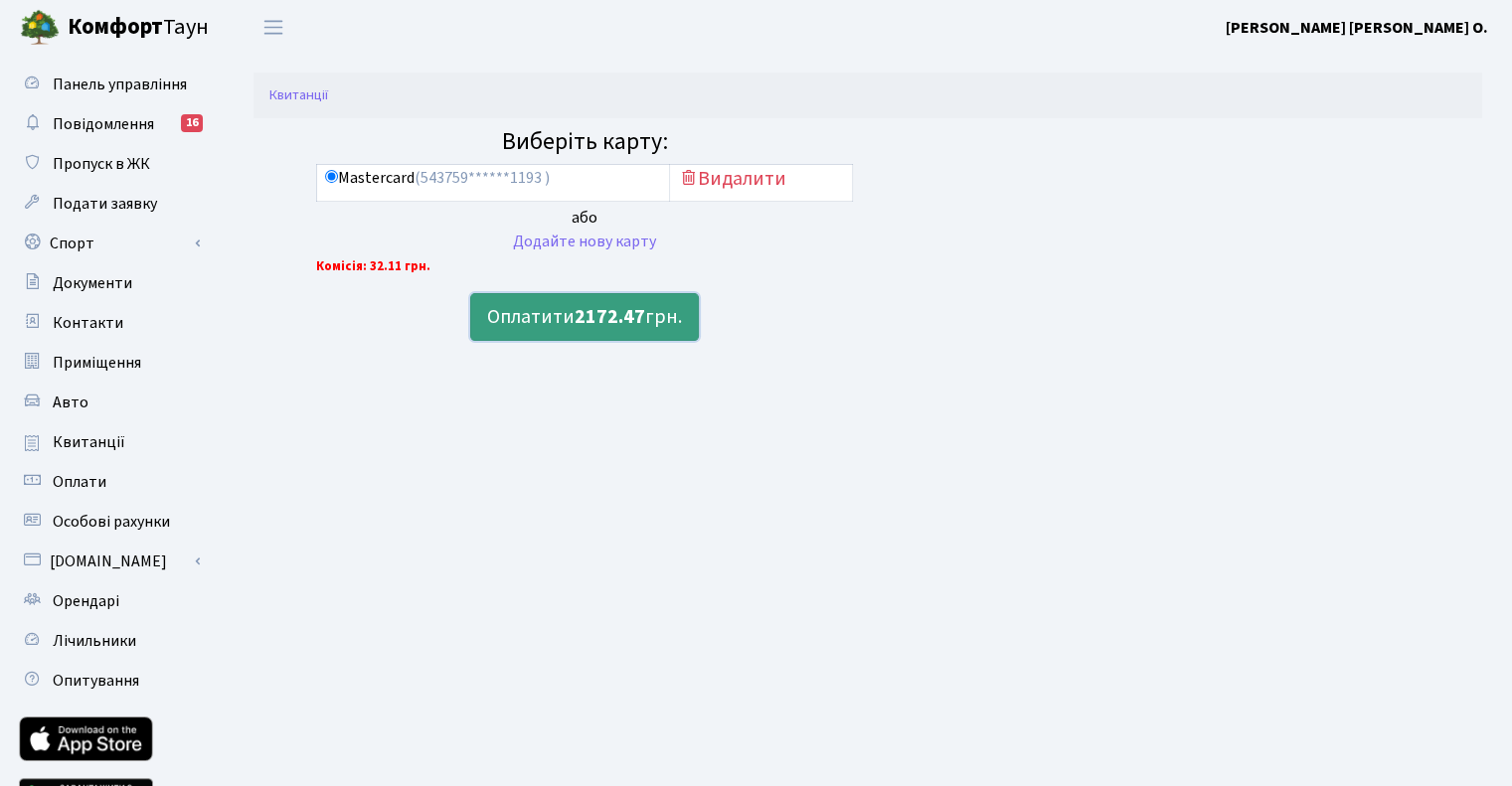 click on "Оплатити  2172.47  грн." at bounding box center (585, 317) 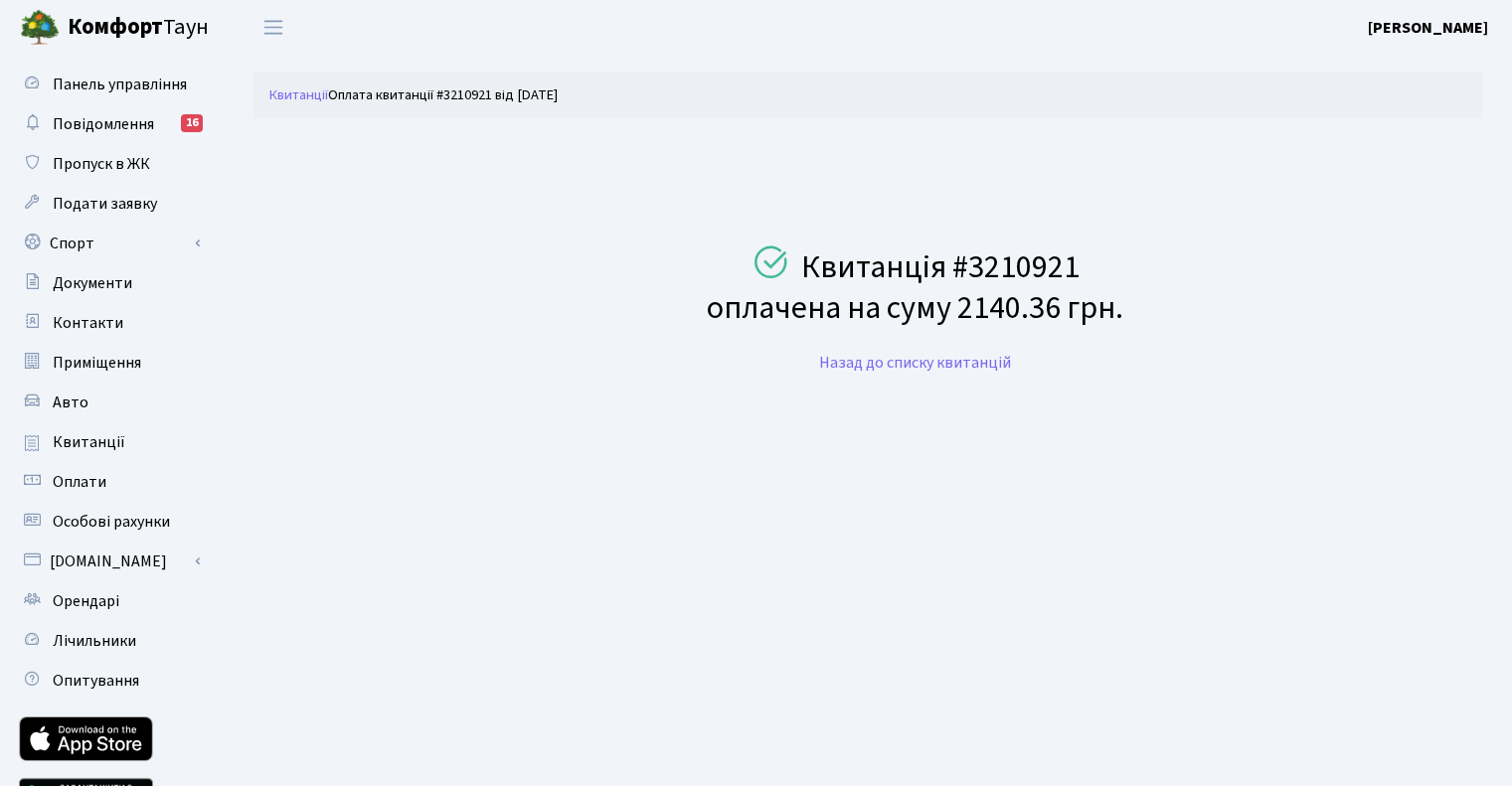 scroll, scrollTop: 0, scrollLeft: 0, axis: both 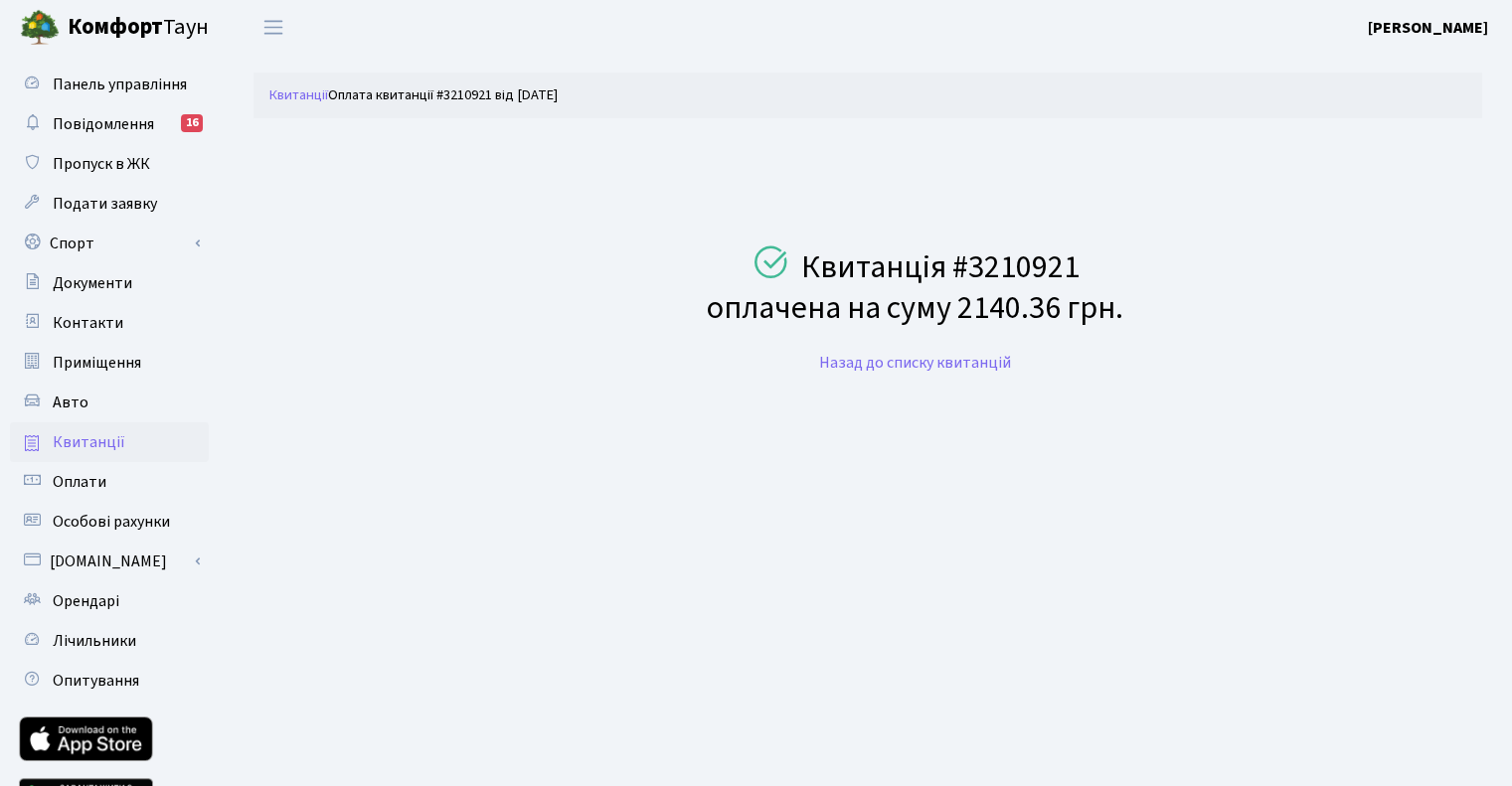 click on "Квитанції" at bounding box center (88, 442) 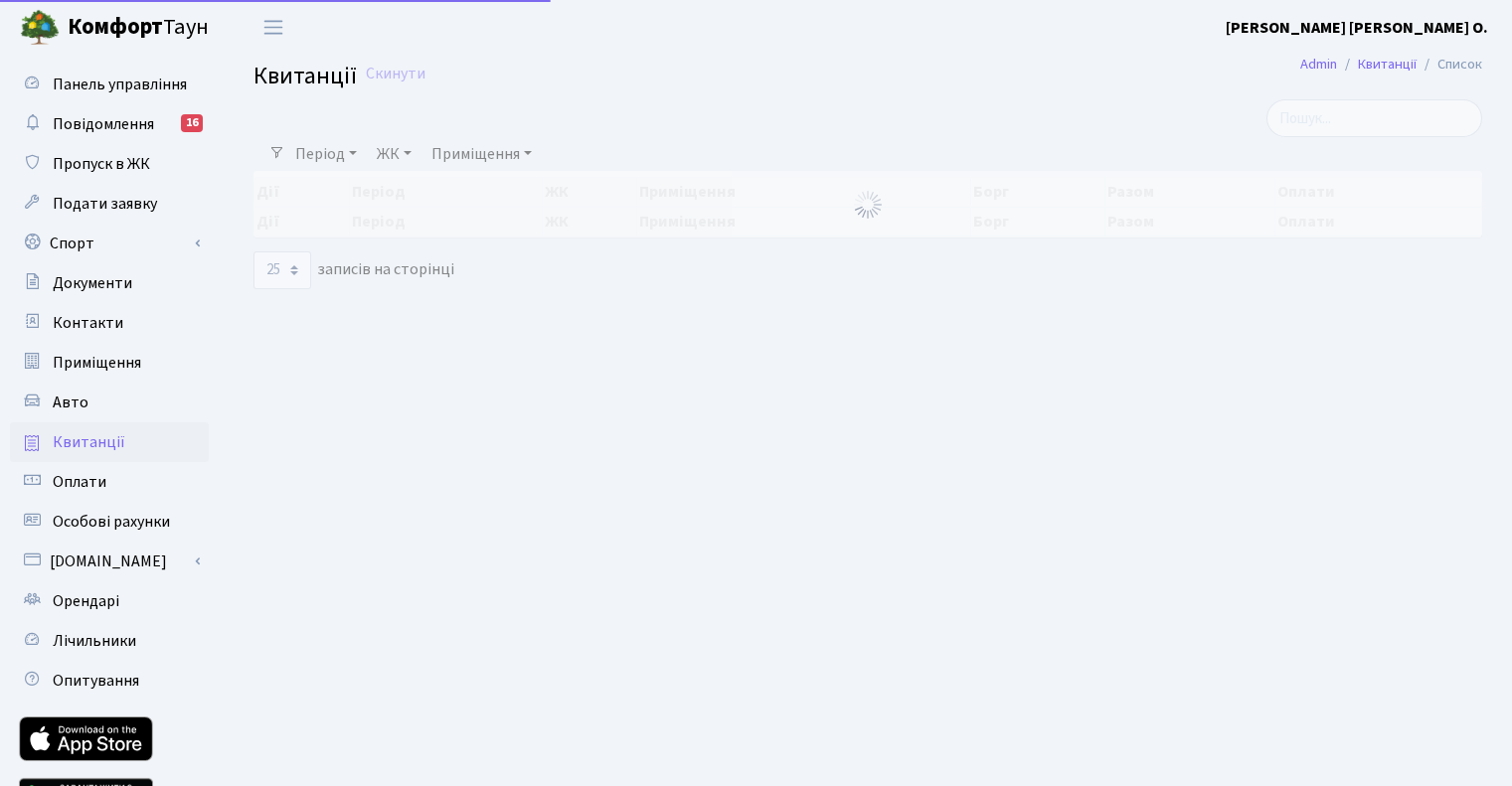select on "25" 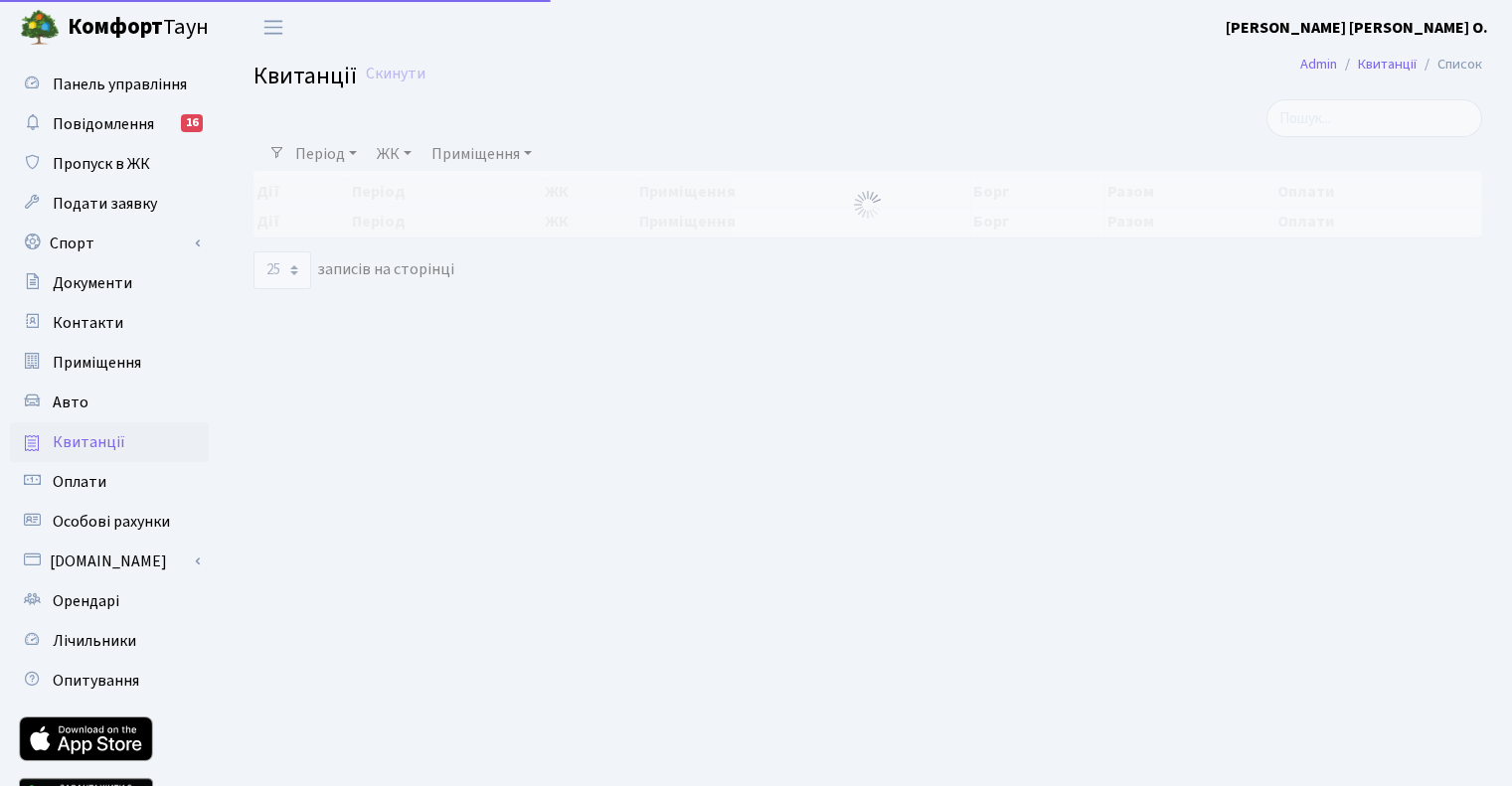 scroll, scrollTop: 0, scrollLeft: 0, axis: both 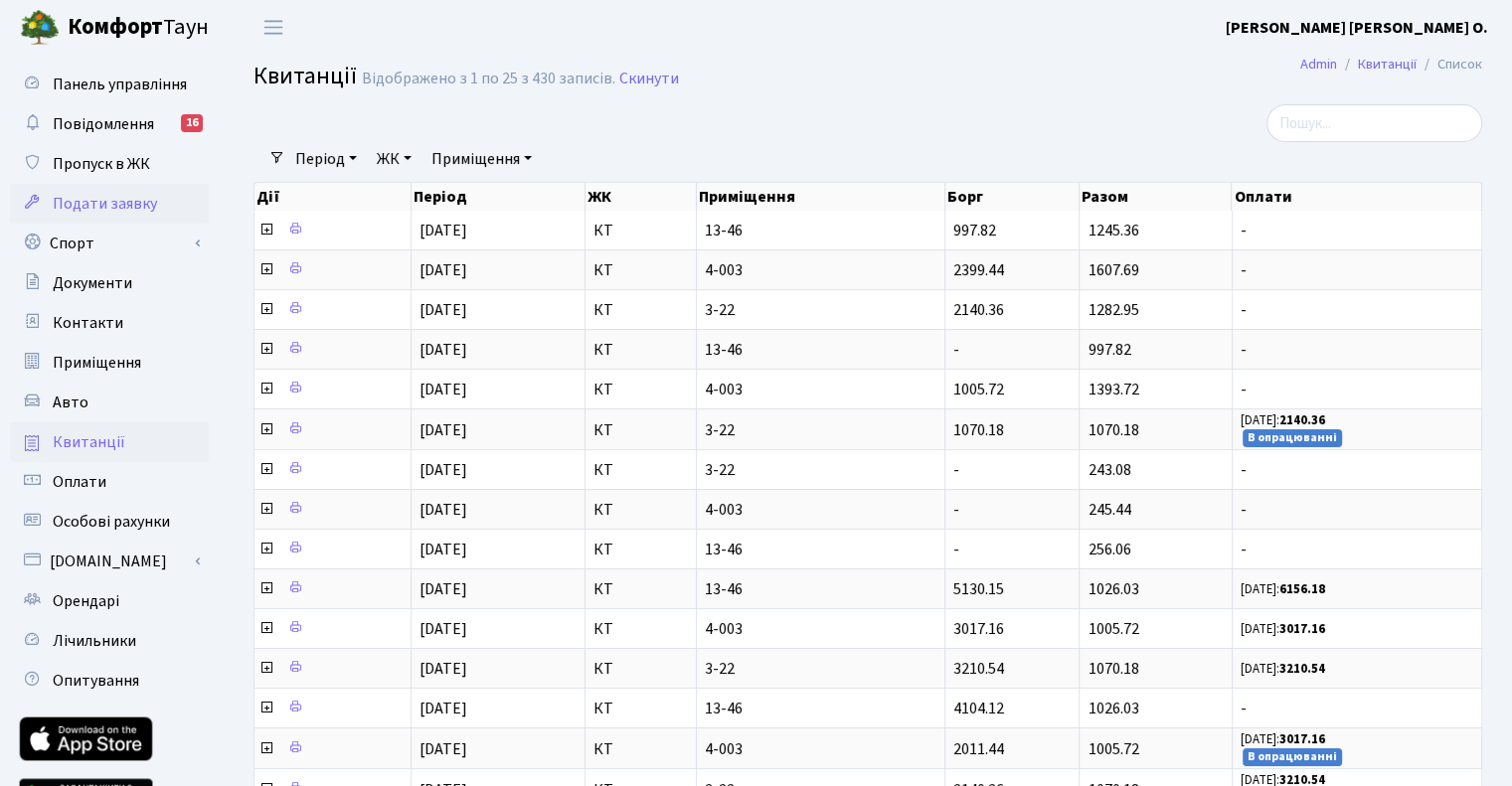 click on "Подати заявку" at bounding box center (104, 204) 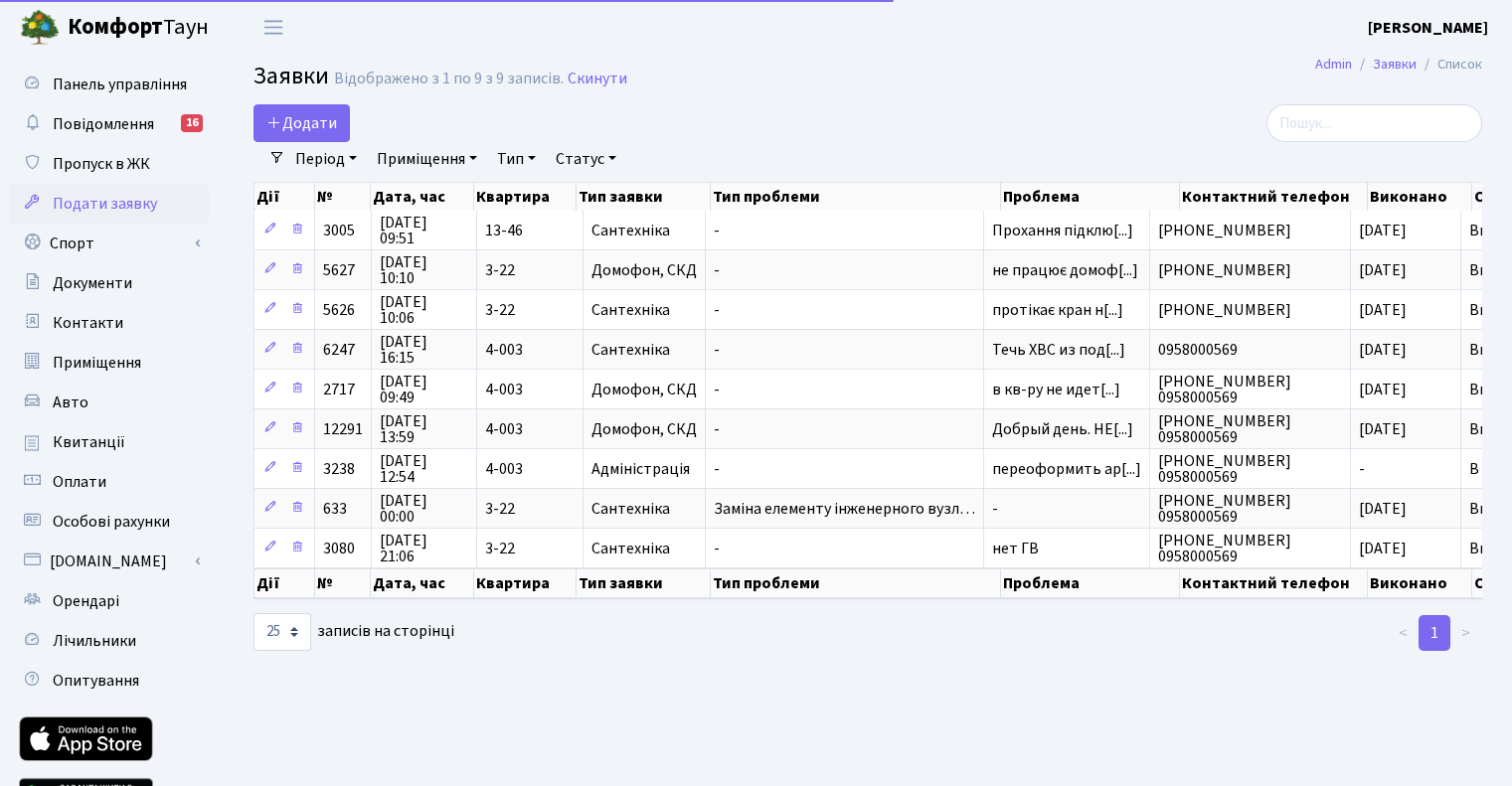 select on "25" 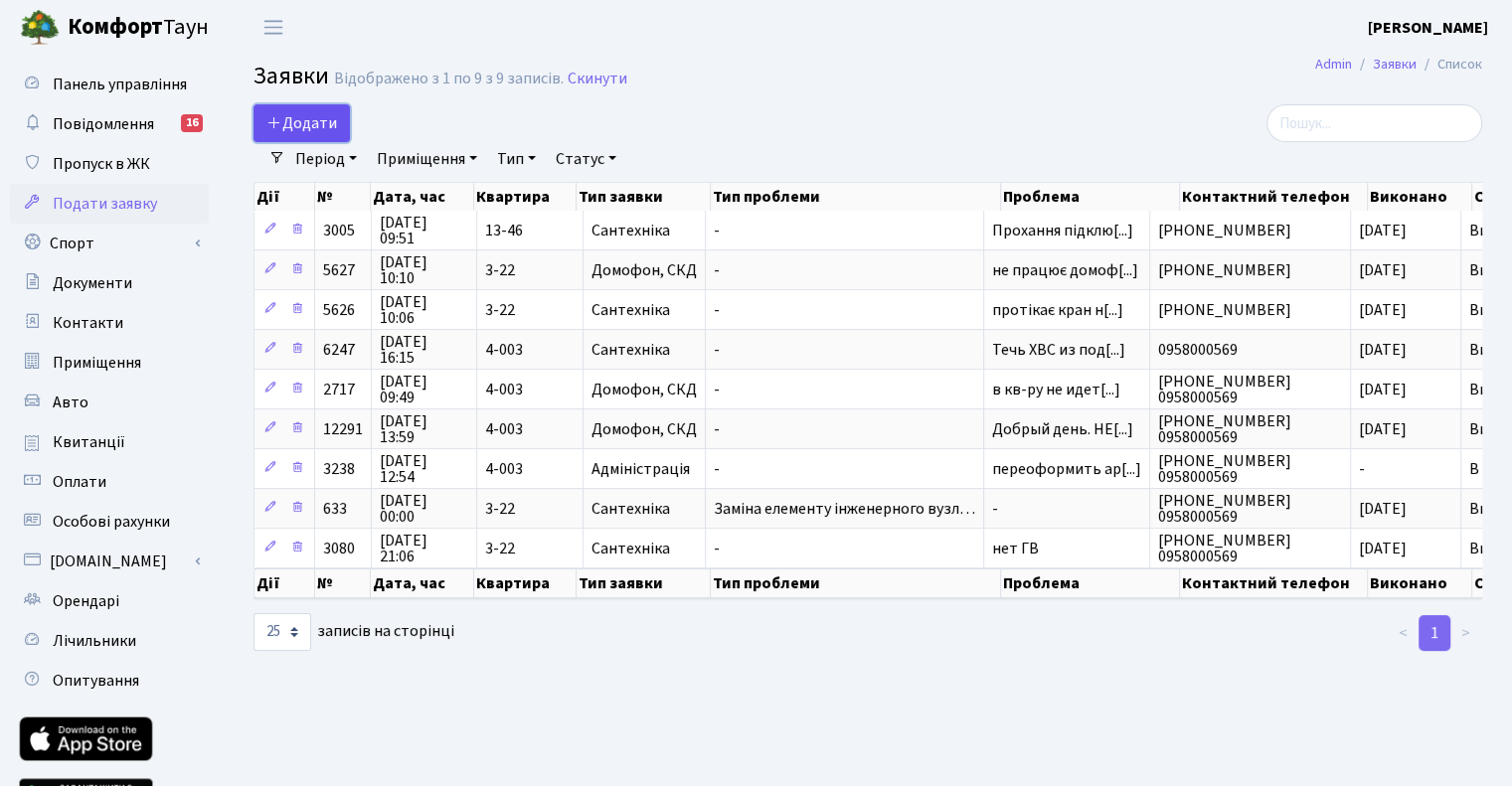 click on "Додати" at bounding box center (301, 123) 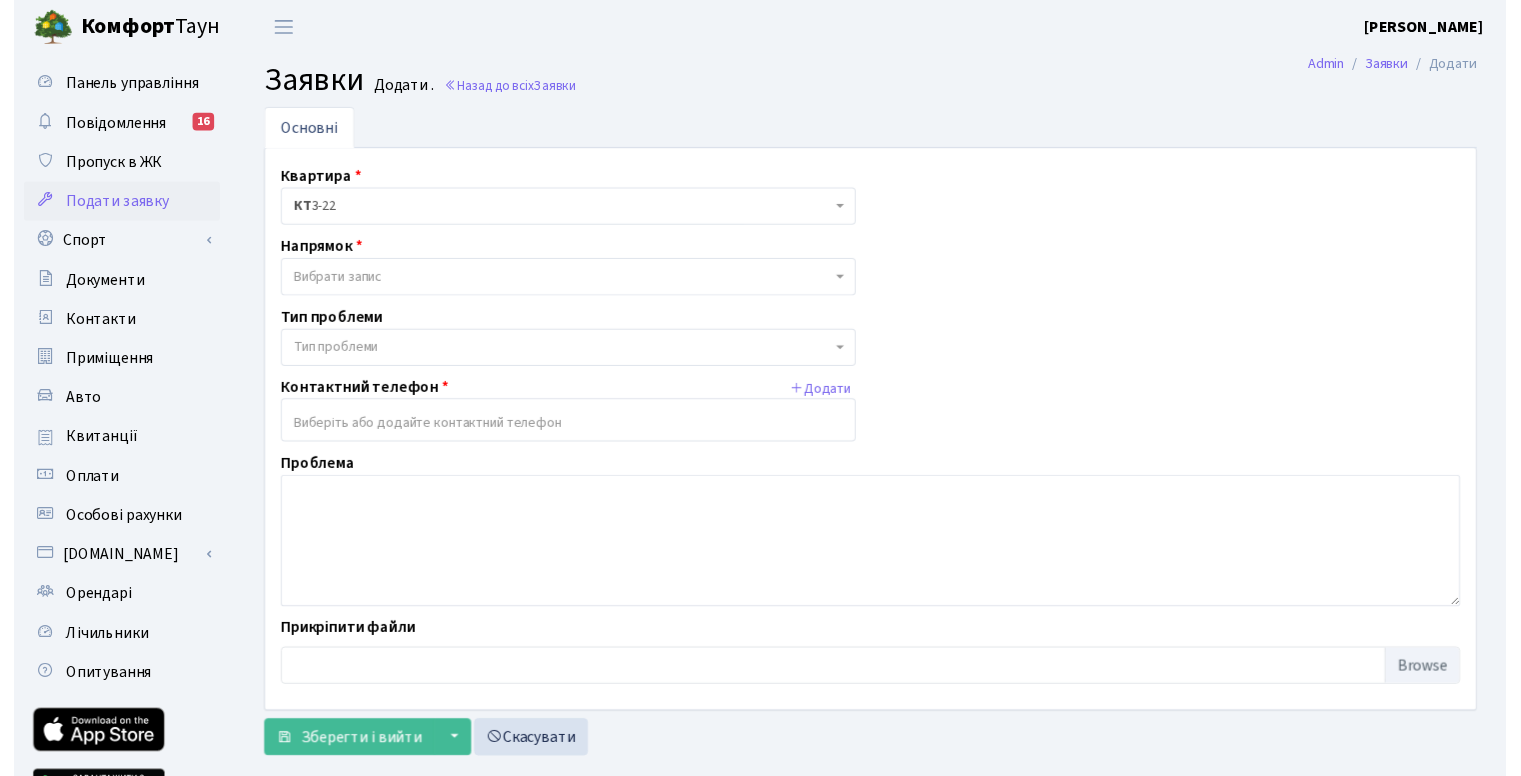 scroll, scrollTop: 0, scrollLeft: 0, axis: both 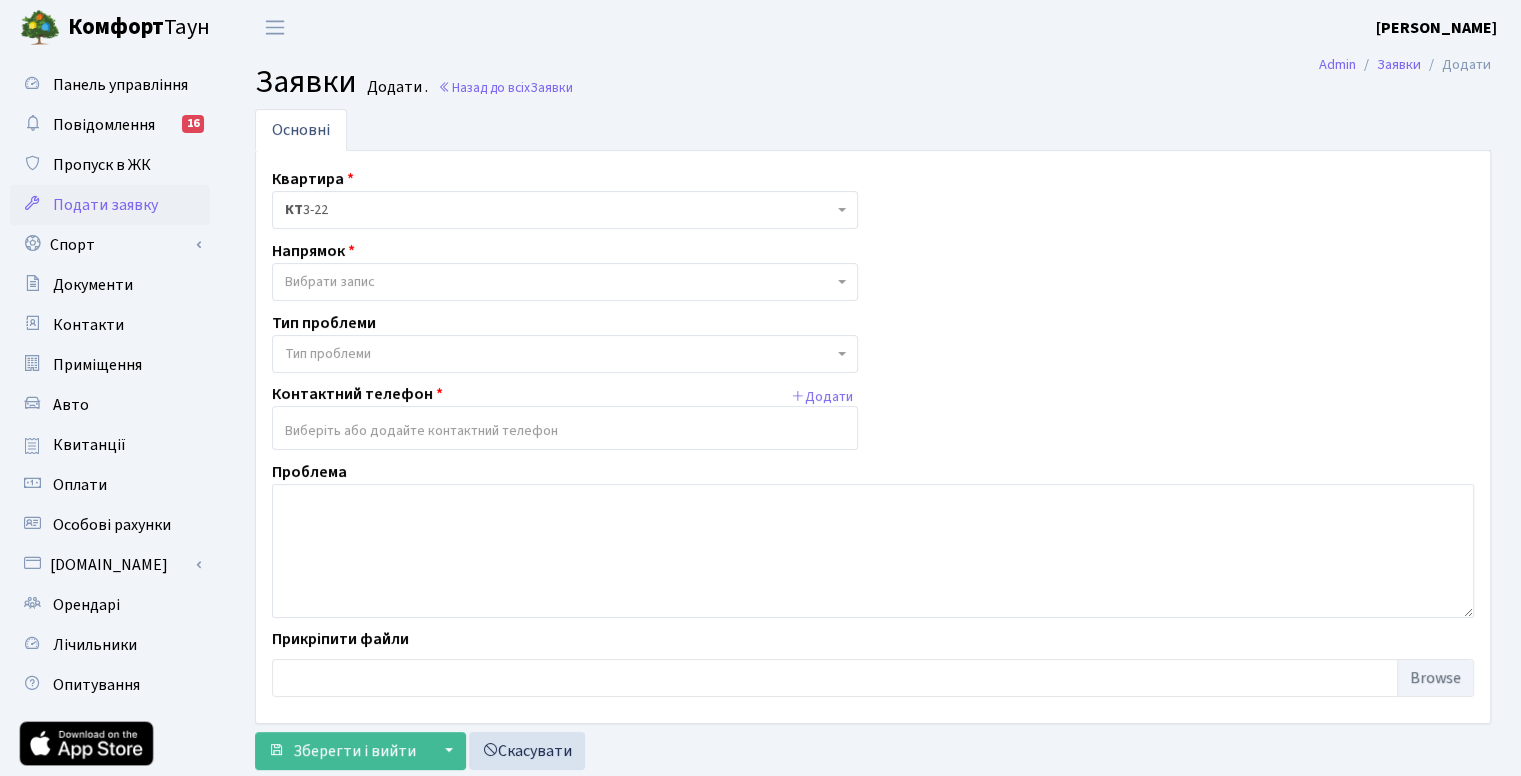 click on "Вибрати запис" at bounding box center (559, 282) 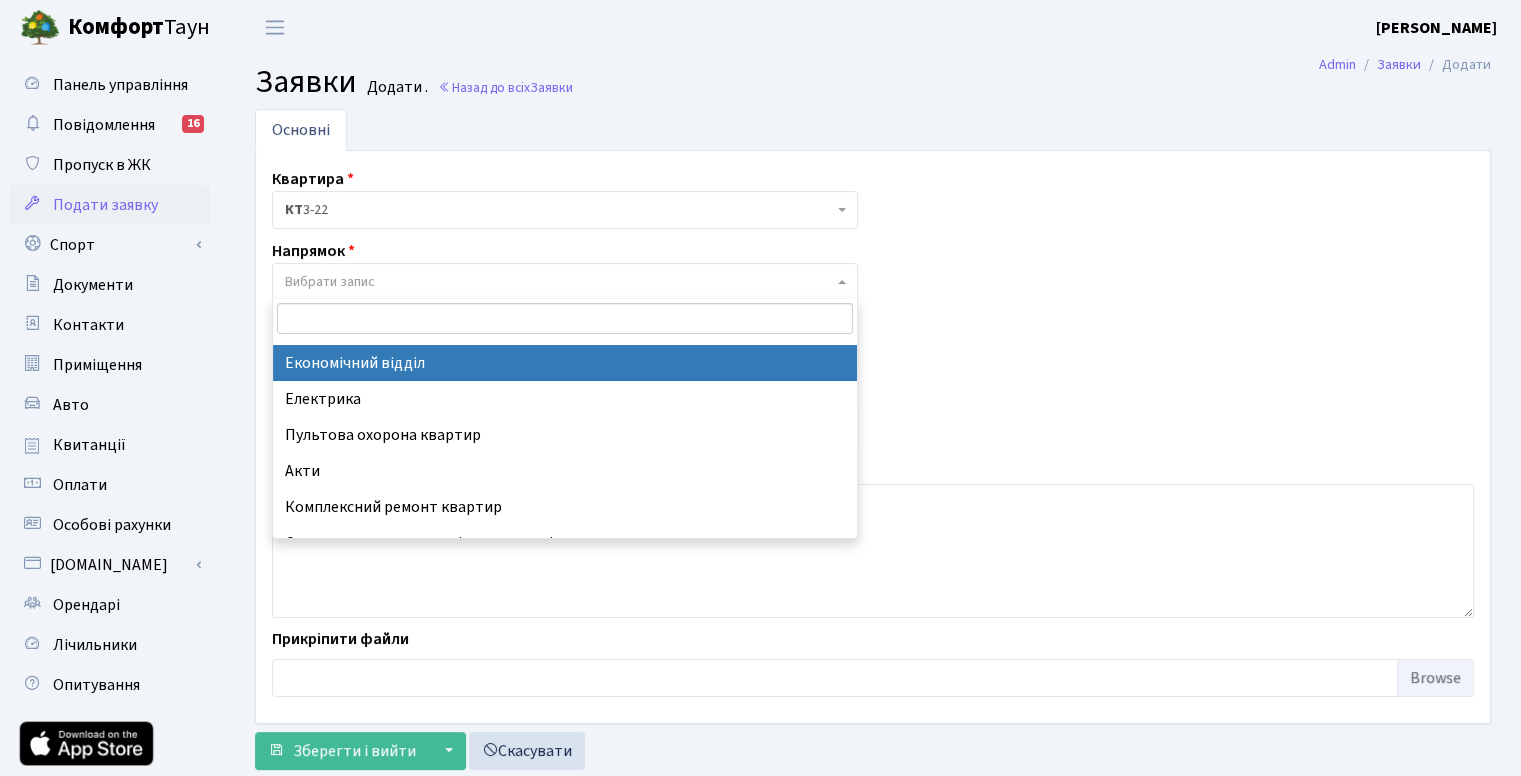 scroll, scrollTop: 200, scrollLeft: 0, axis: vertical 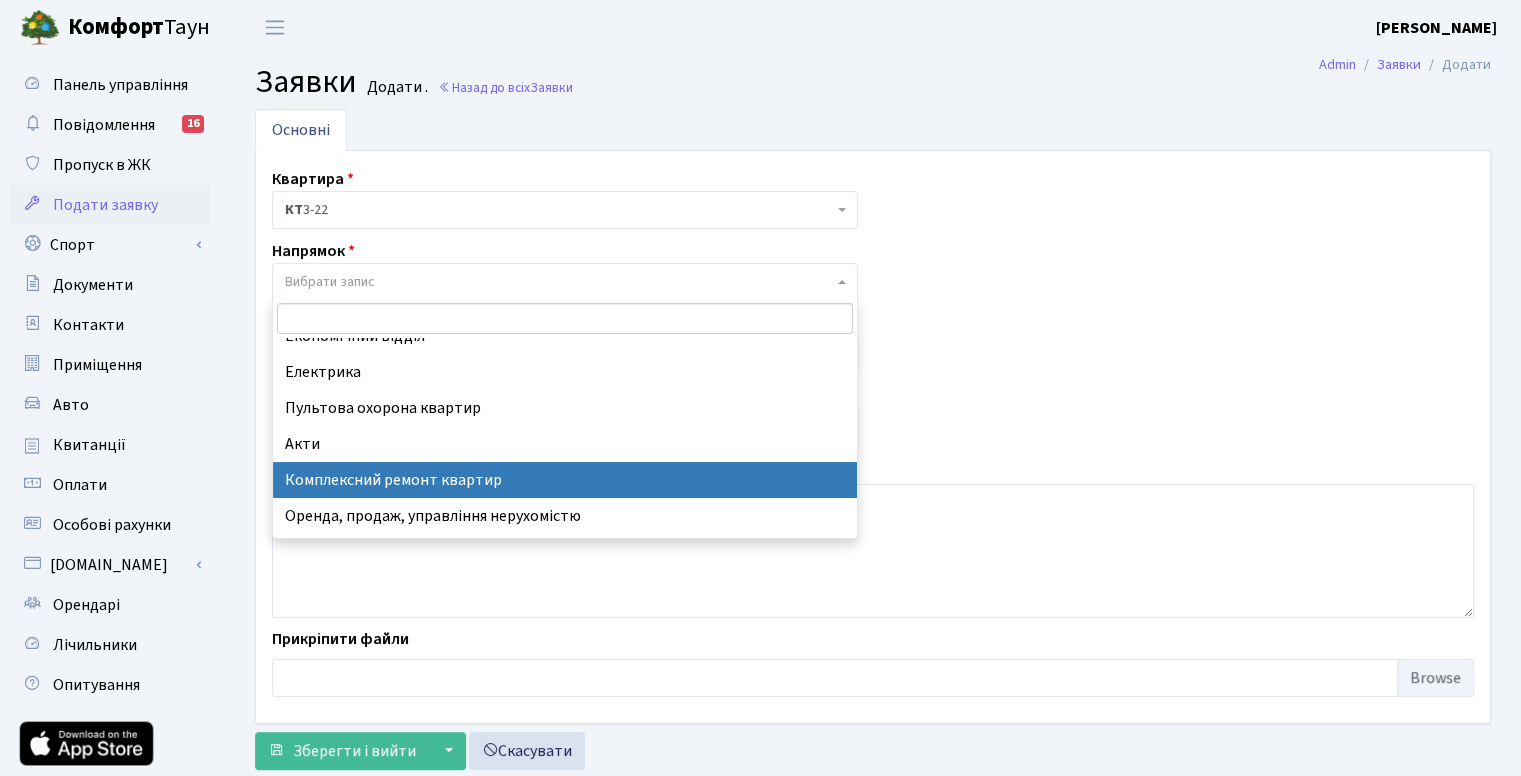 select on "19" 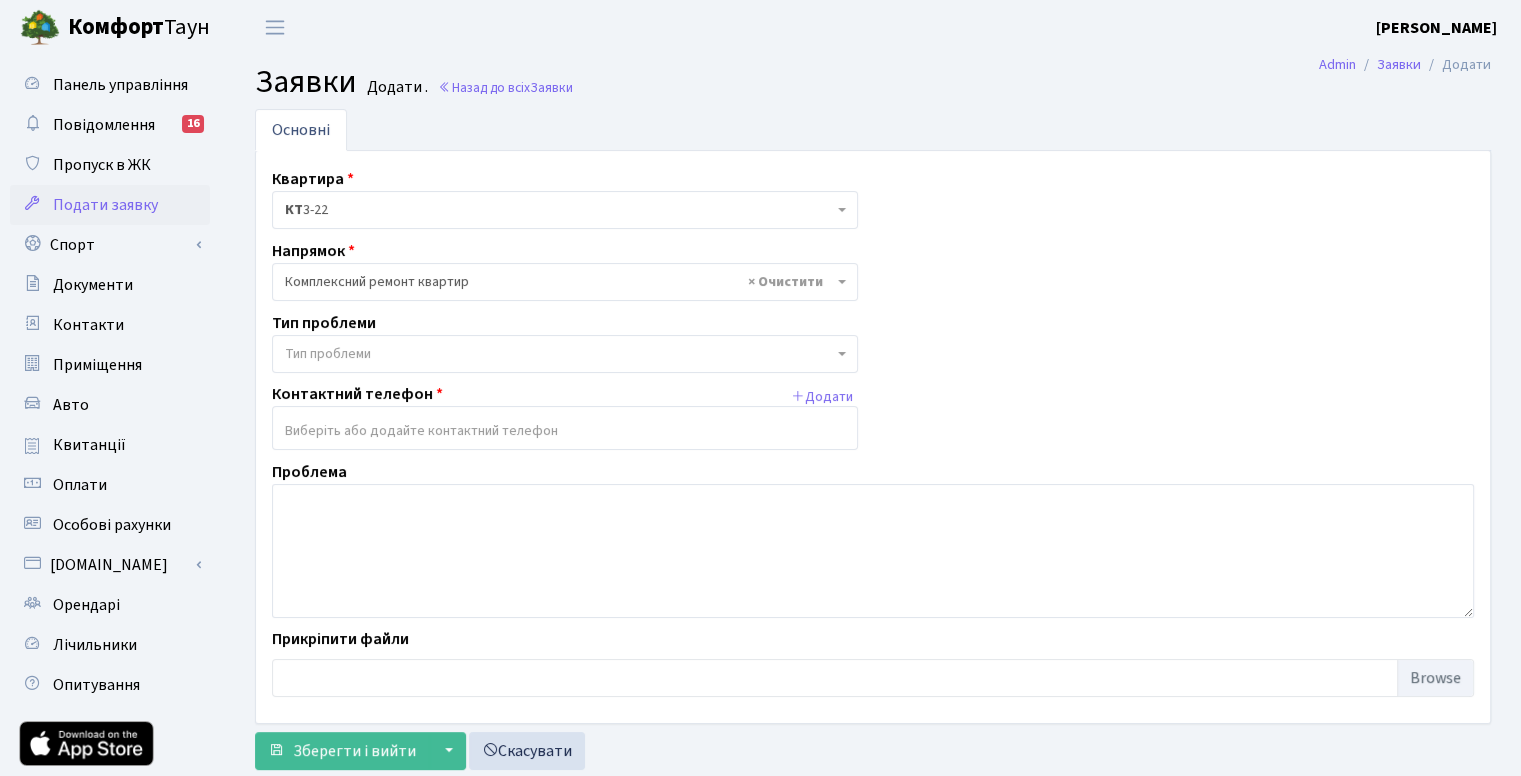 click on "Тип проблеми" at bounding box center (559, 354) 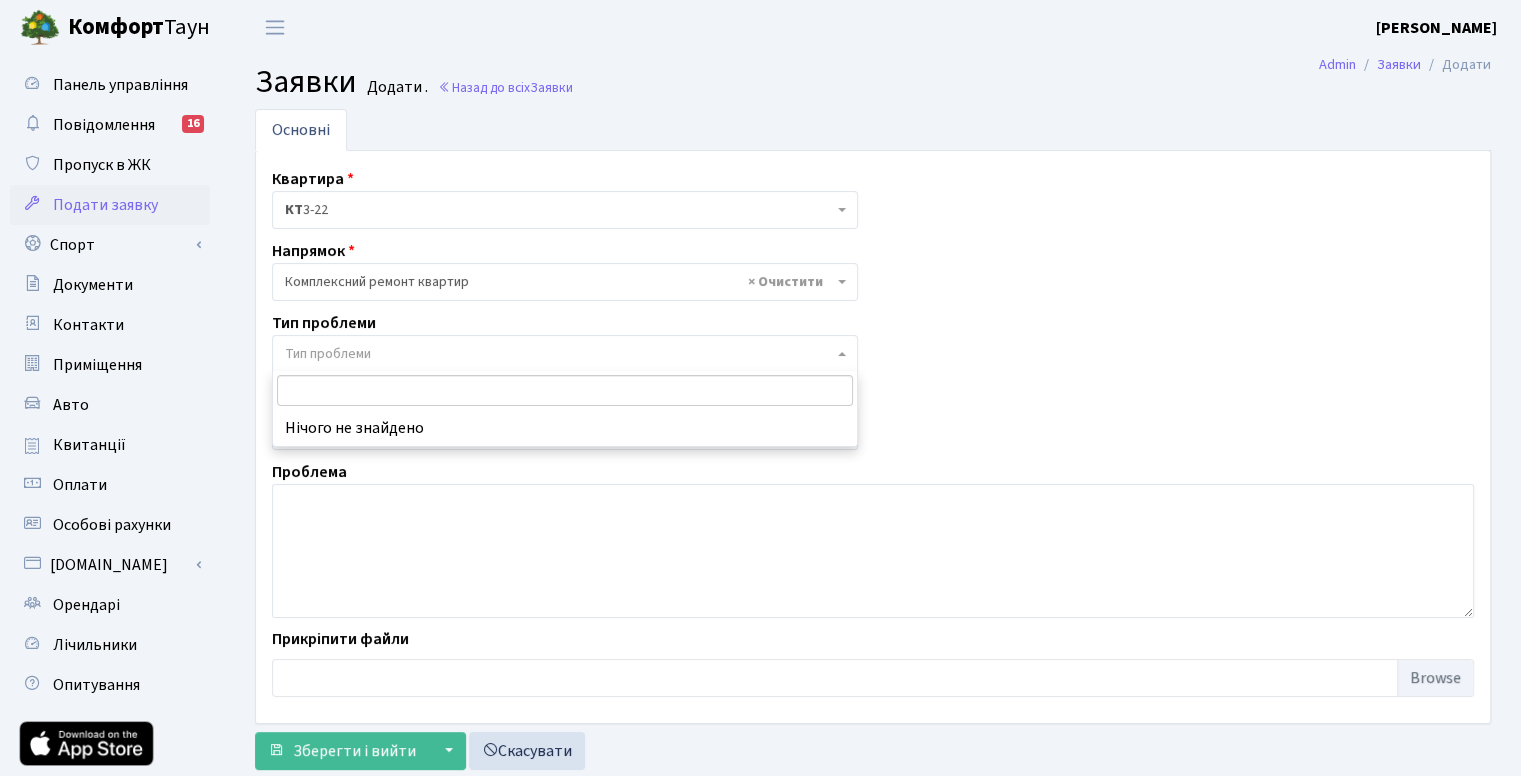 click at bounding box center (565, 390) 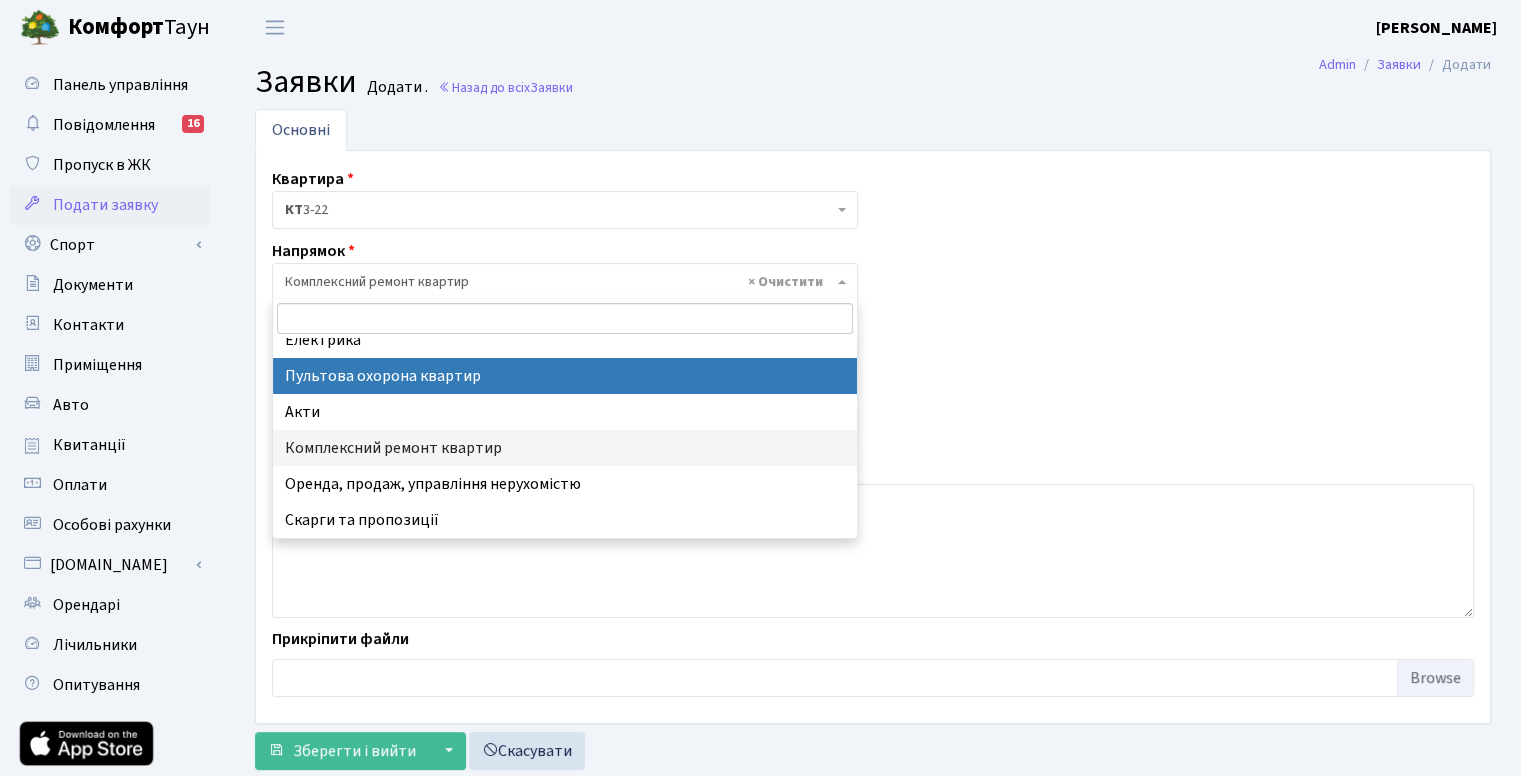 scroll, scrollTop: 32, scrollLeft: 0, axis: vertical 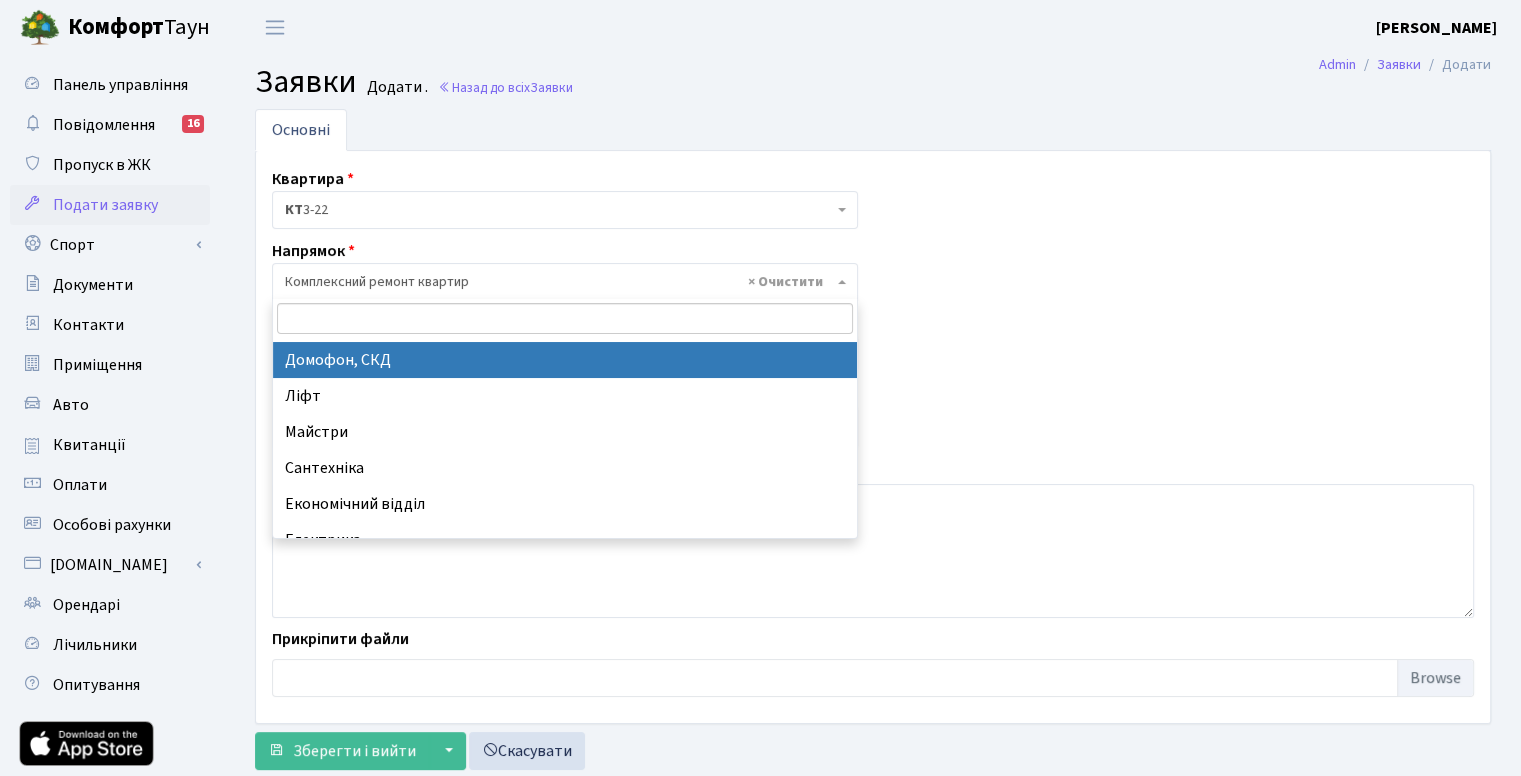 select on "4" 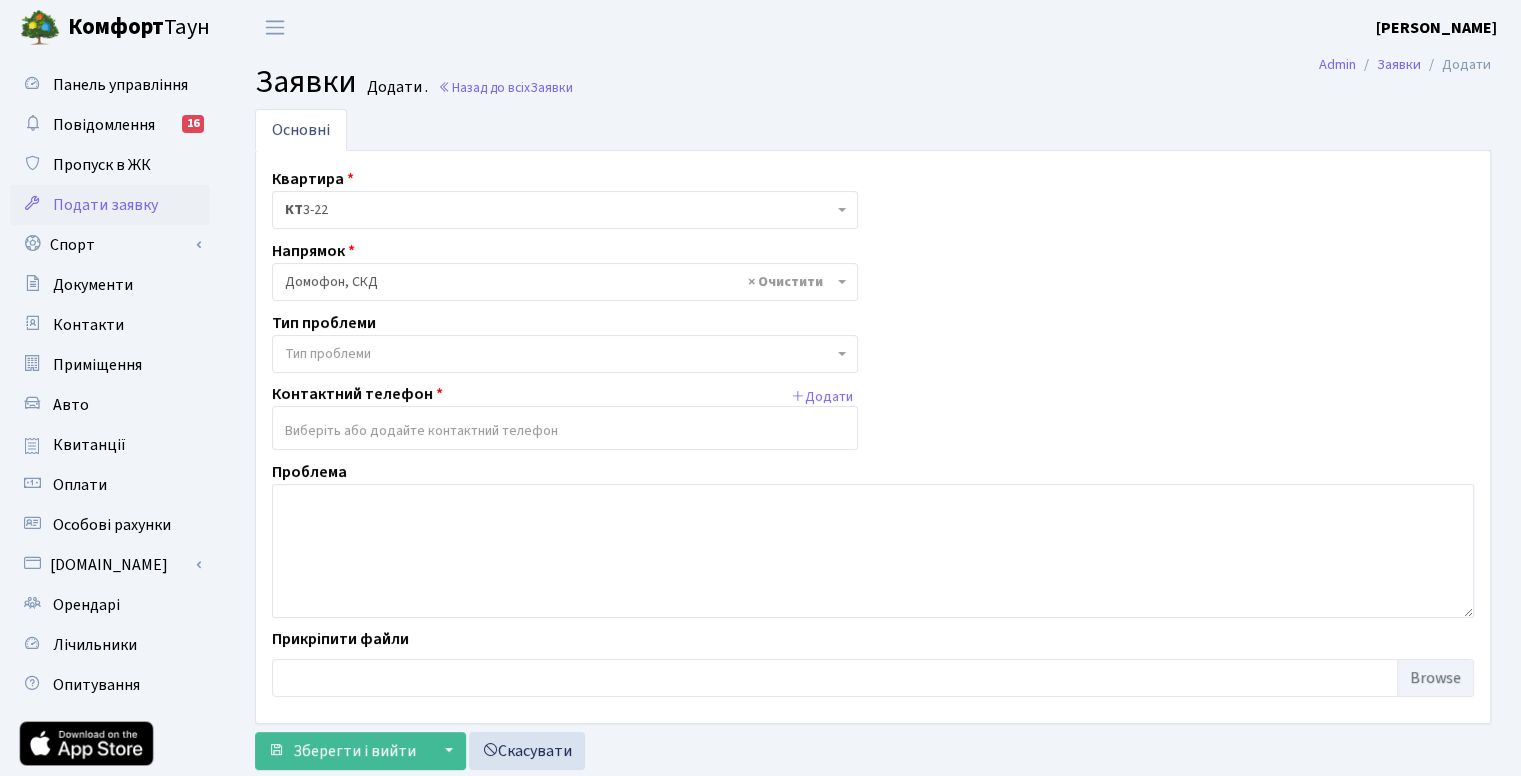 click on "Тип проблеми" at bounding box center [328, 354] 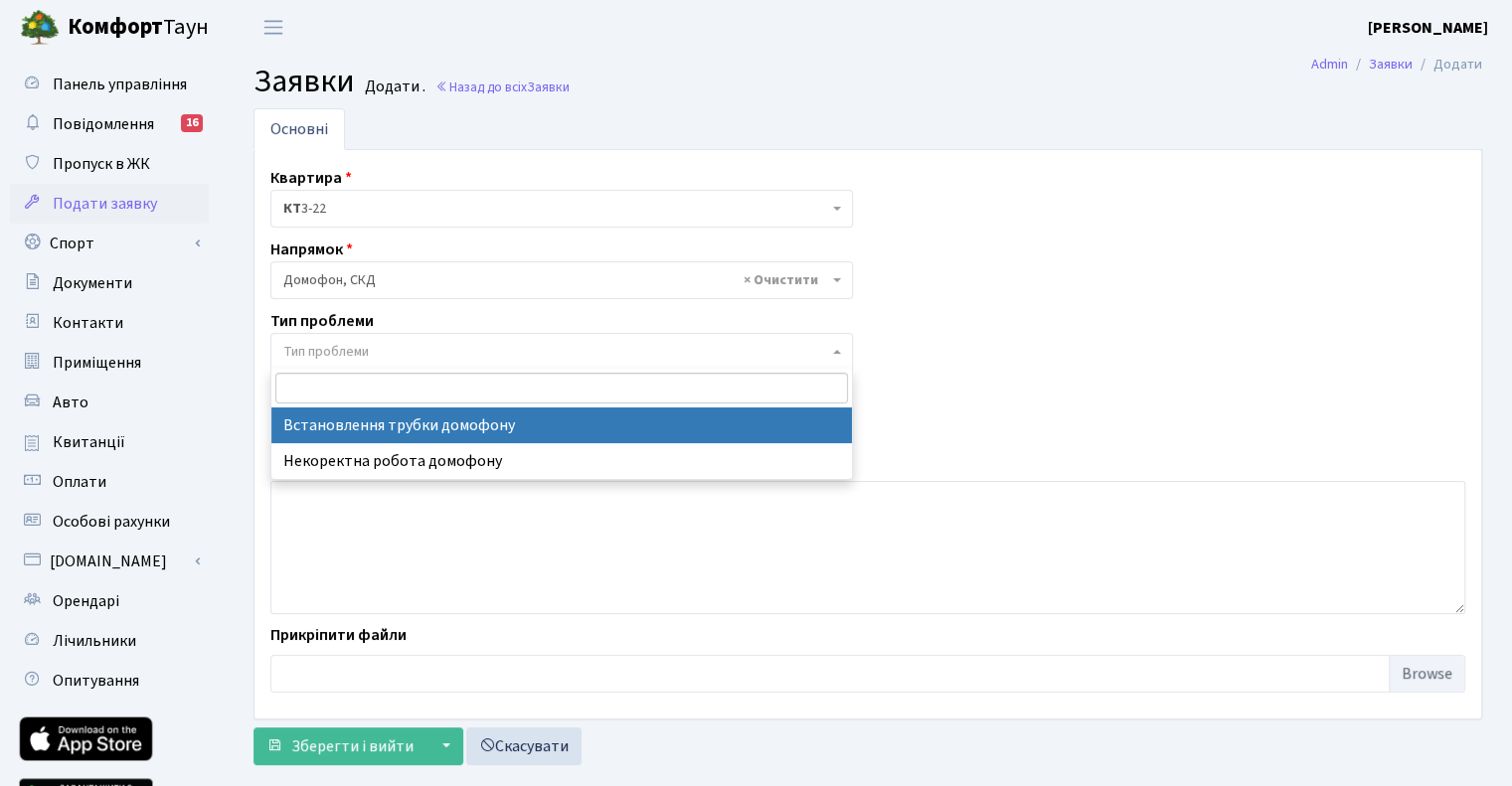 click on "Тип проблеми" at bounding box center [326, 352] 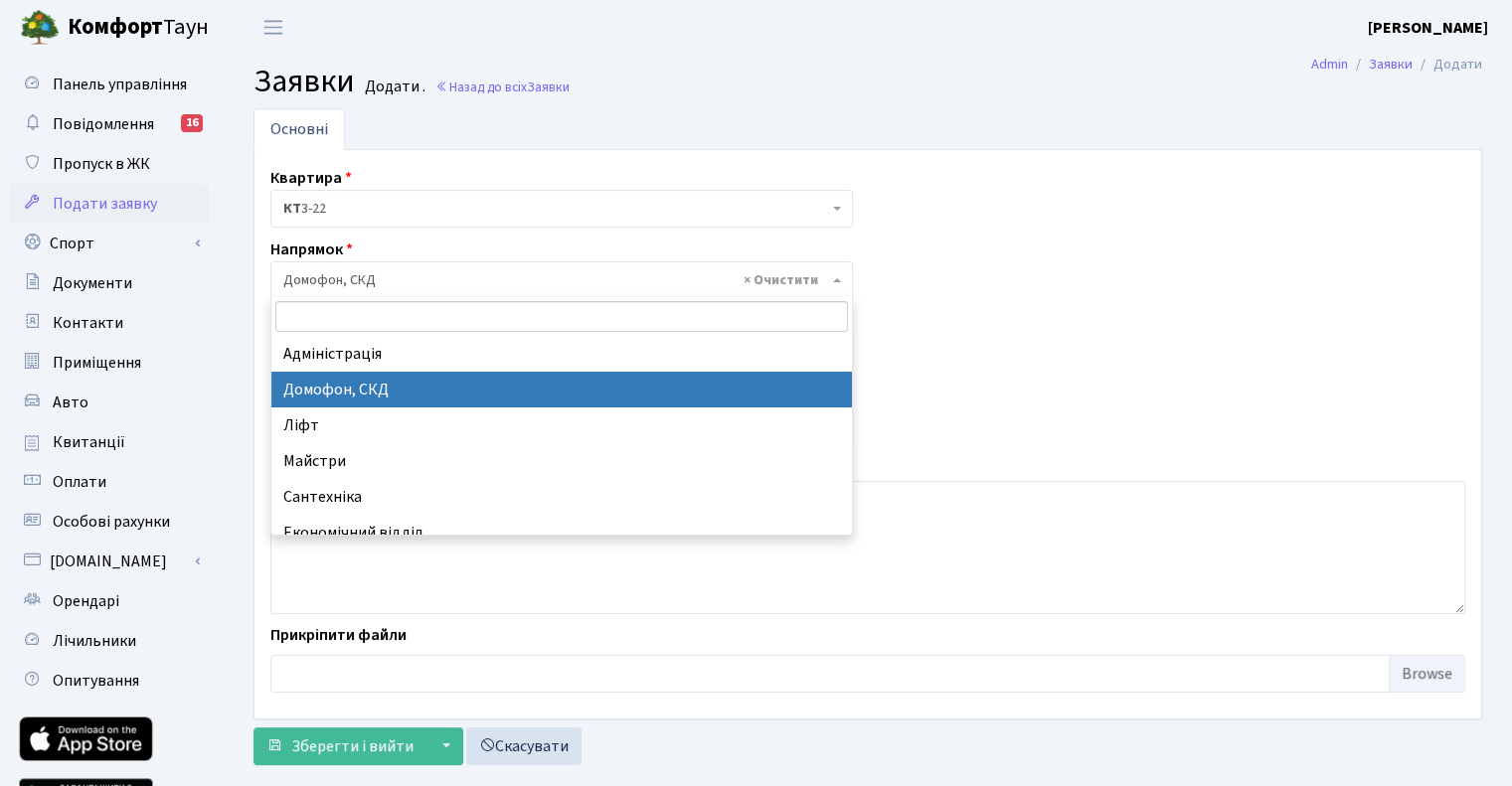 click on "× Домофон, СКД" at bounding box center [556, 280] 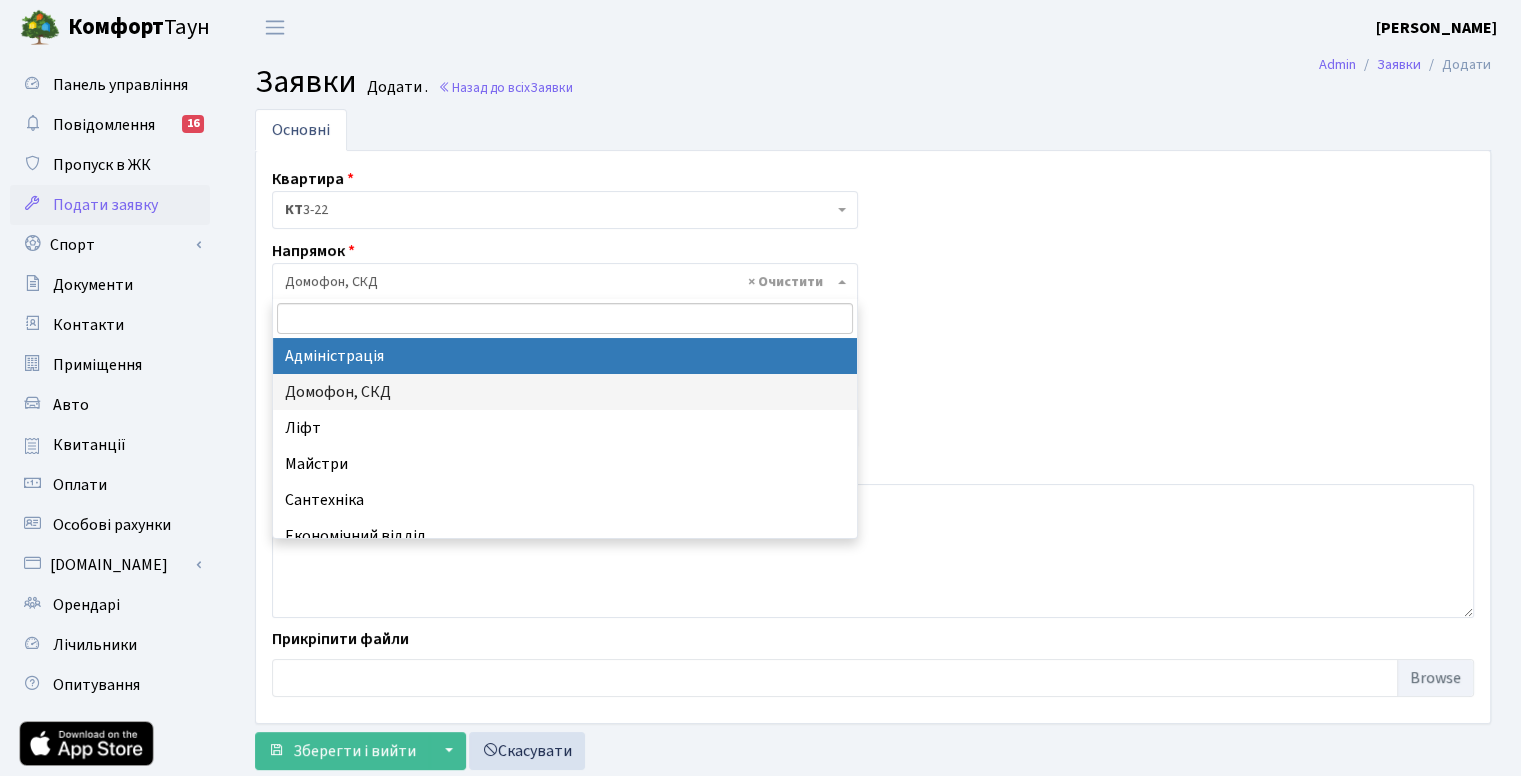 select on "5" 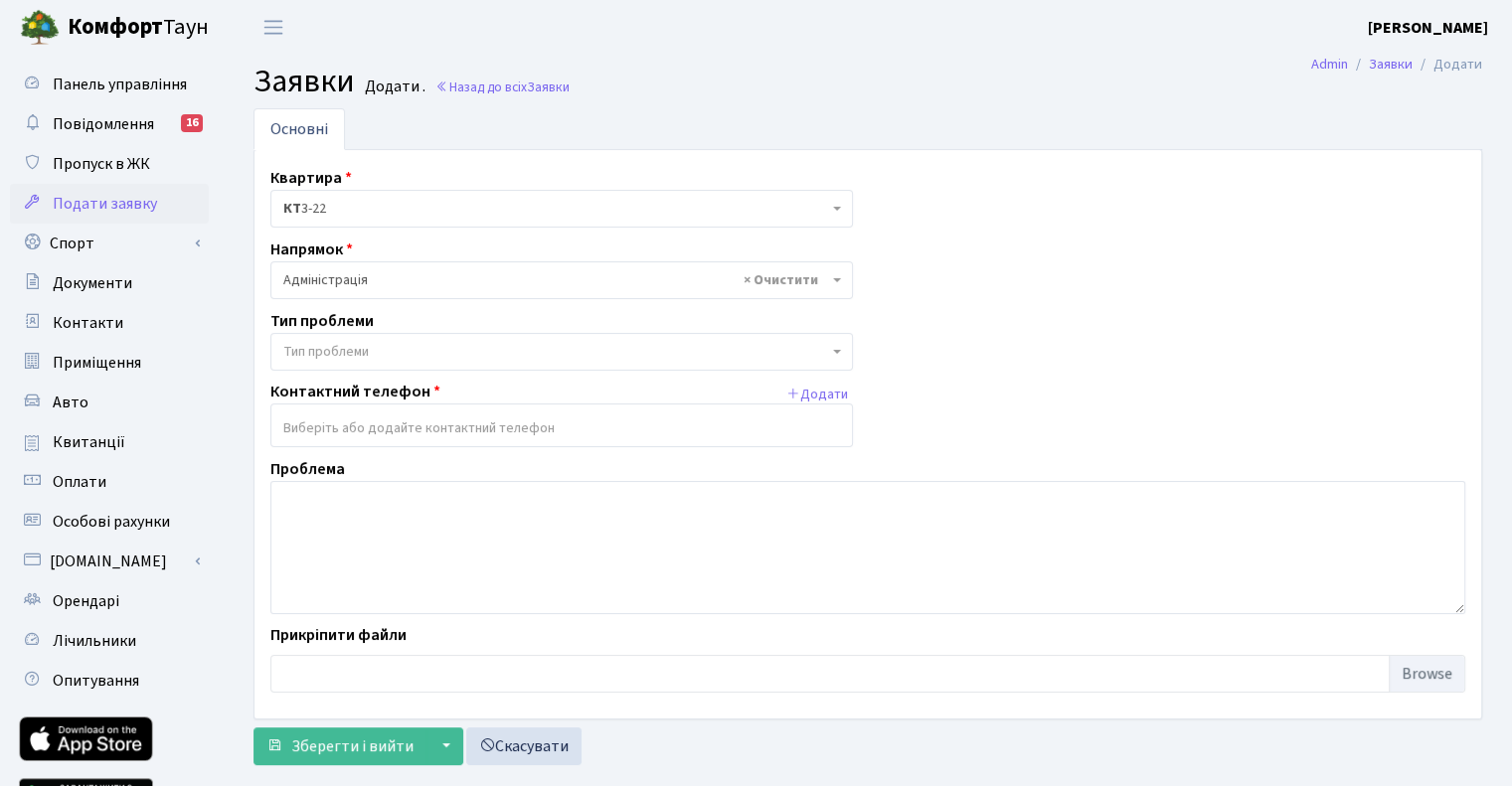 click on "Квартира
<b>КТ</b>&nbsp;&nbsp;&nbsp;&nbsp;3-22
<b>КТ</b>&nbsp;&nbsp;&nbsp;&nbsp;4-003
<b>КТ</b>&nbsp;&nbsp;&nbsp;&nbsp;13-46
КТ     3-22
Напрямок
-
Адміністрація
Домофон, СКД
Ліфт
Майстри
Сантехніка
Економічний відділ
Електрика
Пультова охорона квартир Акти ×" at bounding box center [868, 434] 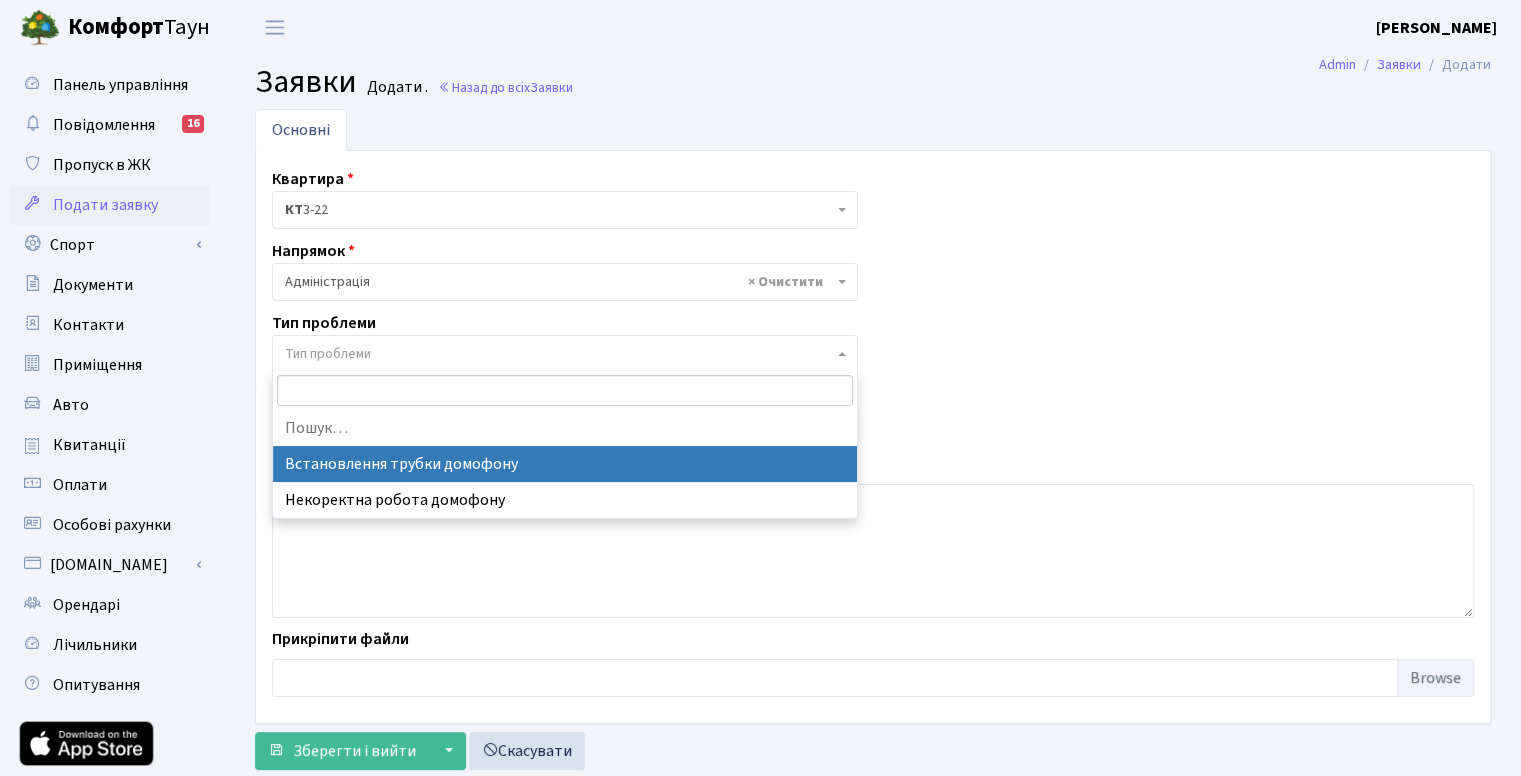 click on "Тип проблеми" at bounding box center [559, 354] 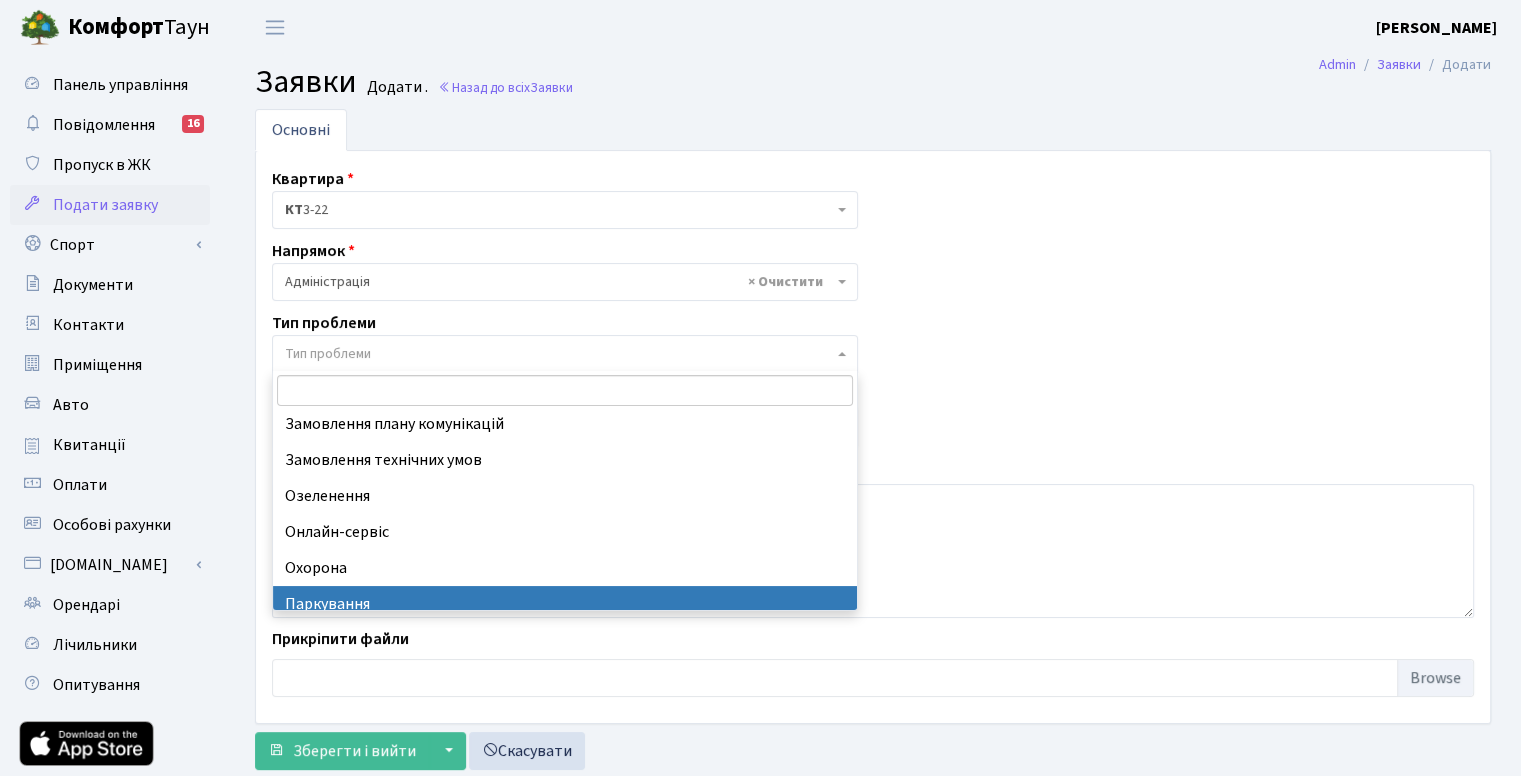 scroll, scrollTop: 0, scrollLeft: 0, axis: both 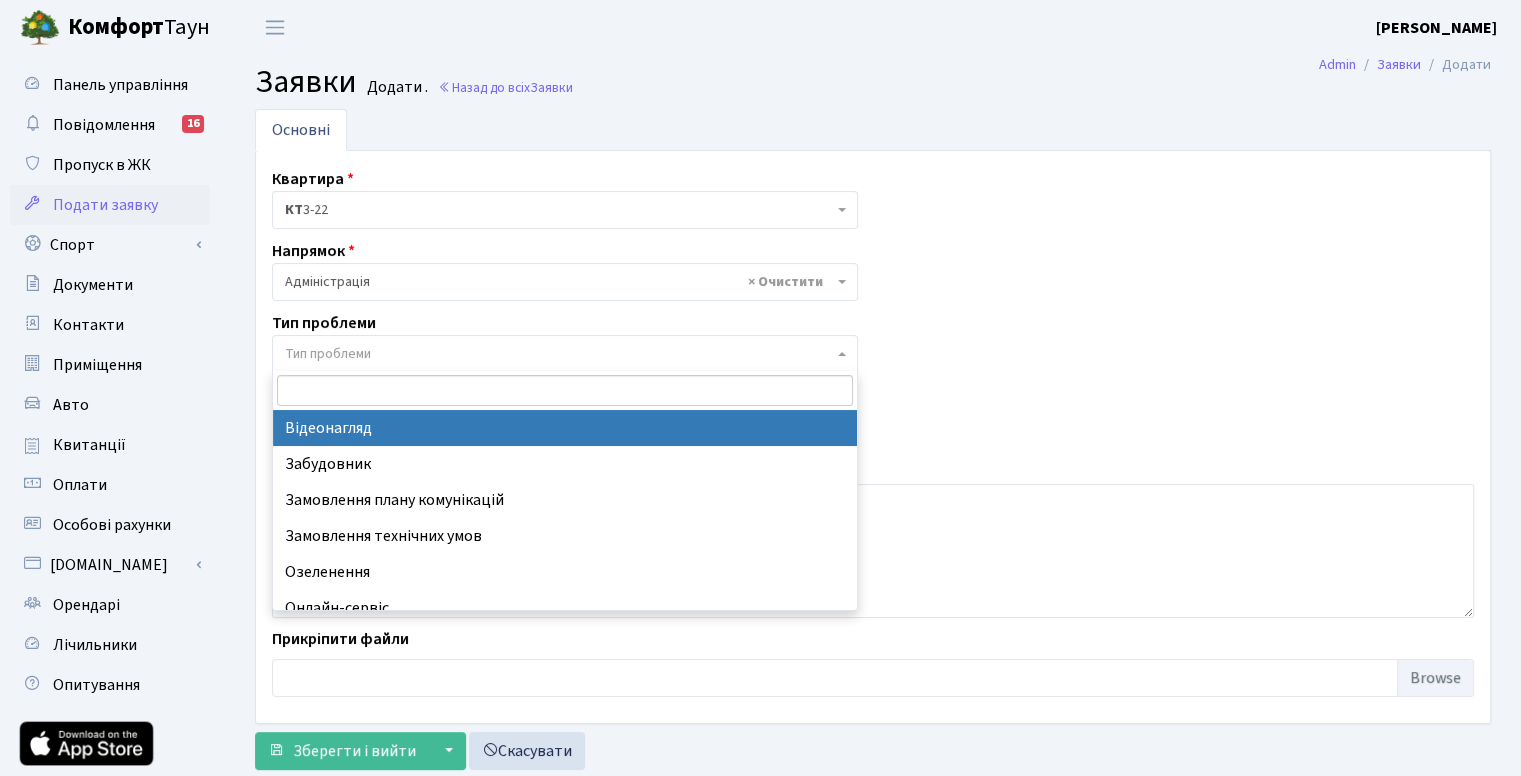 click on "× Адміністрація" at bounding box center [559, 282] 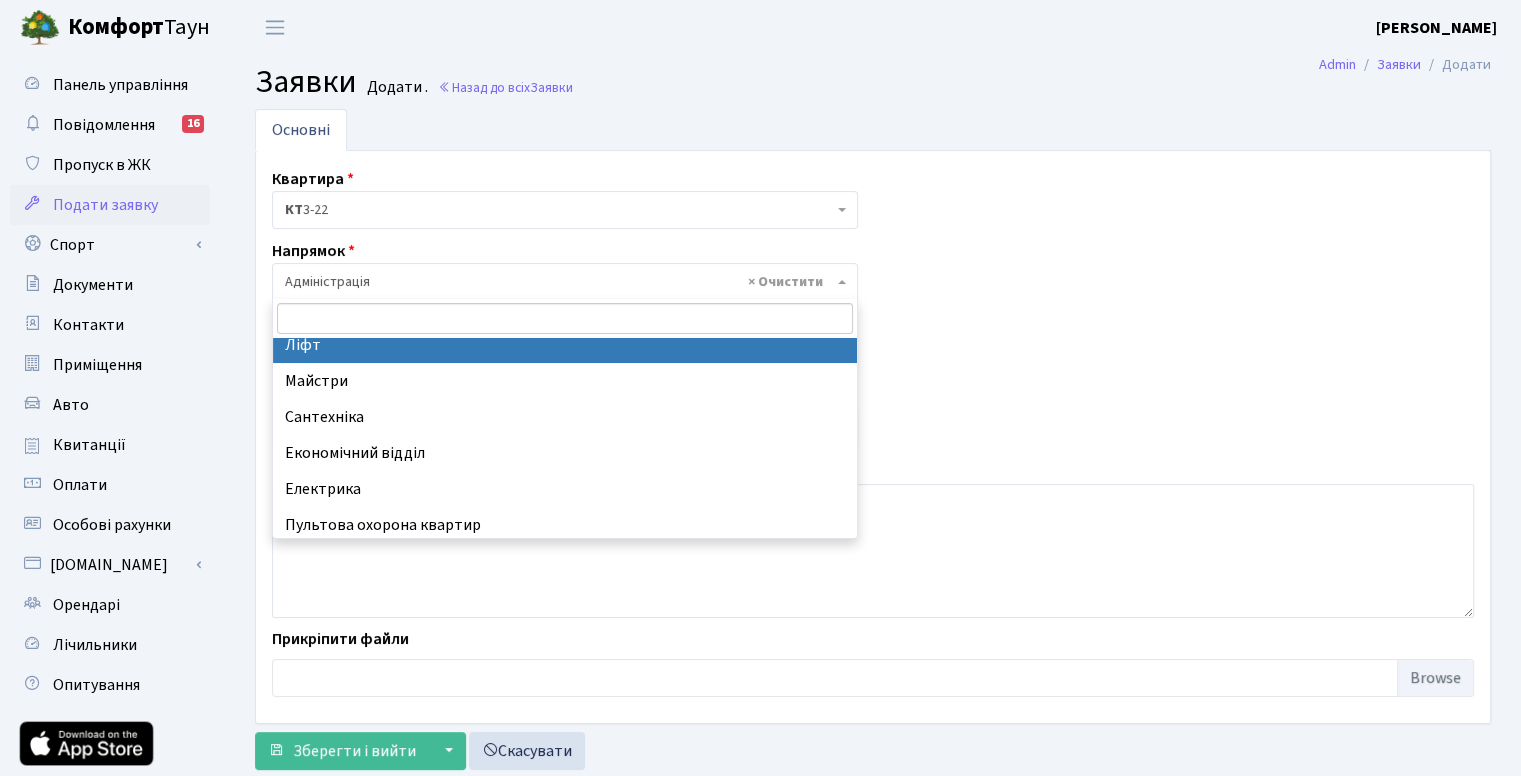 scroll, scrollTop: 100, scrollLeft: 0, axis: vertical 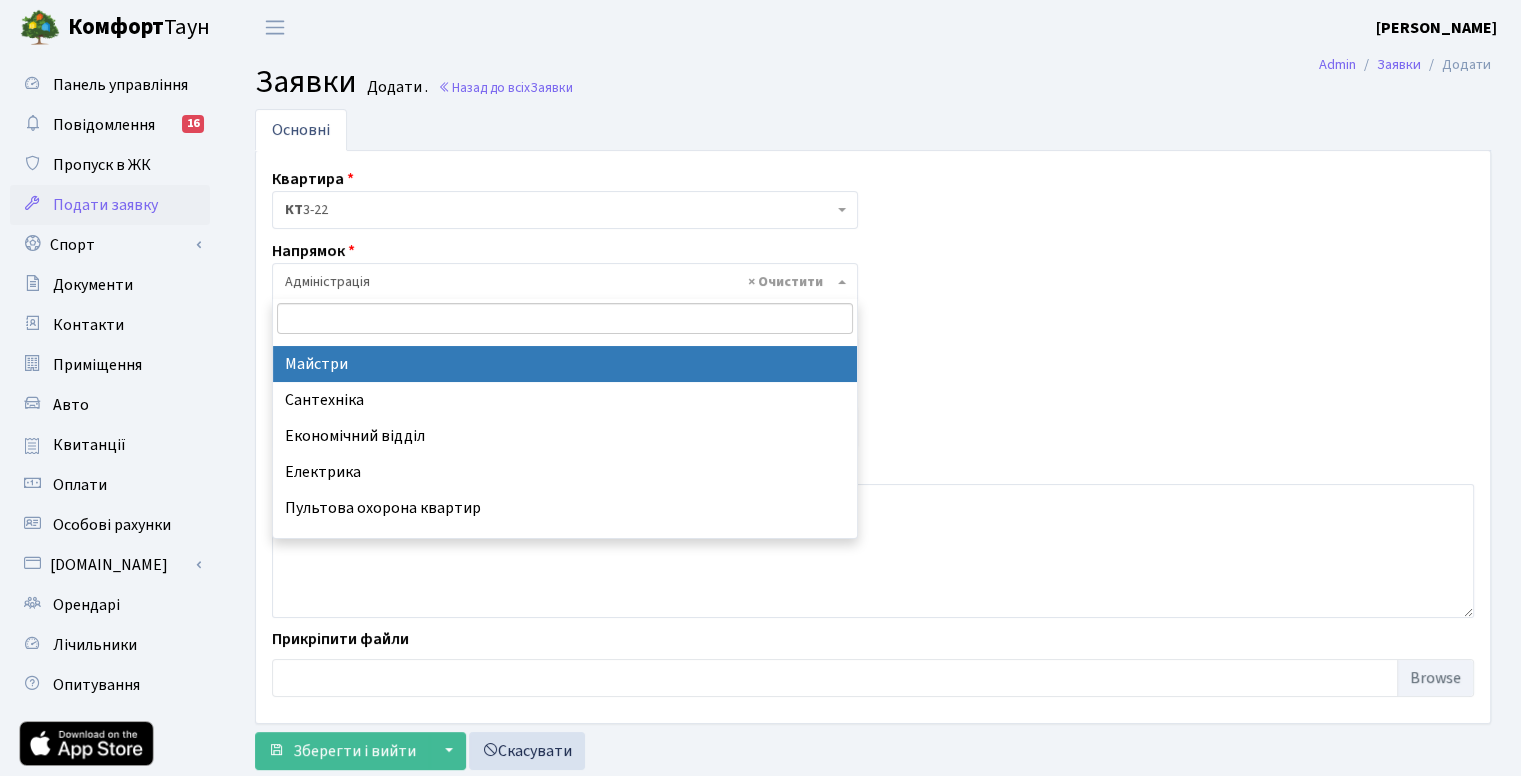 select on "1" 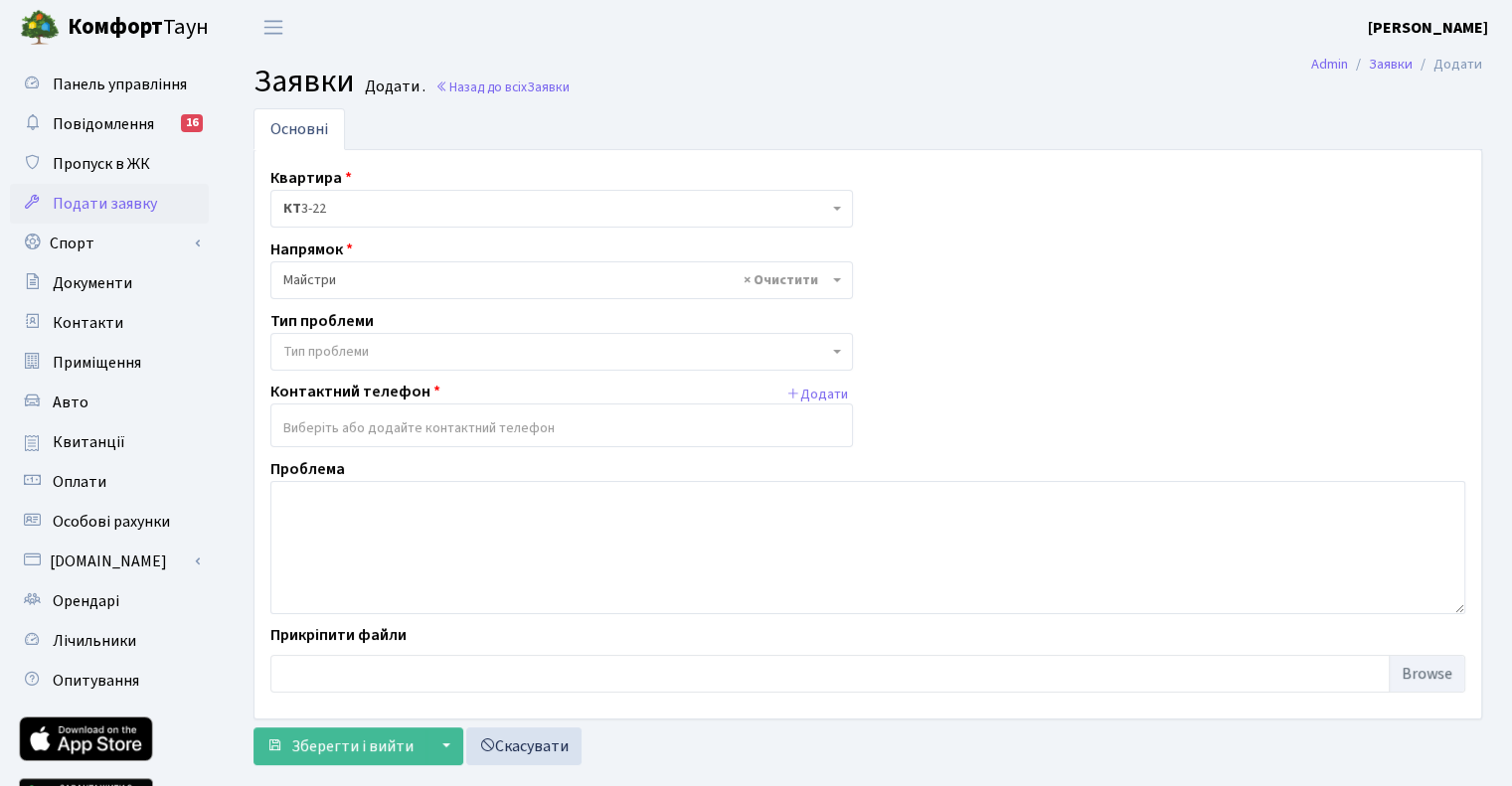 click on "Тип проблеми" at bounding box center (326, 352) 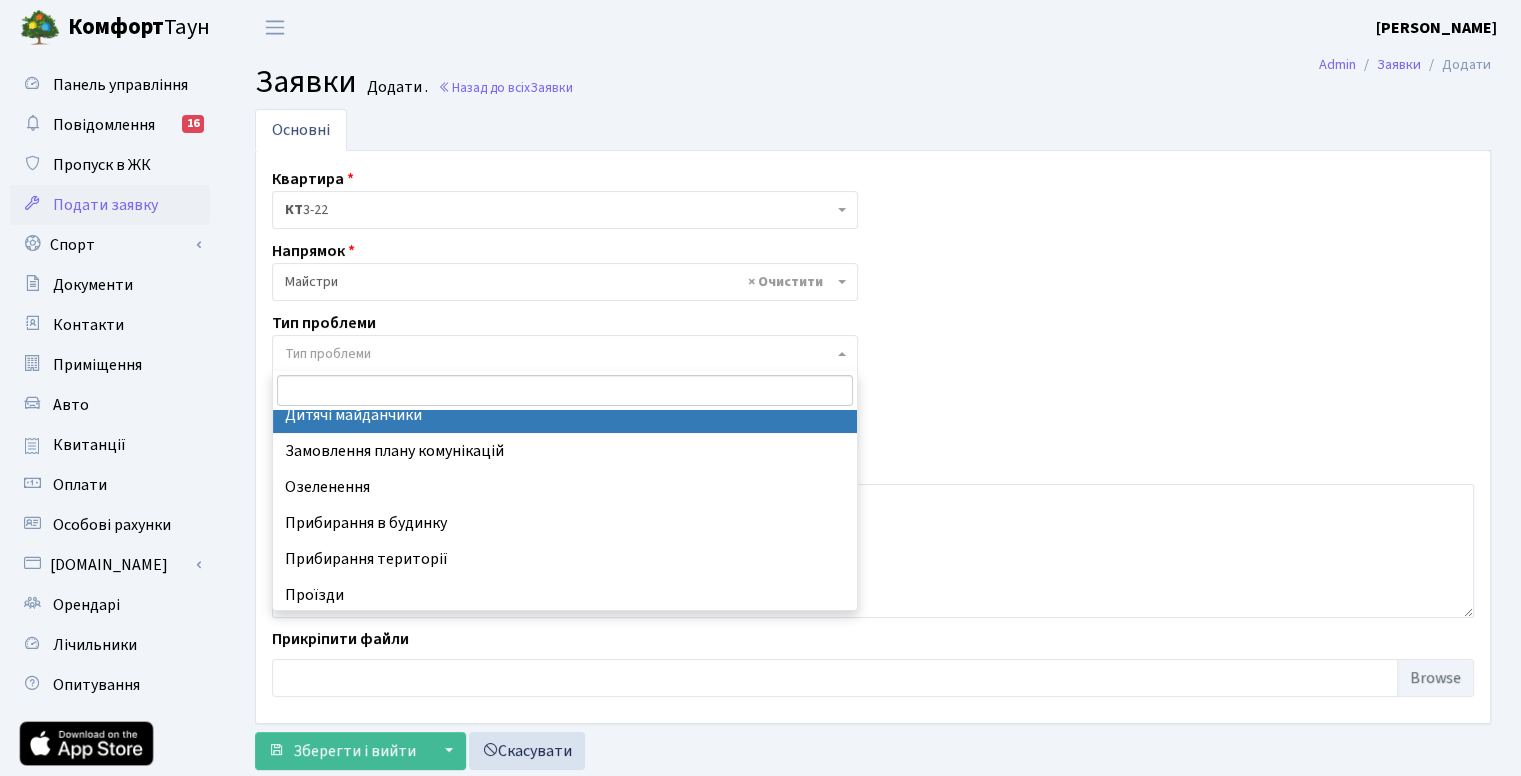 scroll, scrollTop: 0, scrollLeft: 0, axis: both 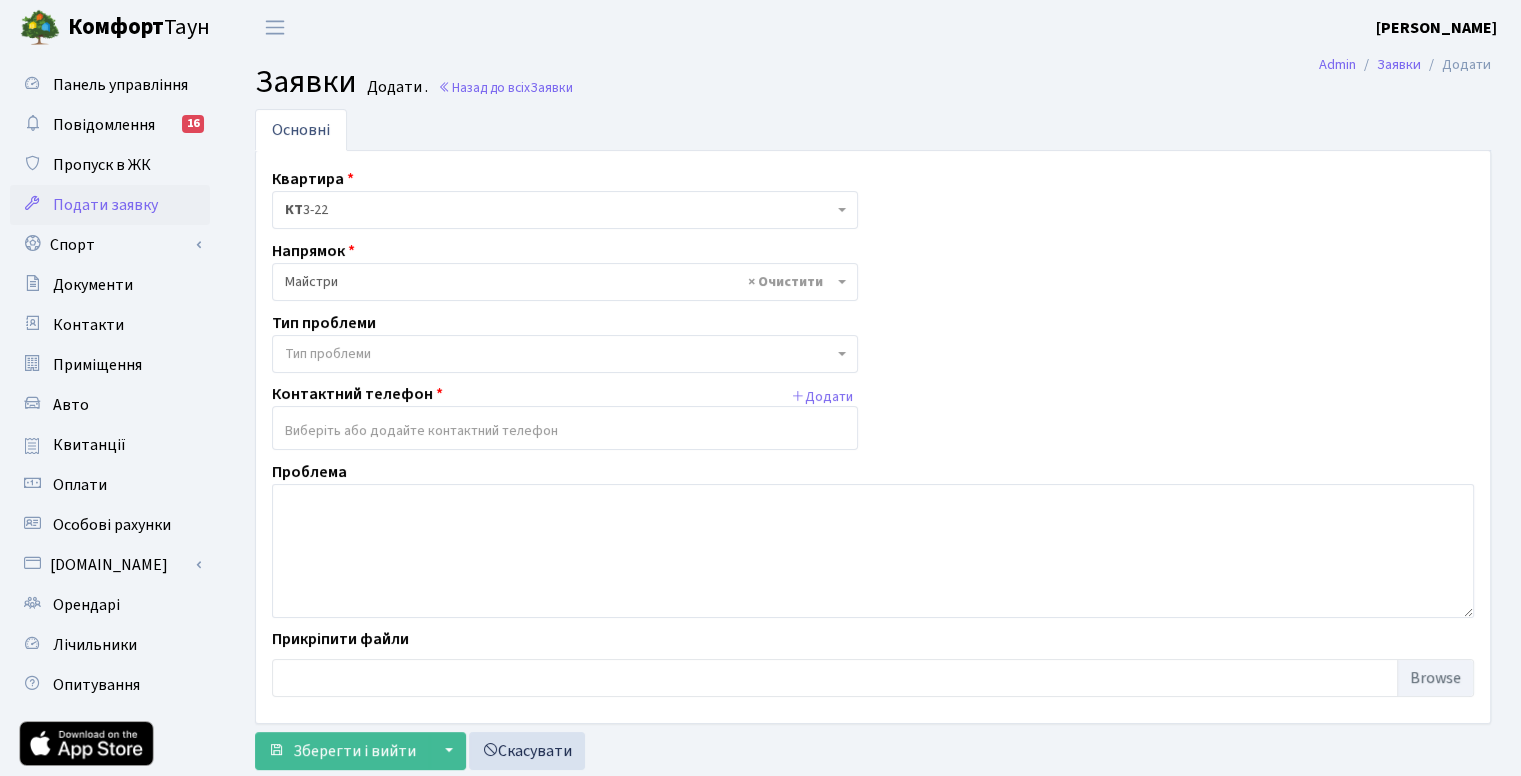 click on "Квартира
<b>КТ</b>&nbsp;&nbsp;&nbsp;&nbsp;3-22
<b>КТ</b>&nbsp;&nbsp;&nbsp;&nbsp;4-003
<b>КТ</b>&nbsp;&nbsp;&nbsp;&nbsp;13-46
КТ     3-22
Напрямок
-
Адміністрація
Домофон, СКД
Ліфт
Майстри
Сантехніка
Економічний відділ
Електрика
Пультова охорона квартир Акти ×" at bounding box center (873, 437) 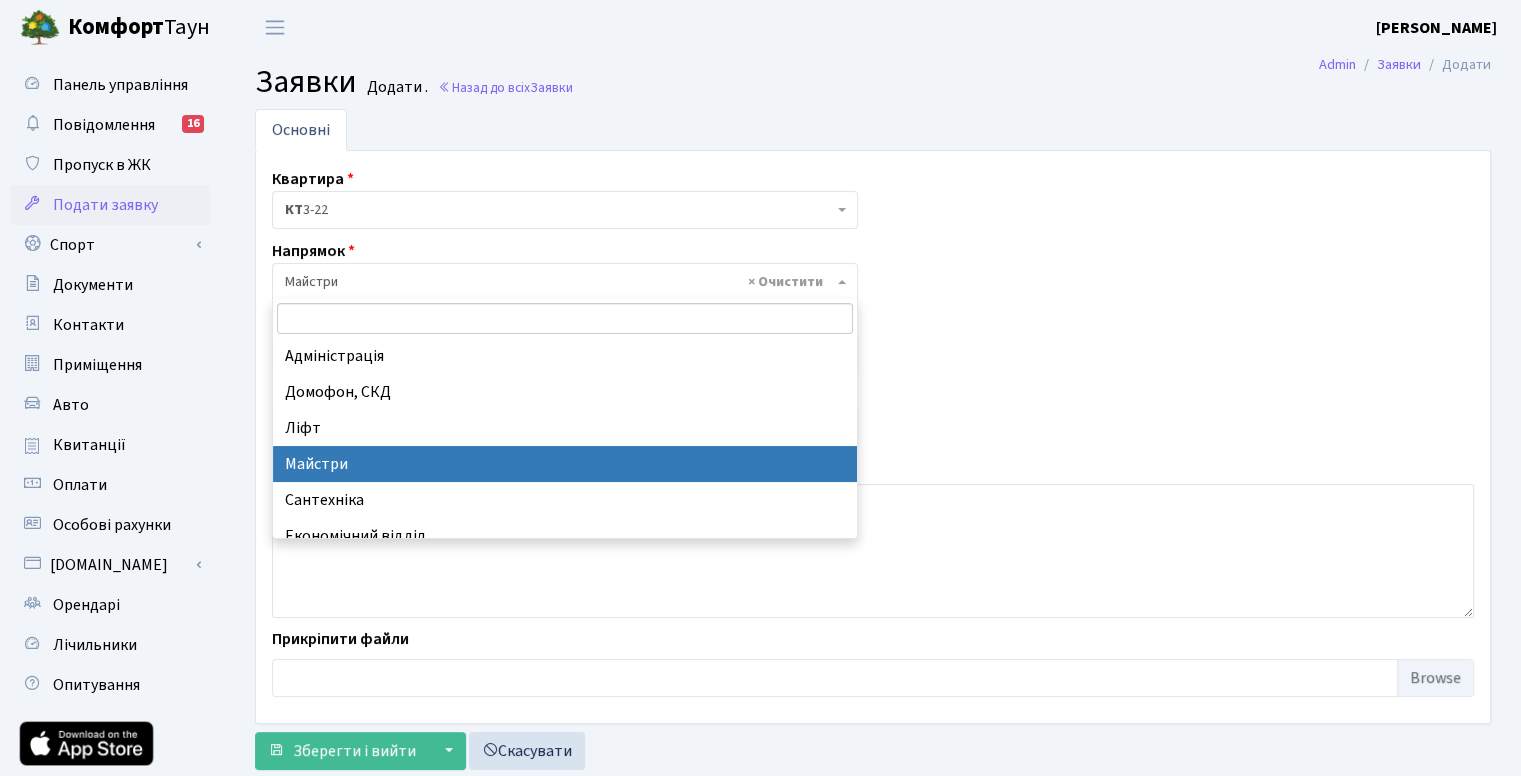 click on "× Майстри" at bounding box center (559, 282) 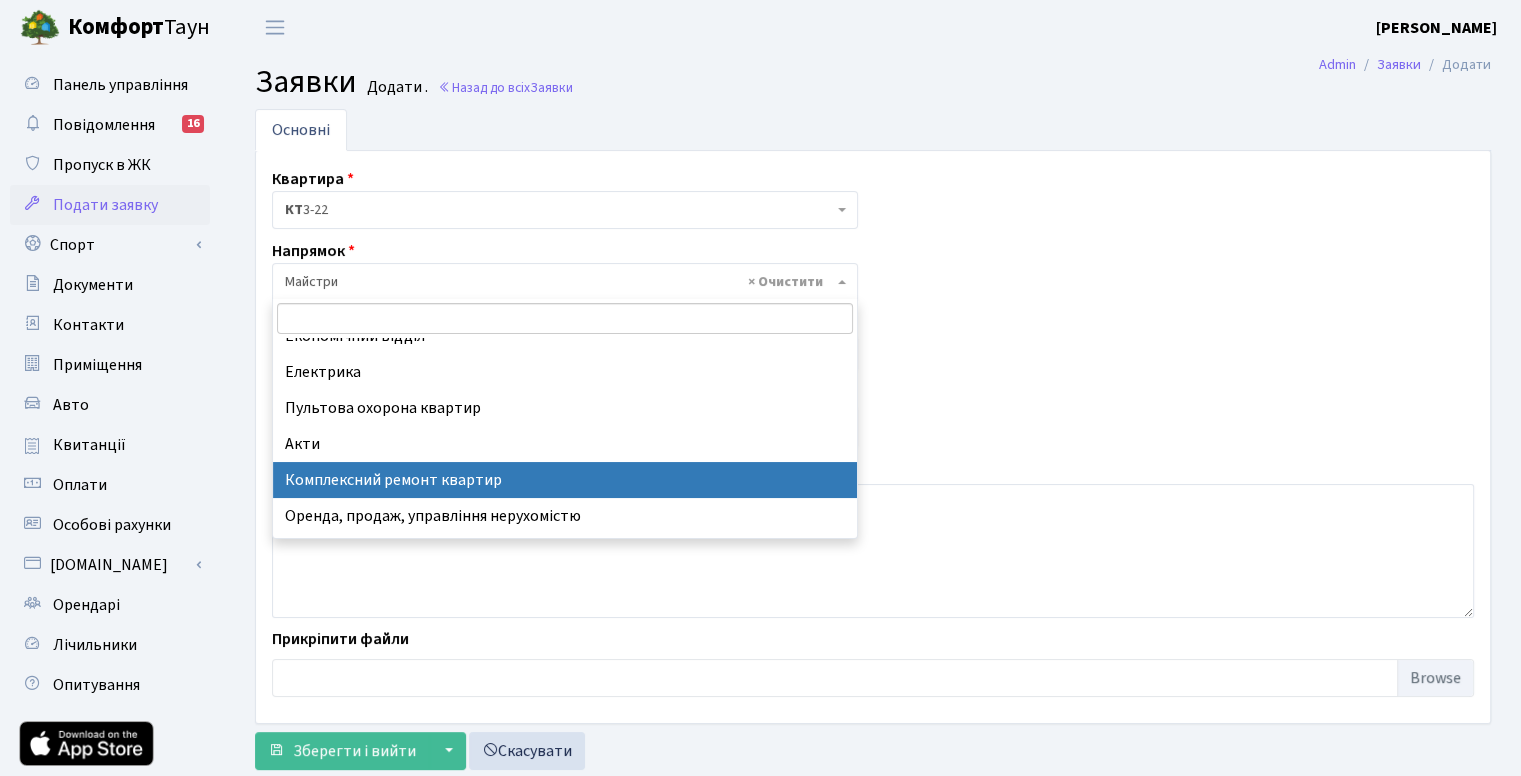scroll, scrollTop: 232, scrollLeft: 0, axis: vertical 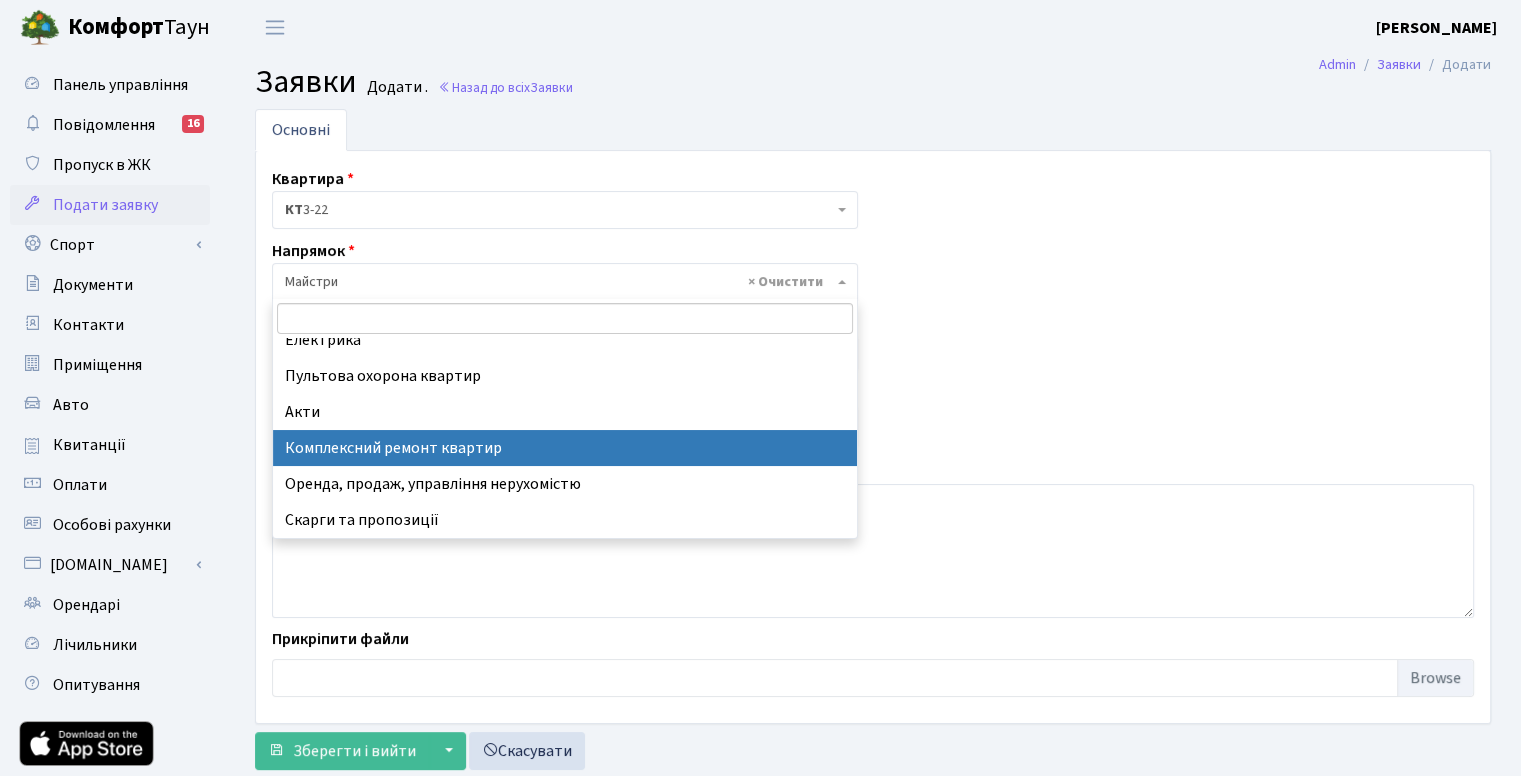 select on "19" 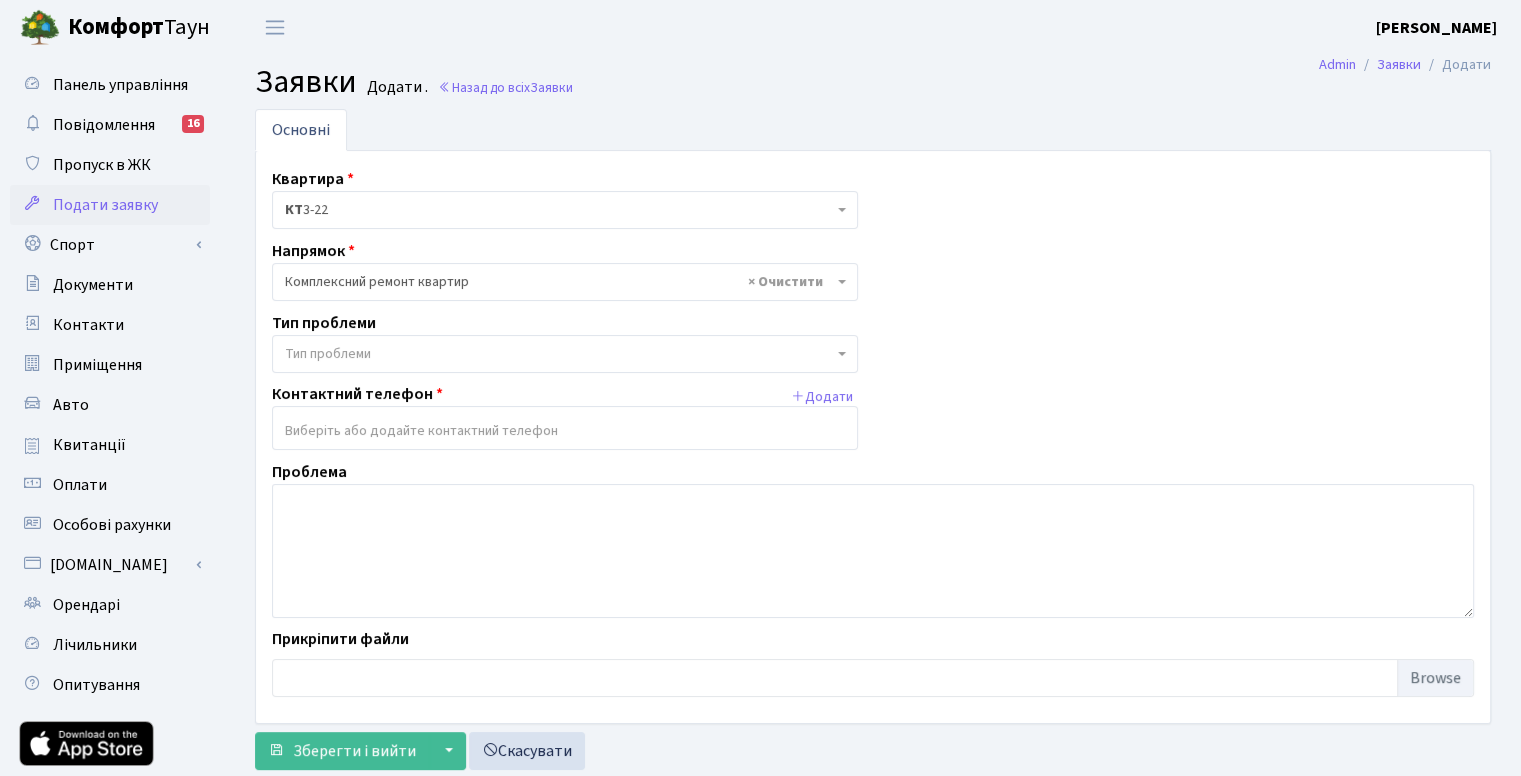 click on "Тип проблеми" at bounding box center [559, 354] 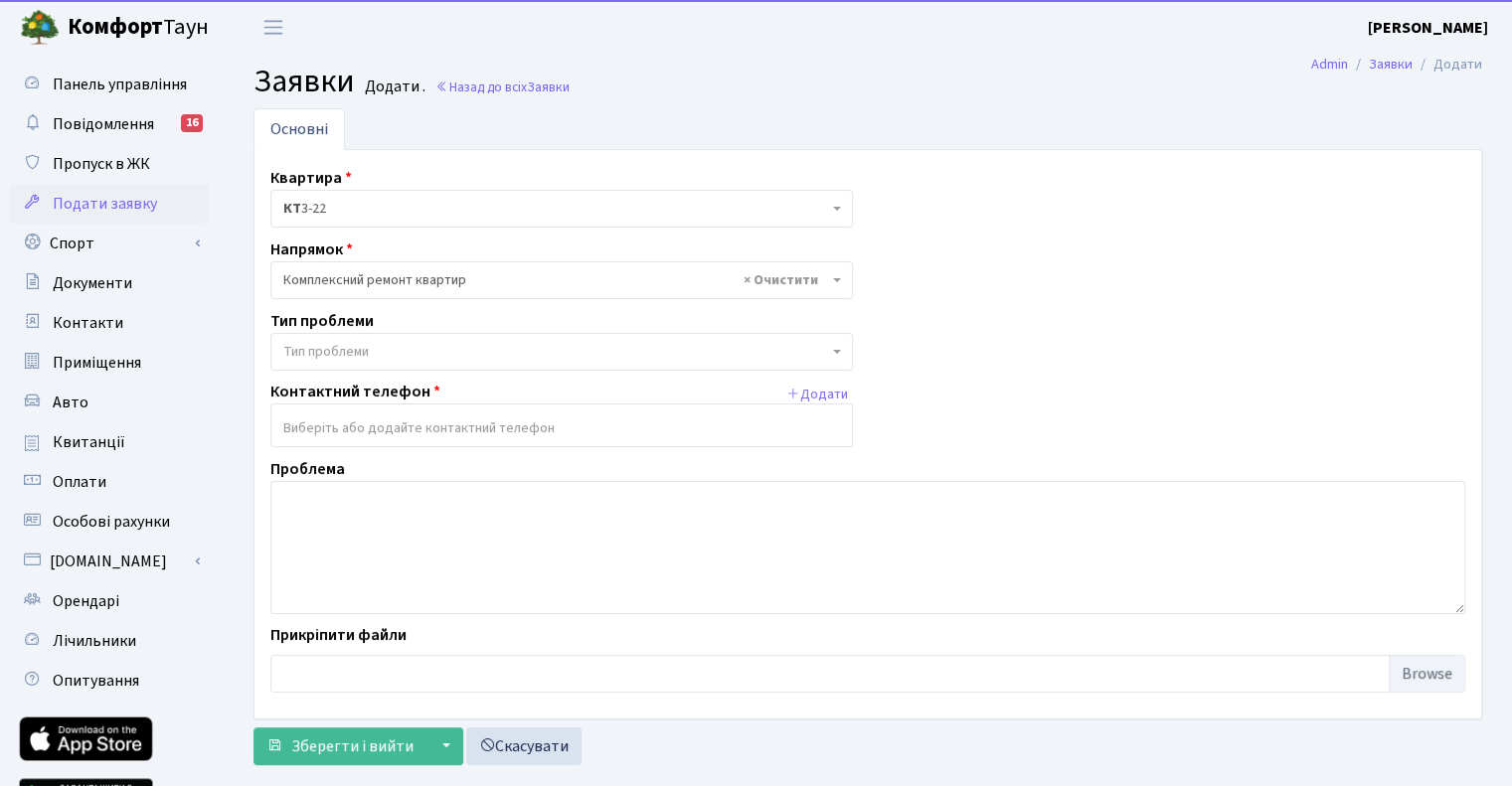 click on "Тип проблеми" at bounding box center [556, 352] 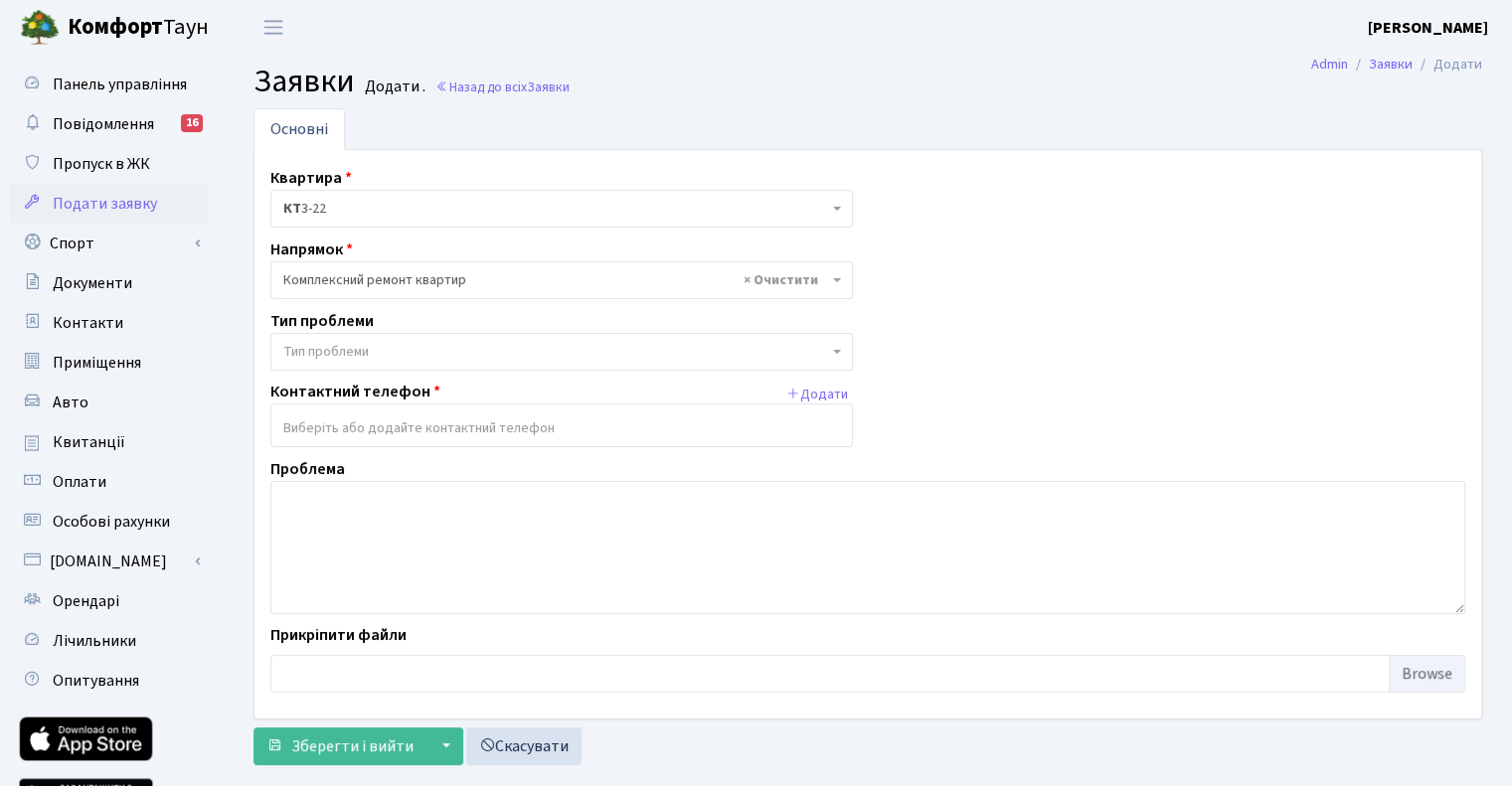 click on "× Комплексний ремонт квартир" at bounding box center (556, 280) 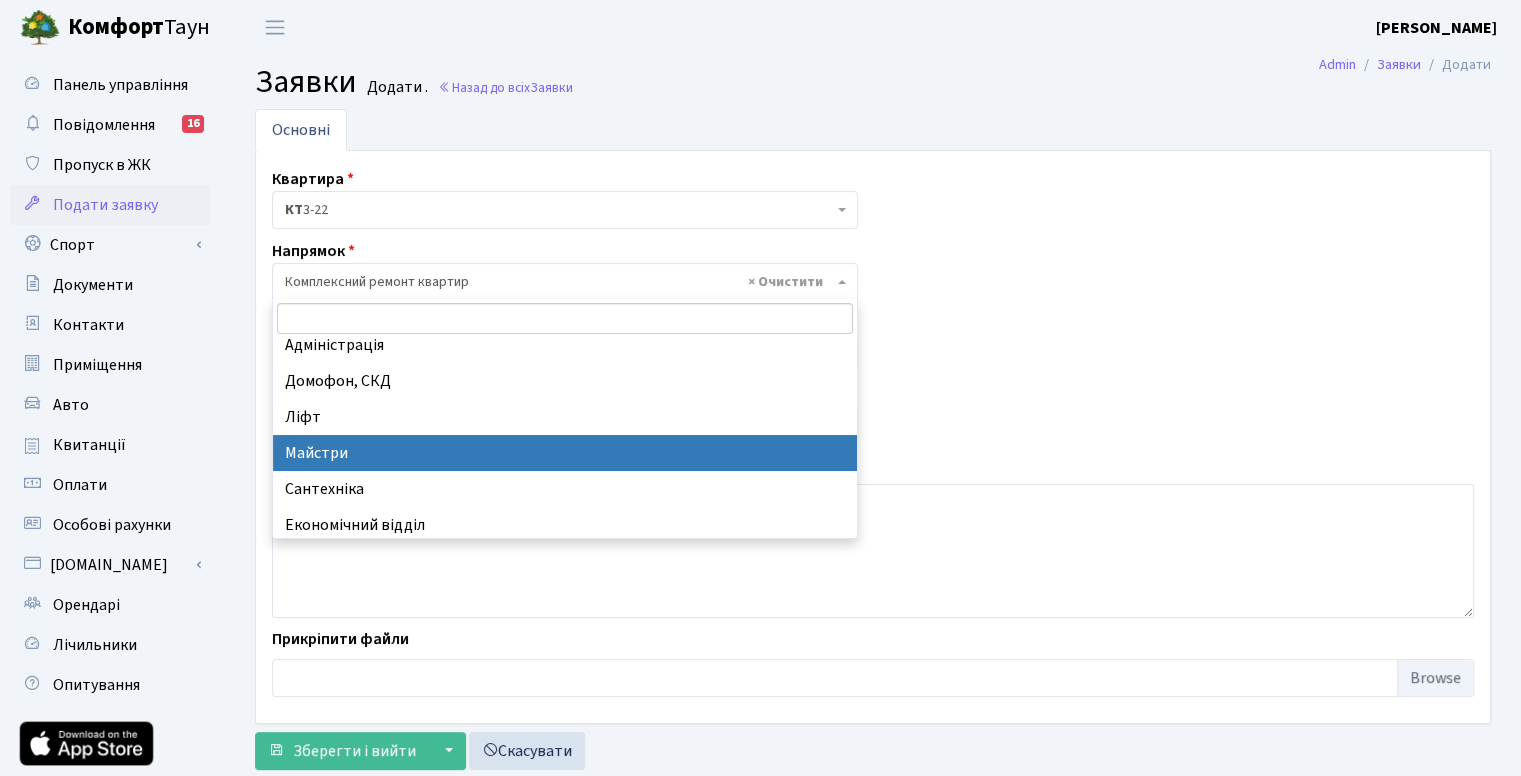 scroll, scrollTop: 0, scrollLeft: 0, axis: both 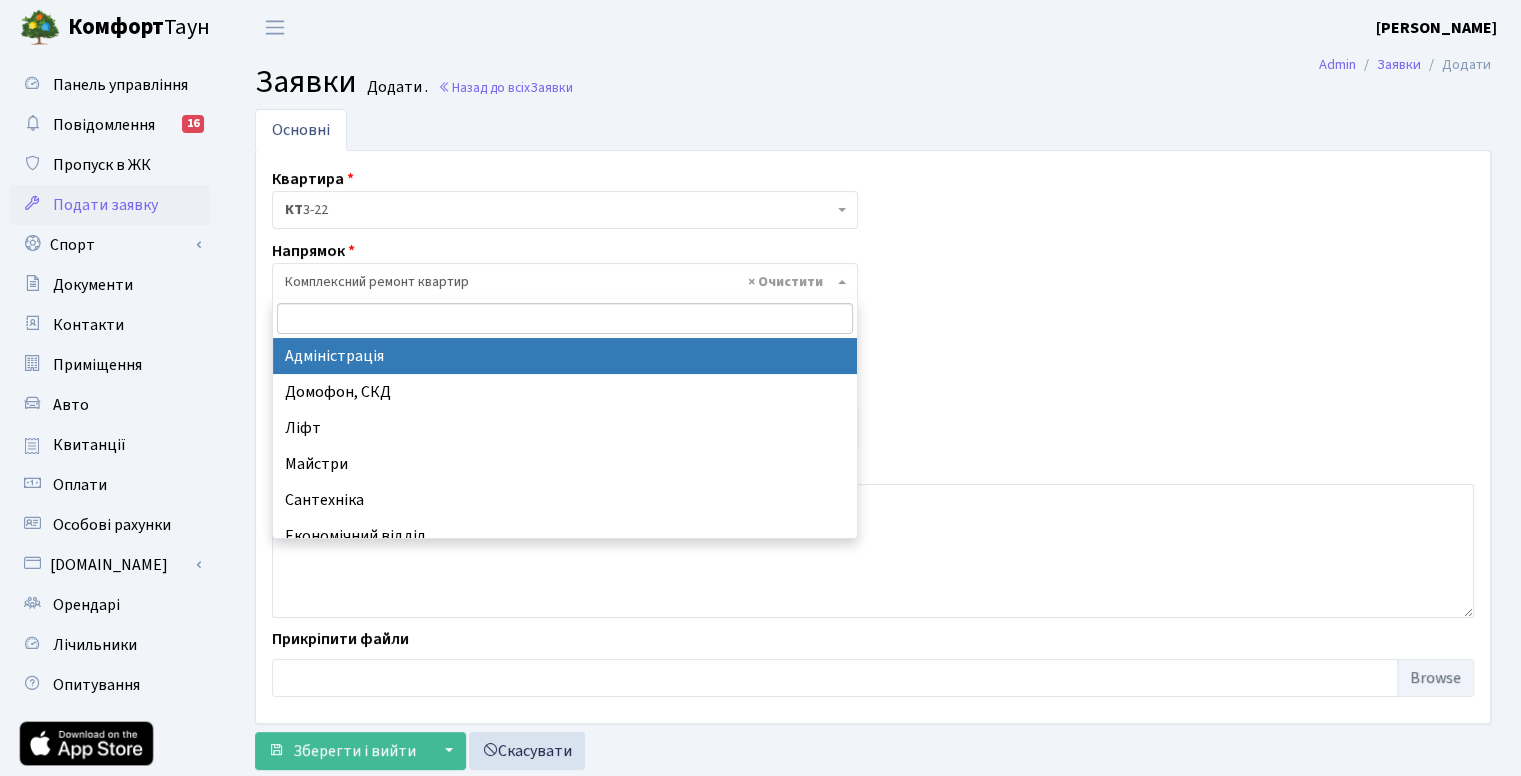 select on "5" 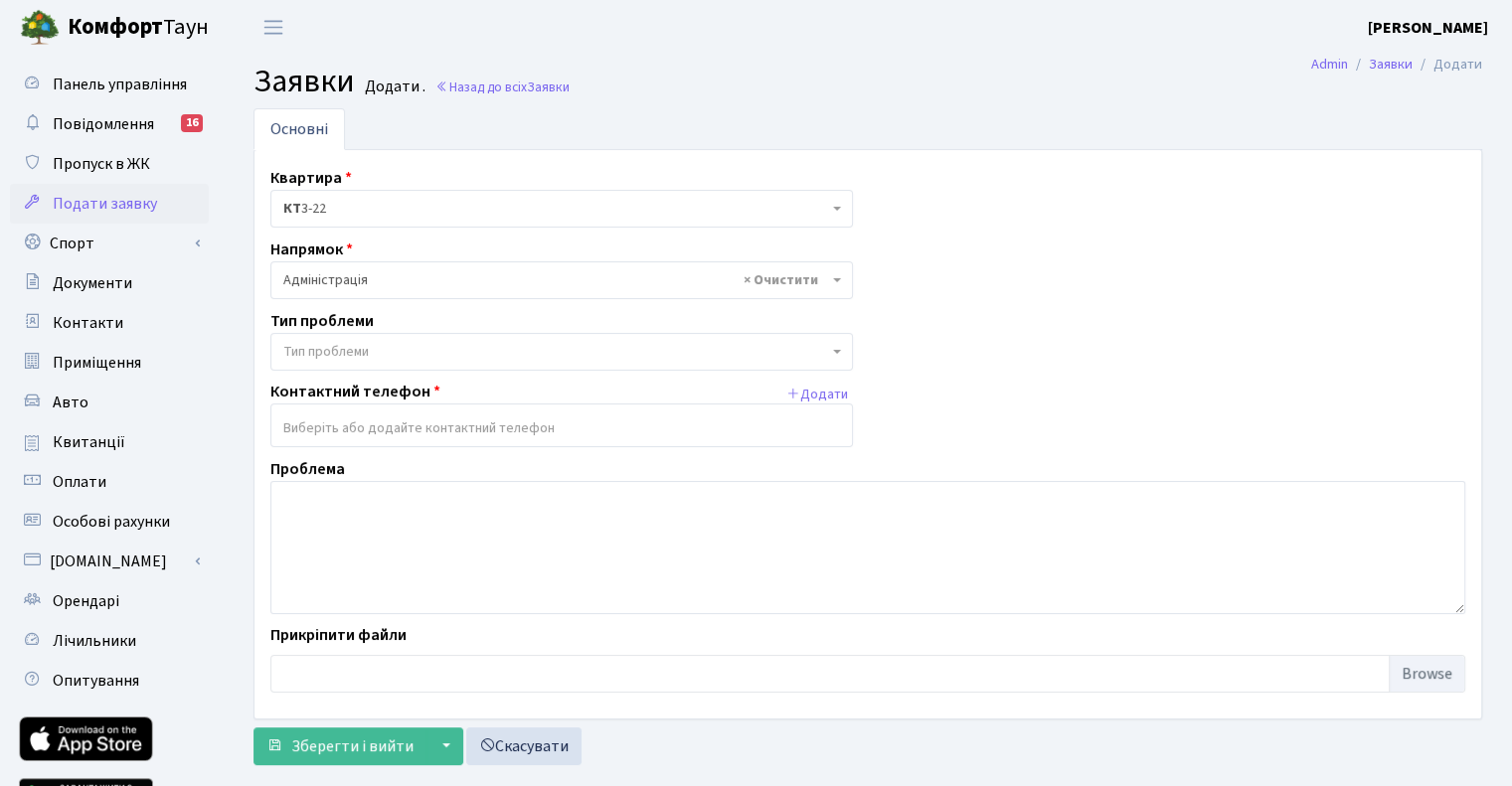 click on "Тип проблеми" at bounding box center [326, 352] 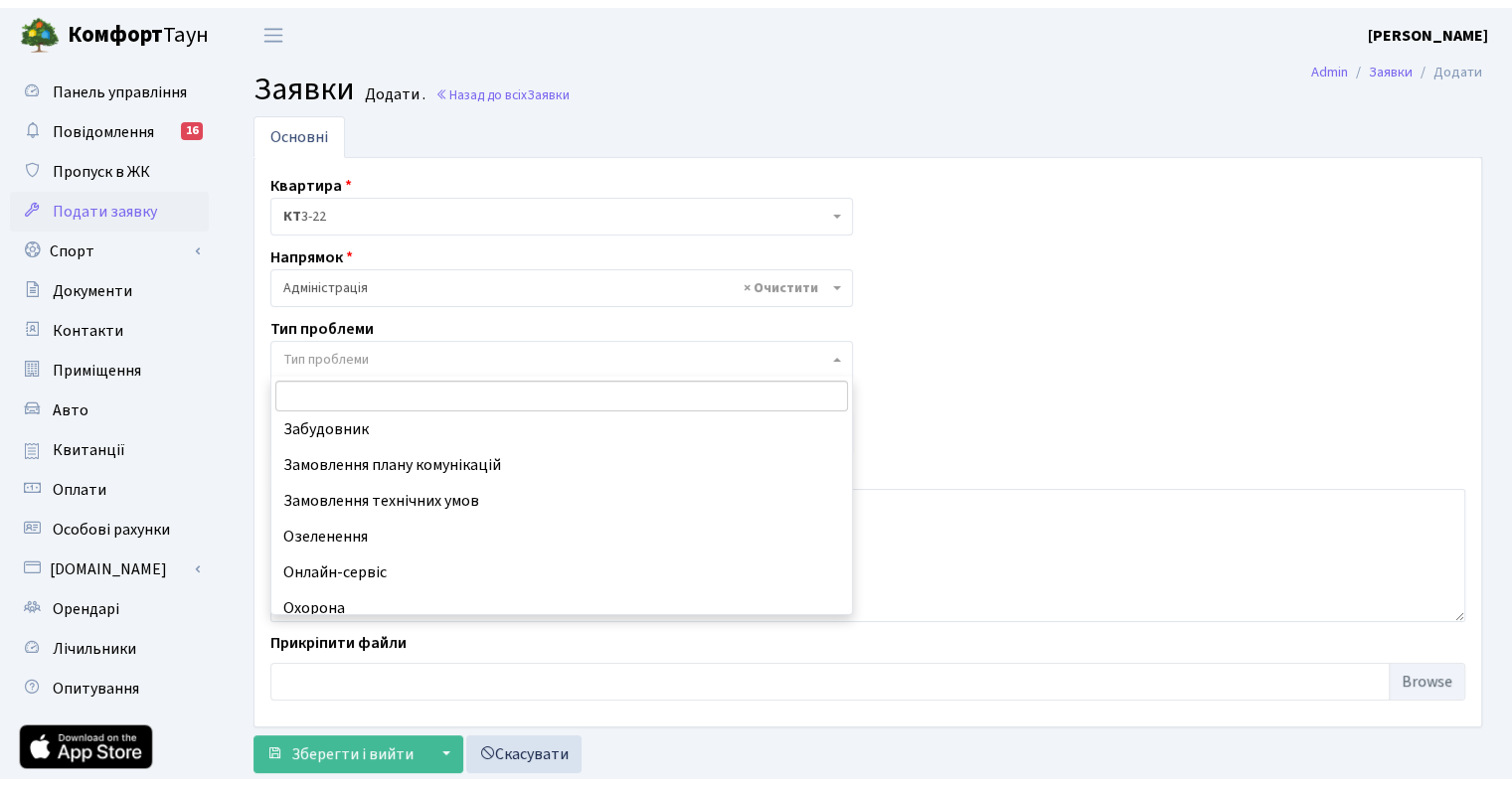 scroll, scrollTop: 0, scrollLeft: 0, axis: both 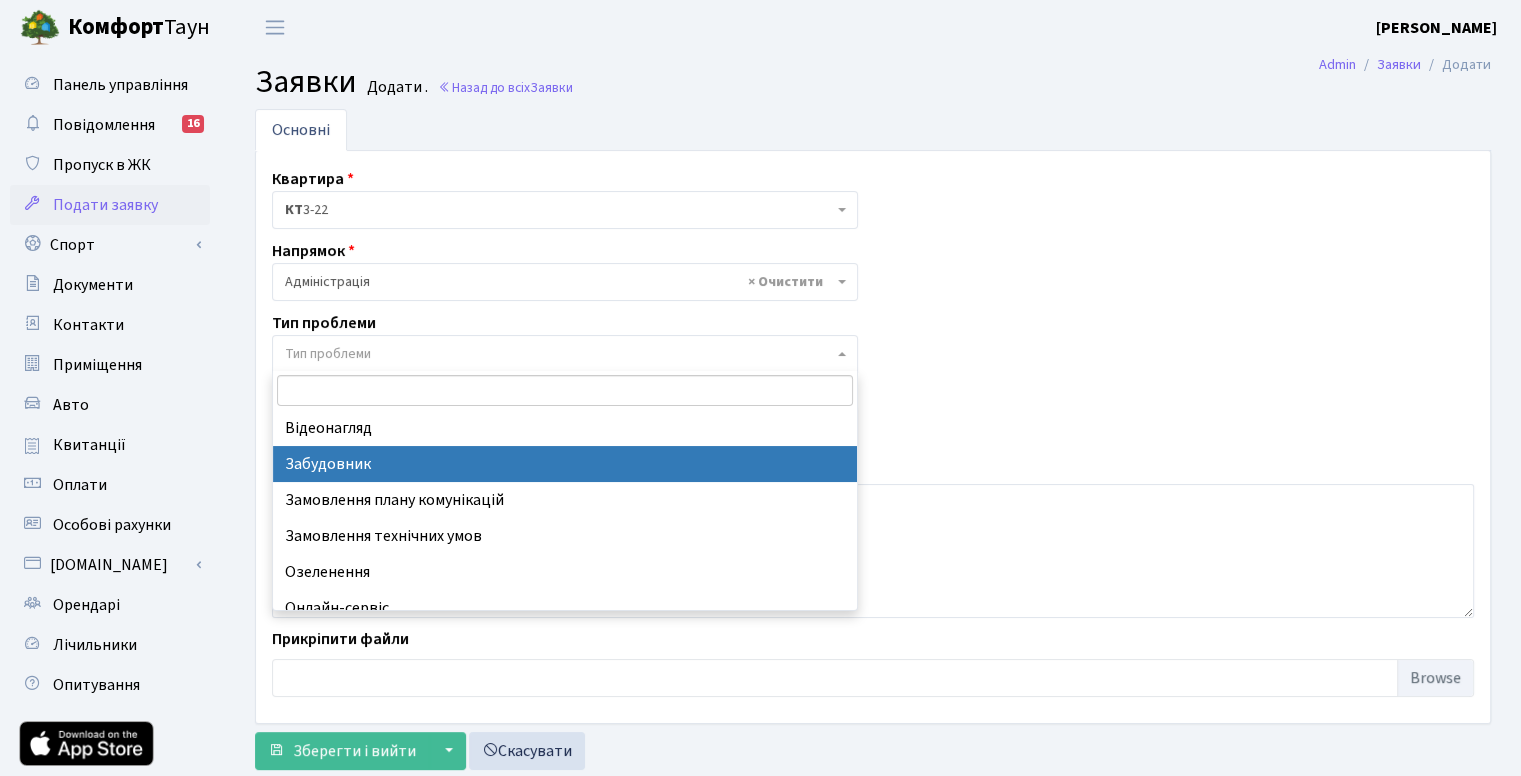 select on "64" 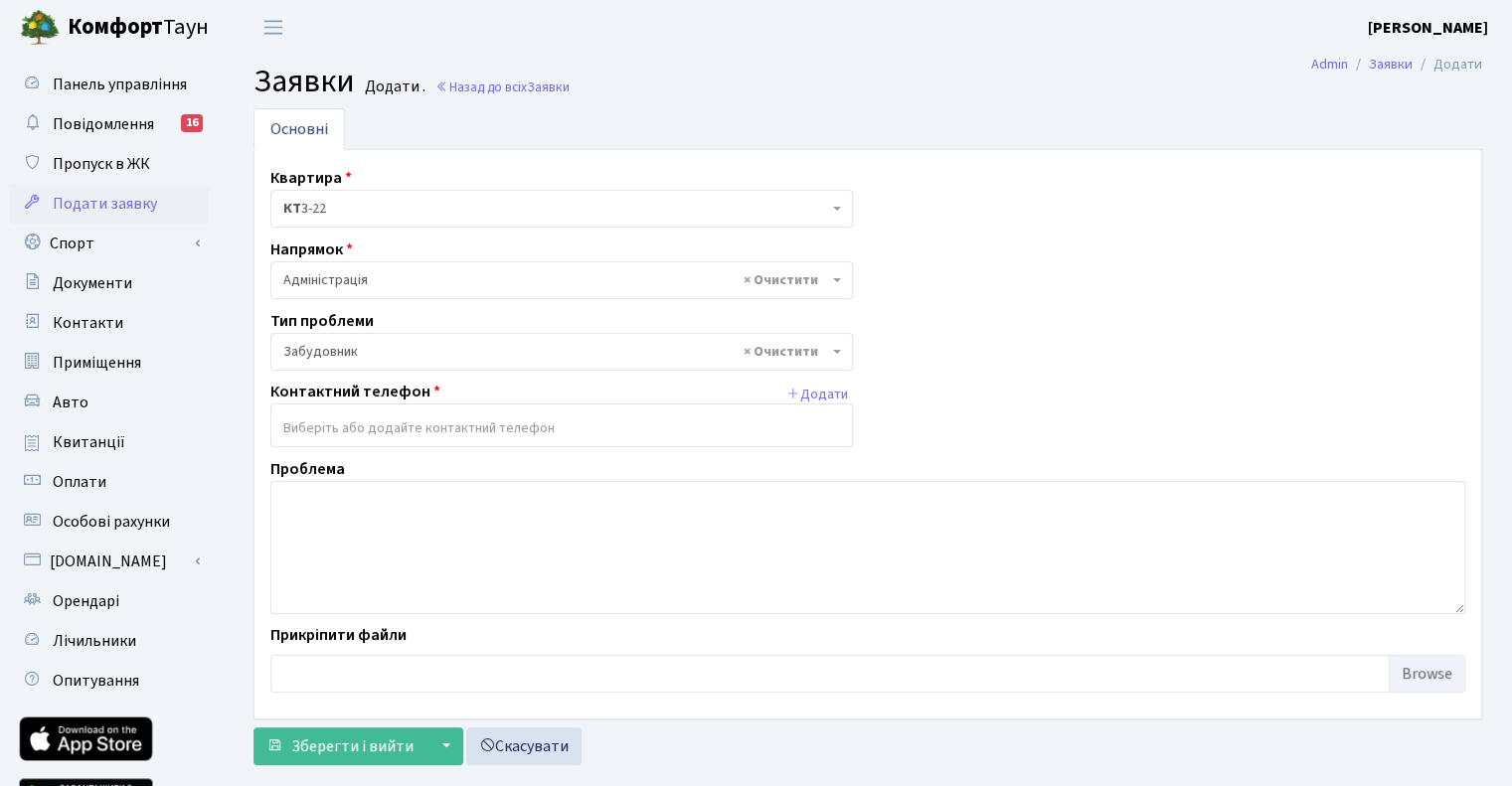 click at bounding box center (562, 428) 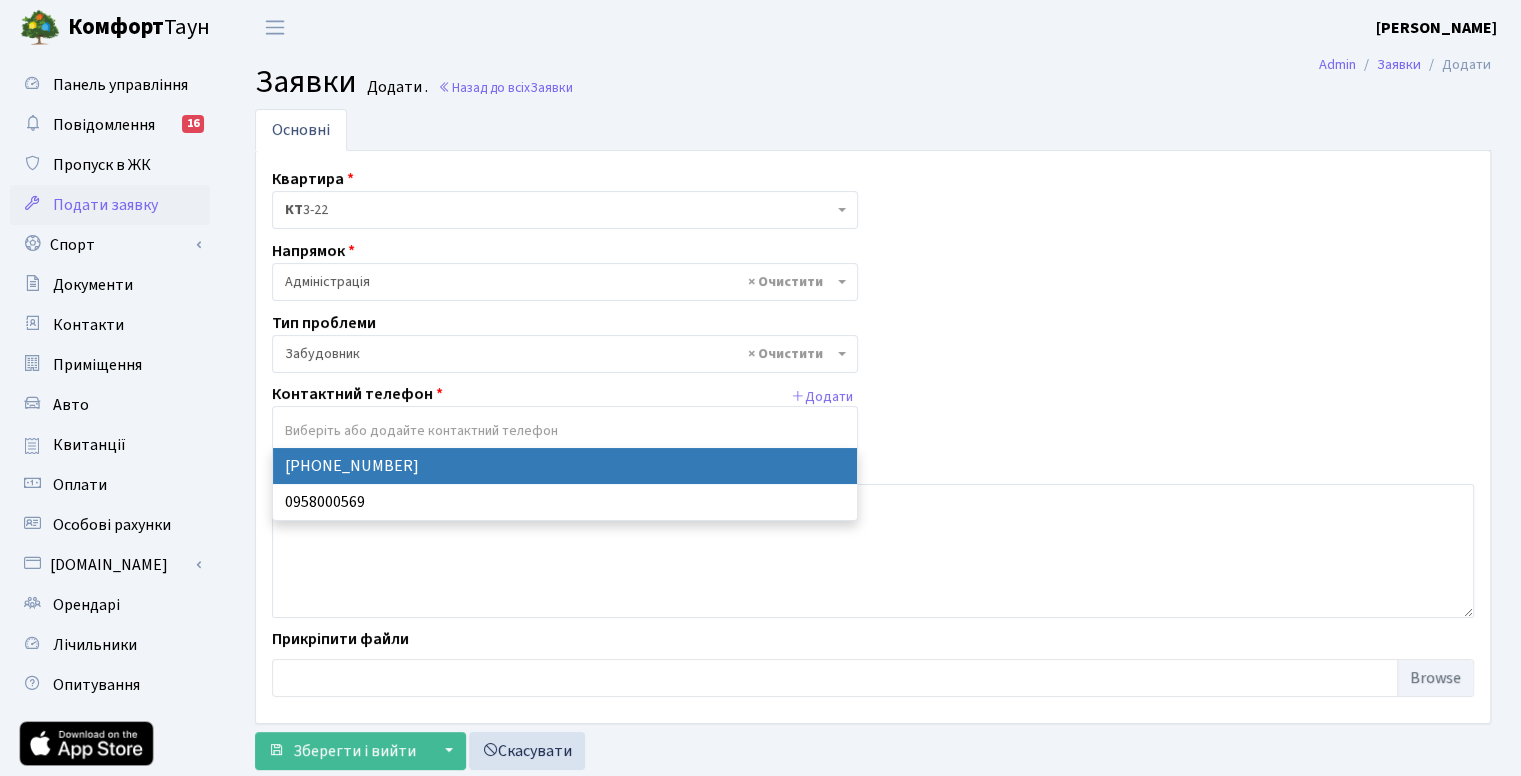 select on "35118" 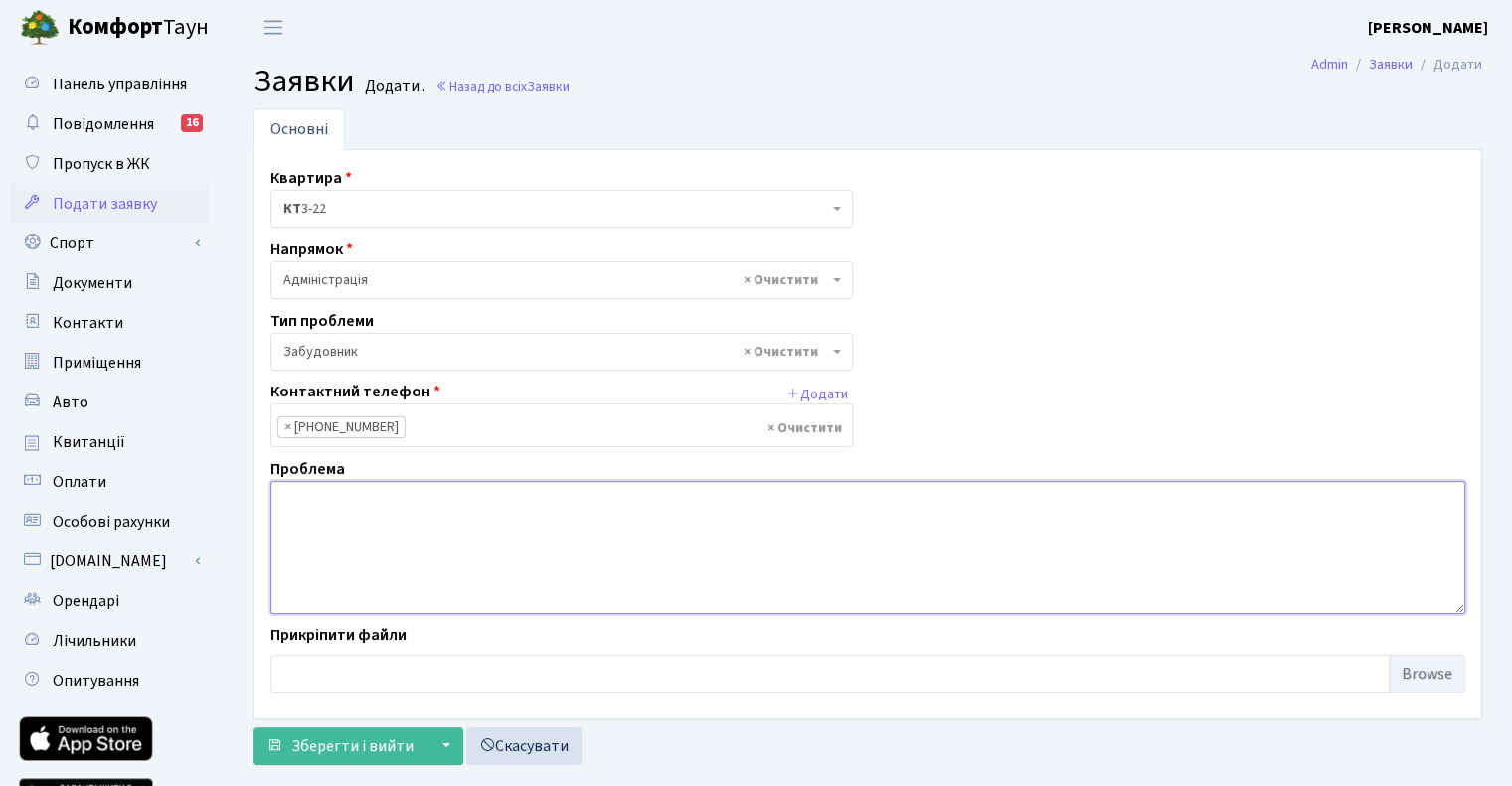 click at bounding box center [868, 548] 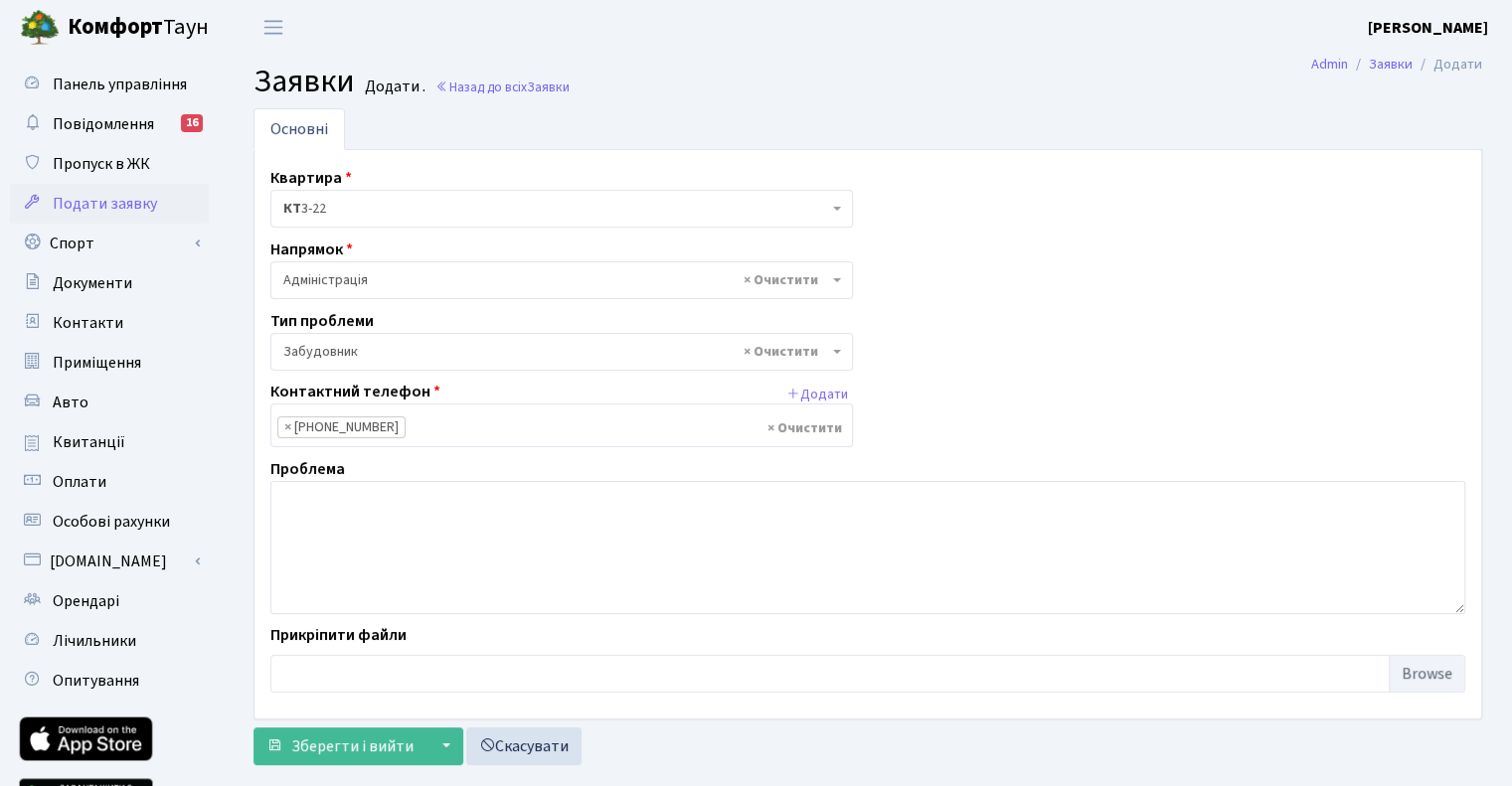 click on "Проблема" at bounding box center [868, 536] 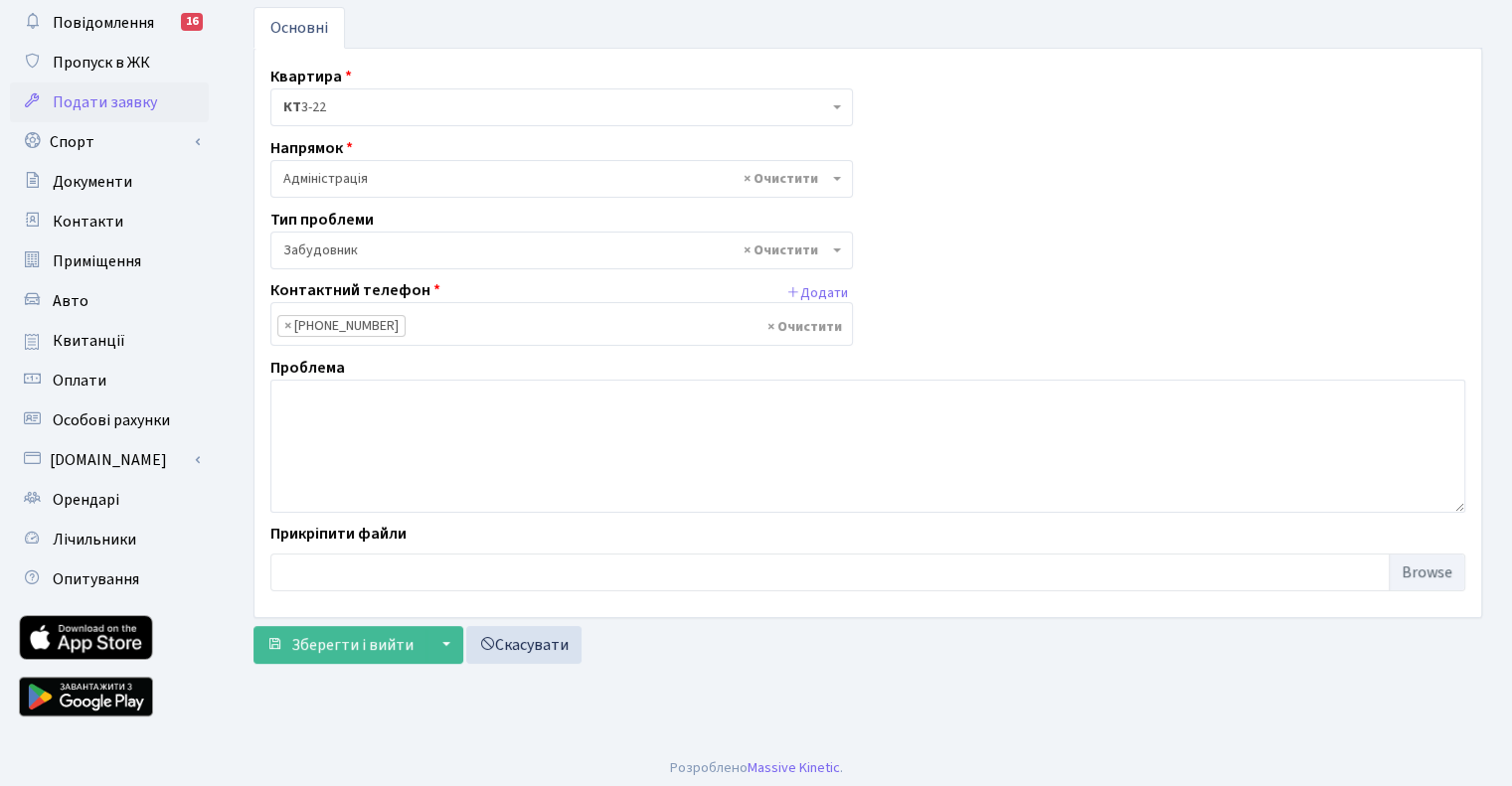 scroll, scrollTop: 108, scrollLeft: 0, axis: vertical 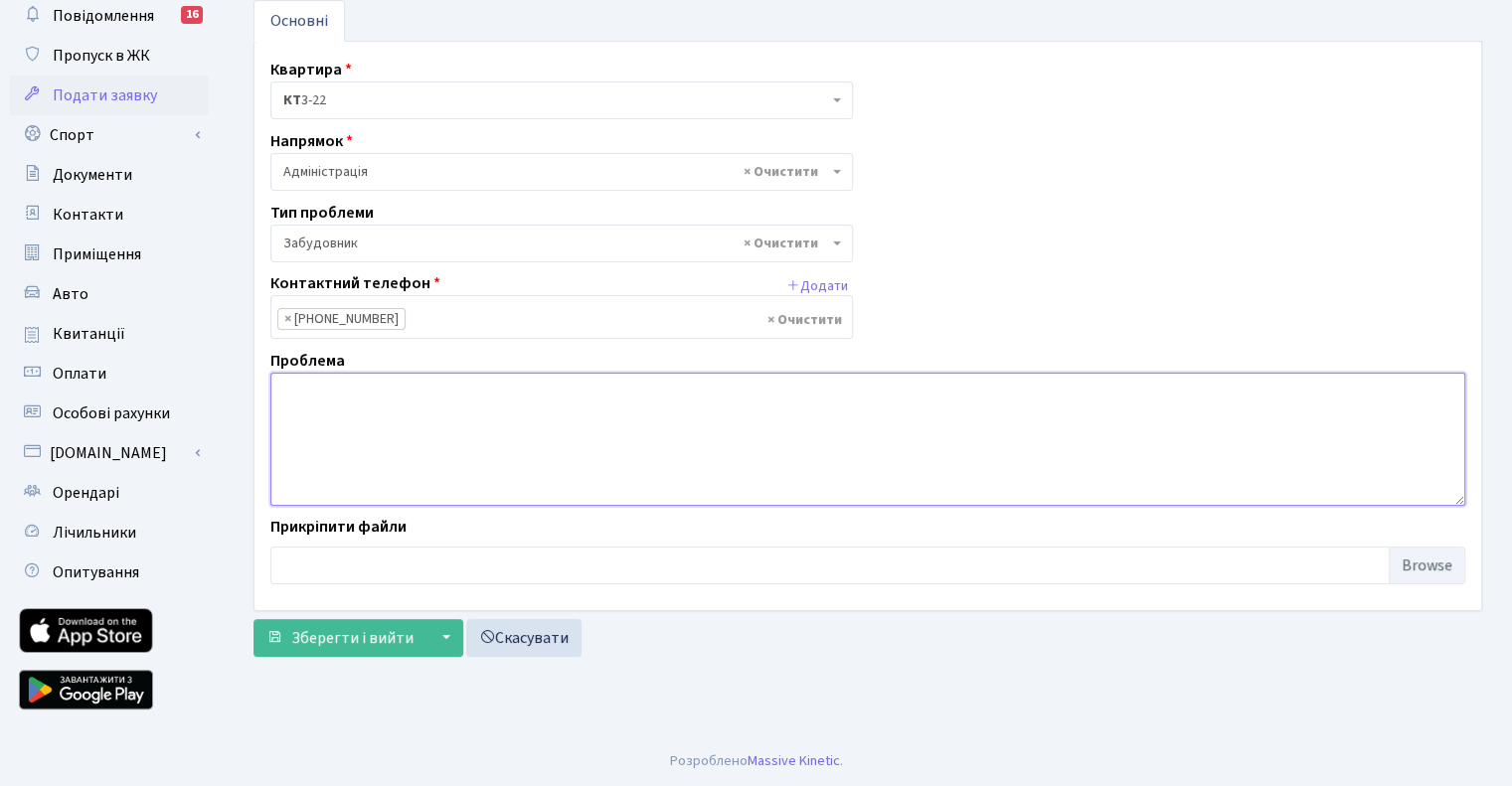 click at bounding box center (868, 439) 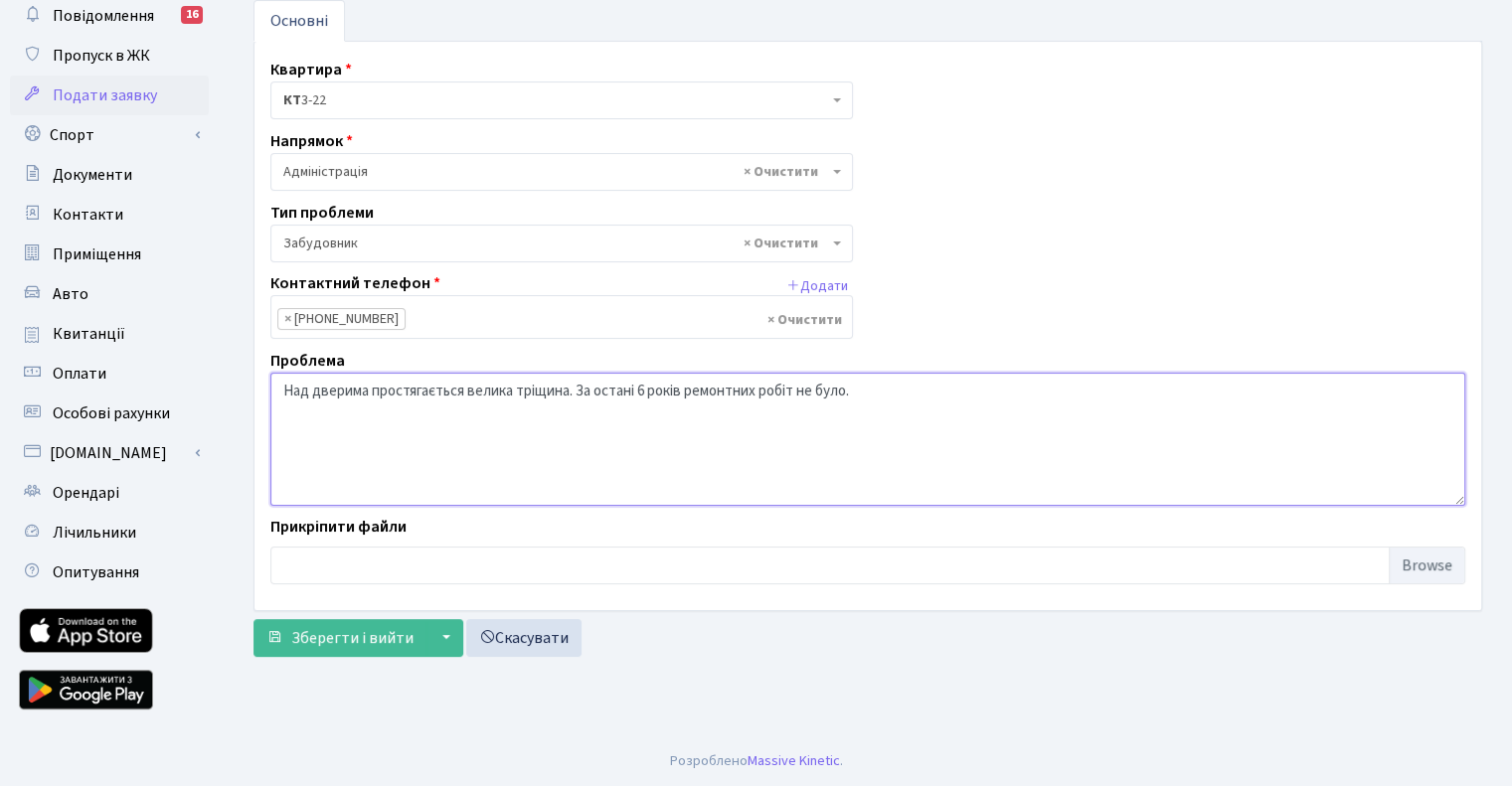 click on "Над дверима простягається велика тріщина. За остані 6 років ремонтних робіт не було." at bounding box center [868, 439] 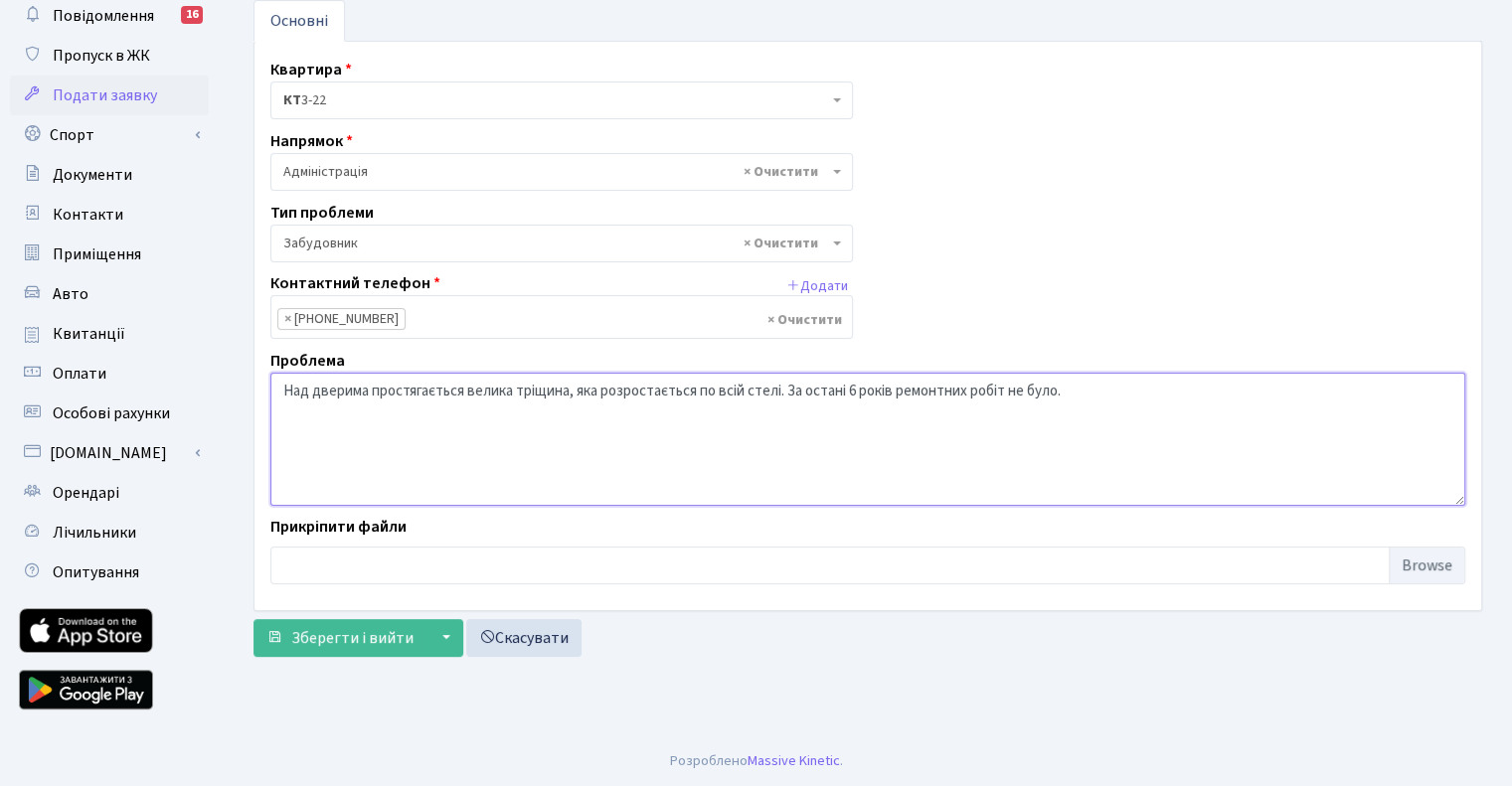 type on "Над дверима простягається велика тріщина, яка розростається по всій стелі. За остані 6 років ремонтних робіт не було." 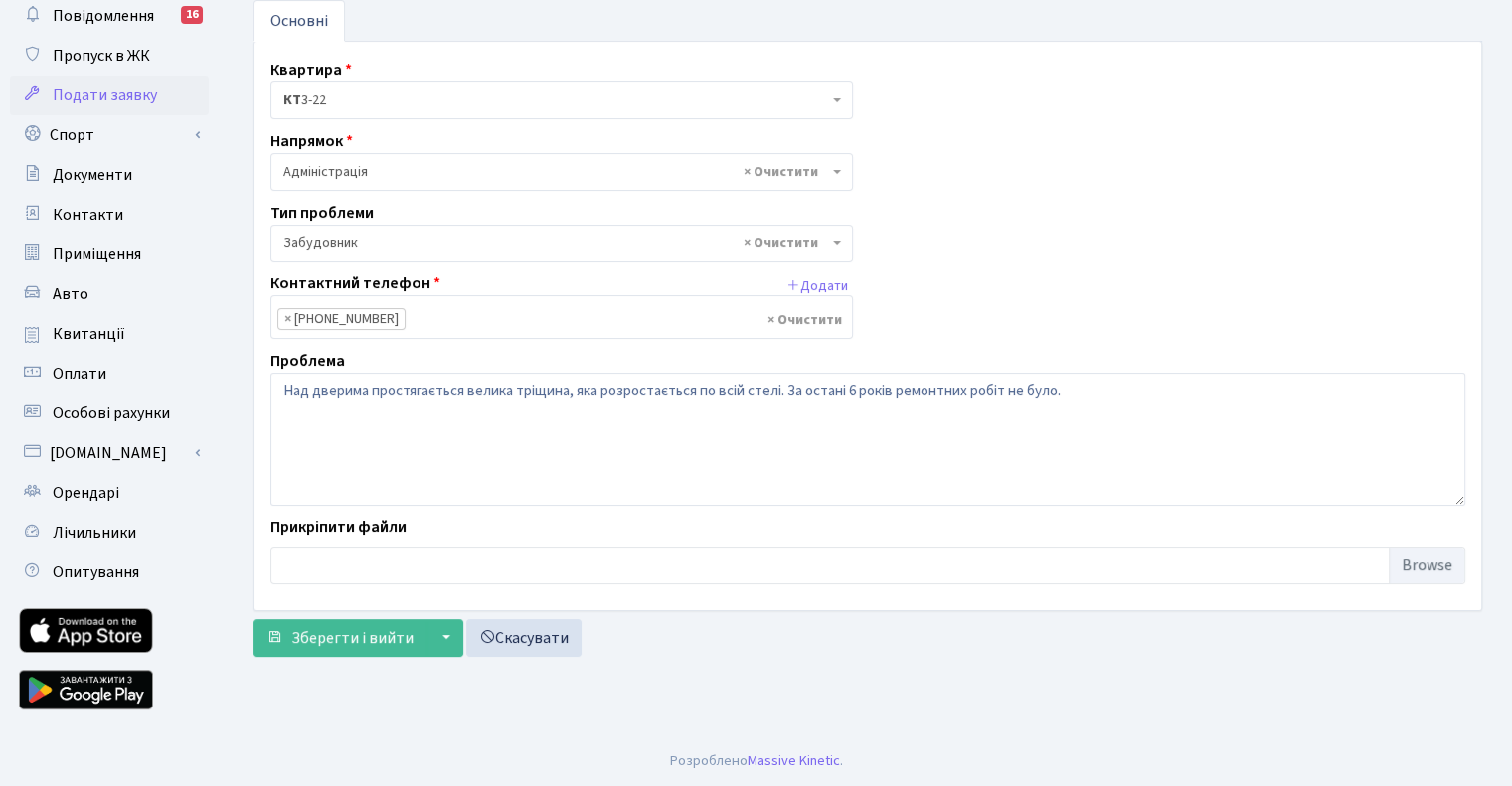click on "Квартира
<b>КТ</b>&nbsp;&nbsp;&nbsp;&nbsp;3-22
<b>КТ</b>&nbsp;&nbsp;&nbsp;&nbsp;4-003
<b>КТ</b>&nbsp;&nbsp;&nbsp;&nbsp;13-46
КТ     3-22
Напрямок
-
Адміністрація
Домофон, СКД
Ліфт
Майстри
Сантехніка
Економічний відділ
Електрика
Акти
×" at bounding box center (868, 326) 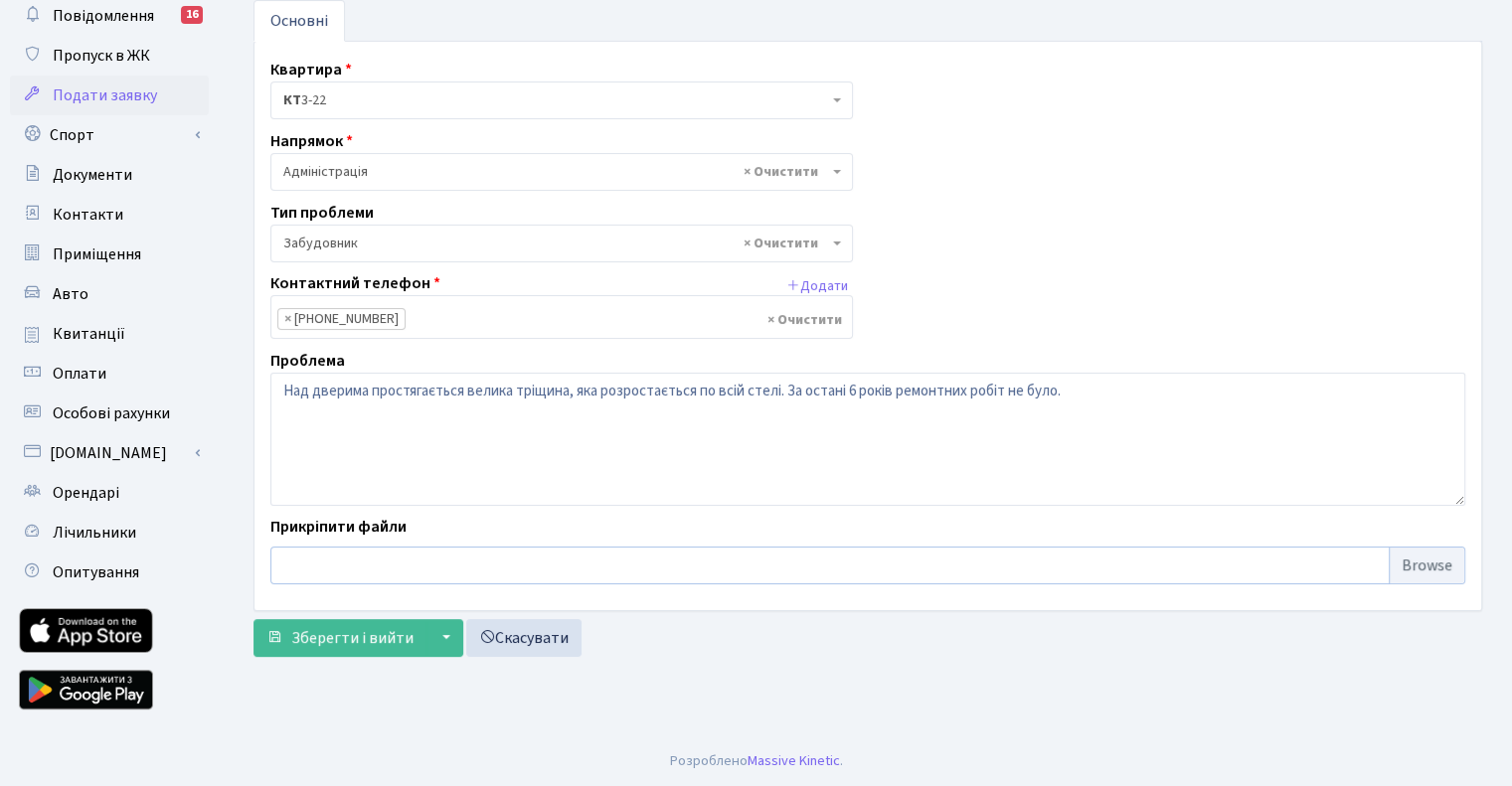 click at bounding box center (868, 565) 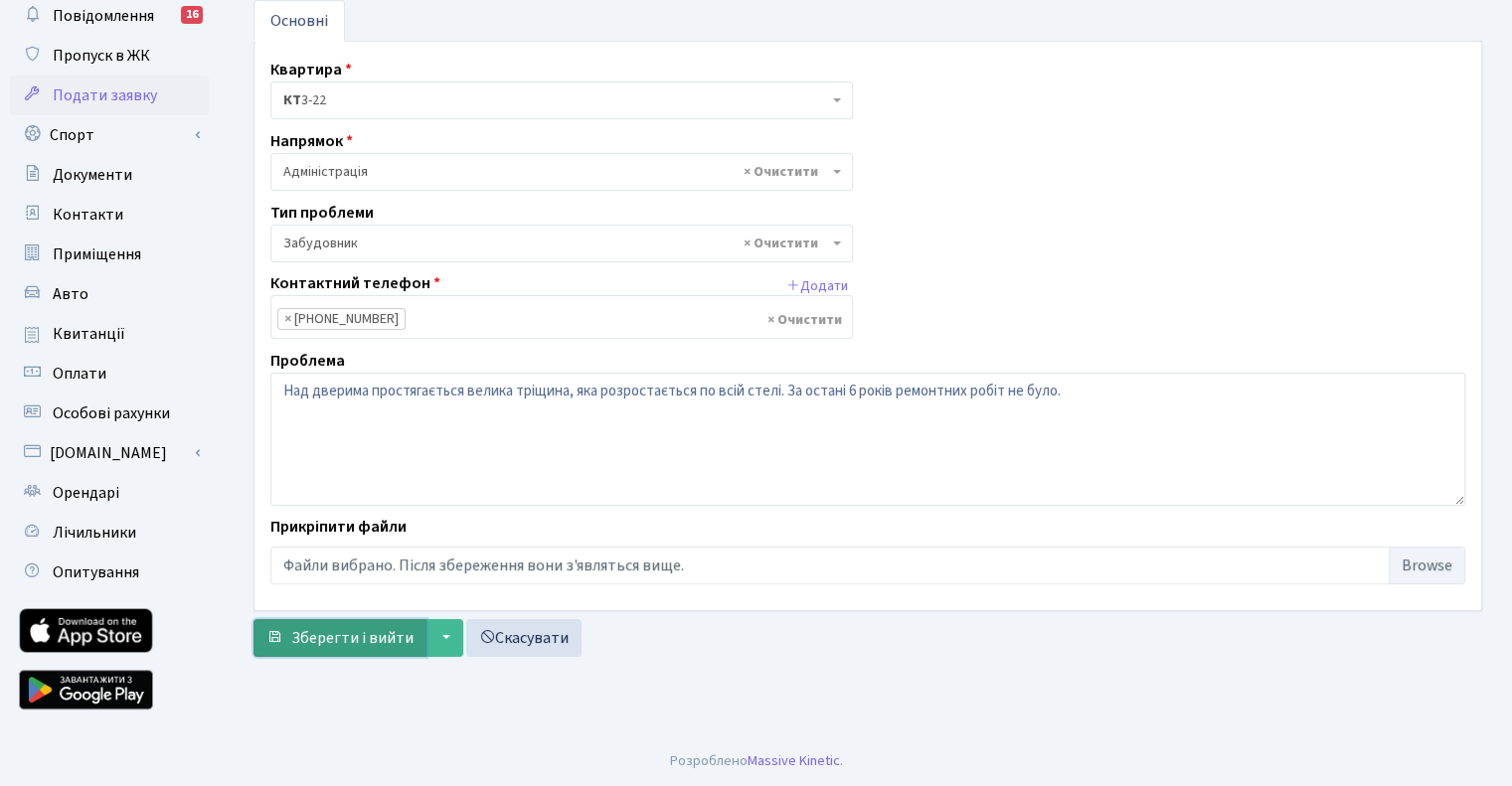 click on "Зберегти і вийти" at bounding box center [352, 638] 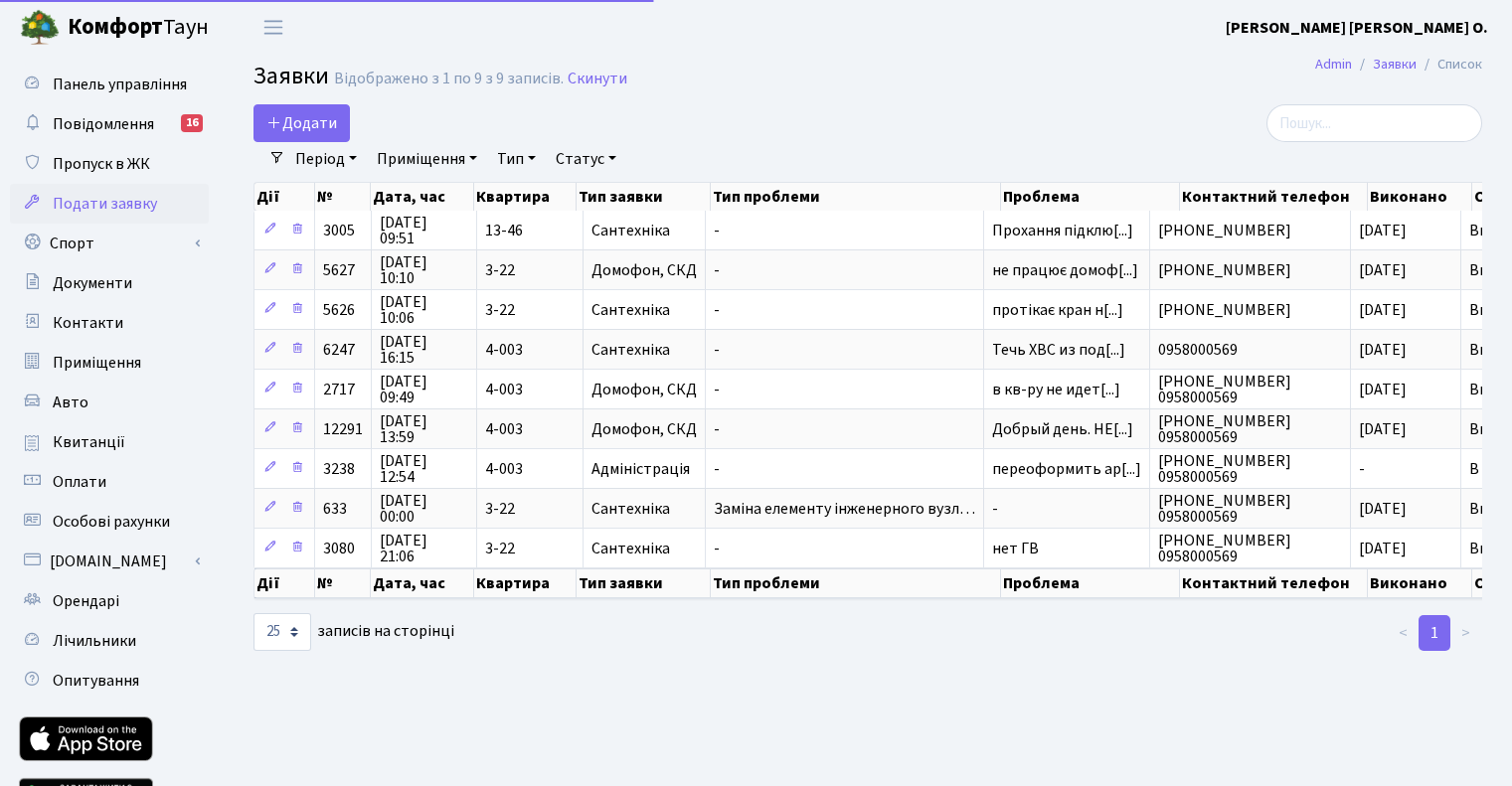 select on "25" 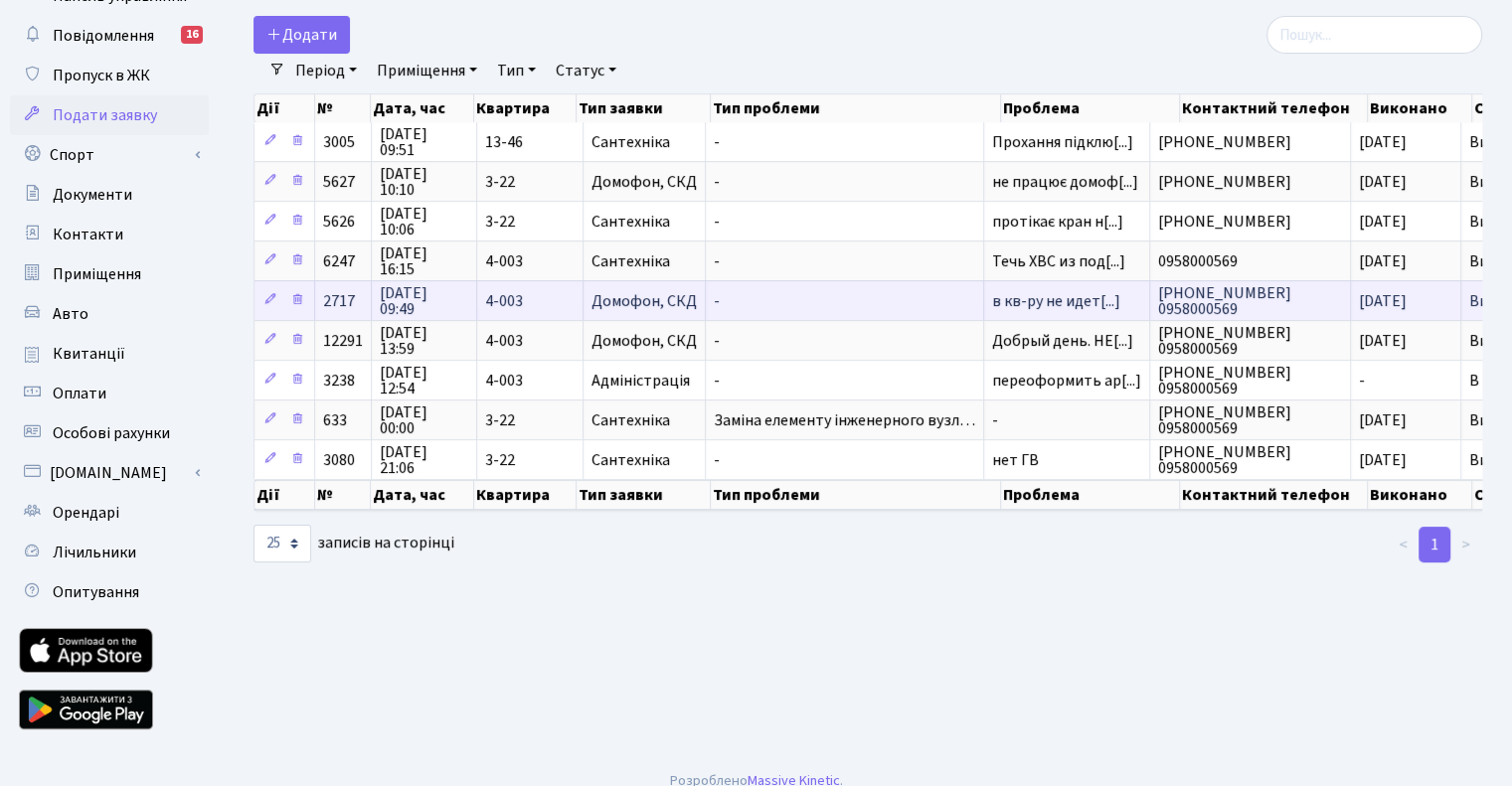 scroll, scrollTop: 0, scrollLeft: 0, axis: both 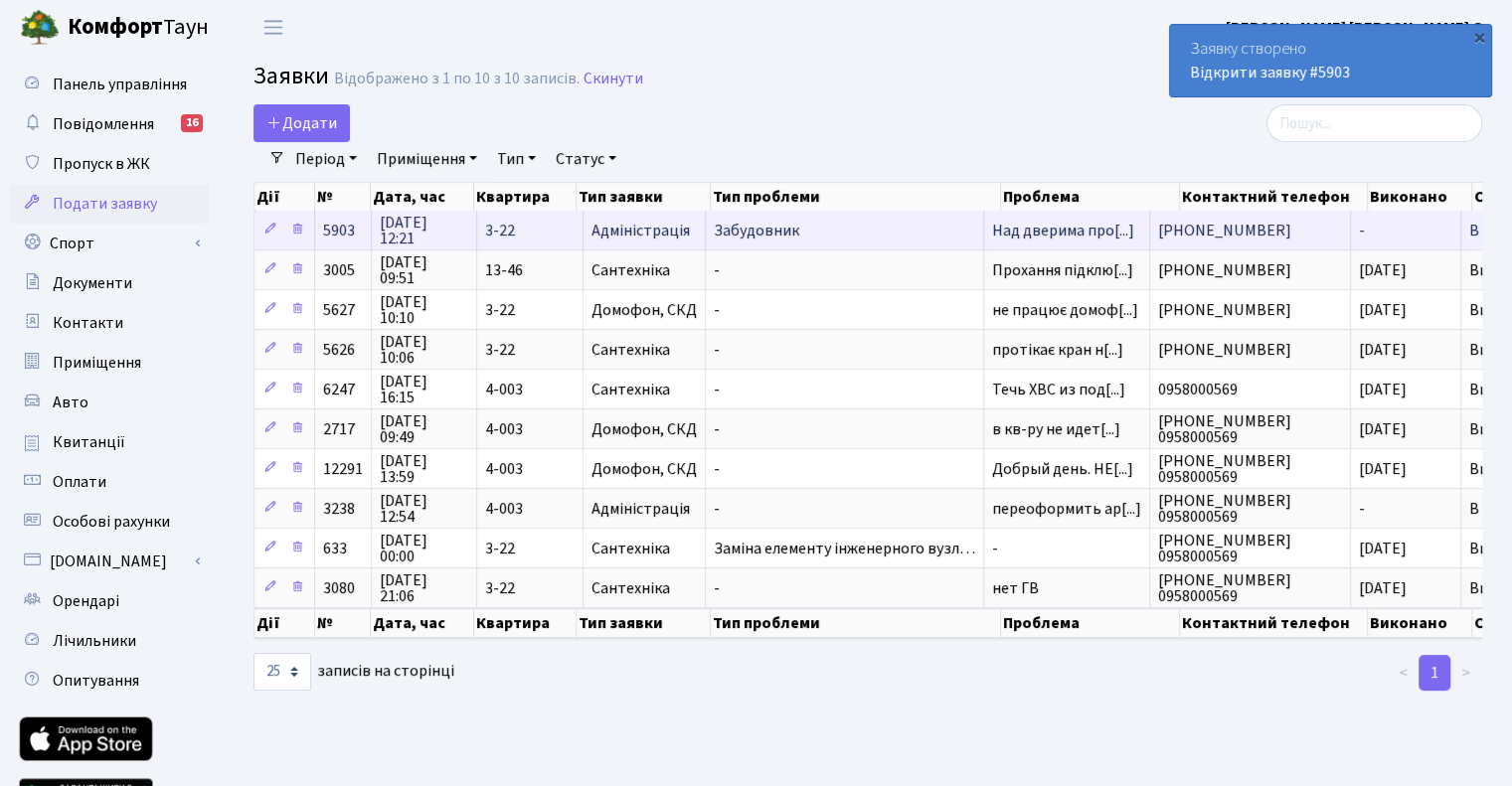 click on "Забудовник" at bounding box center (844, 231) 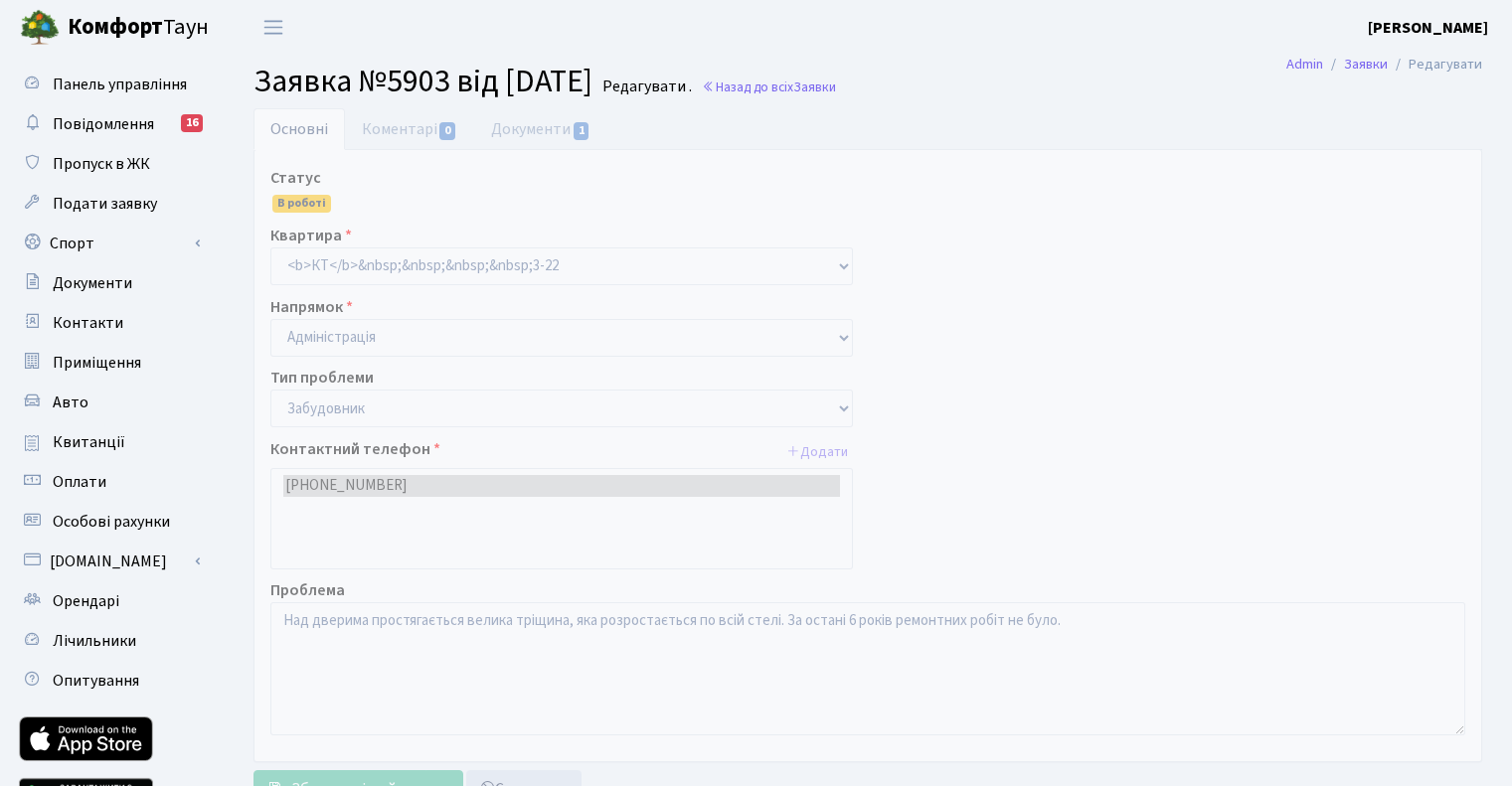 select on "64" 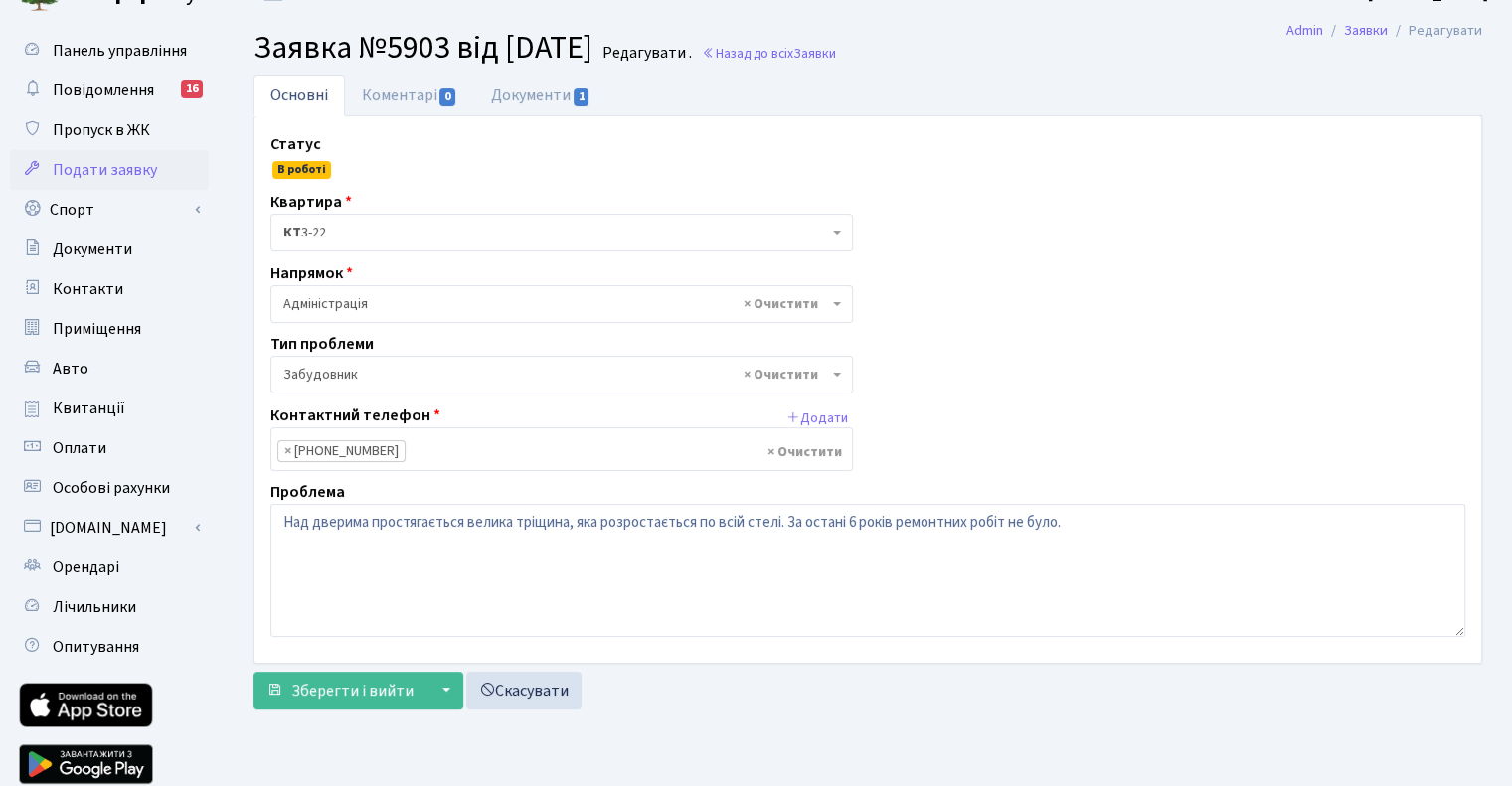 scroll, scrollTop: 0, scrollLeft: 0, axis: both 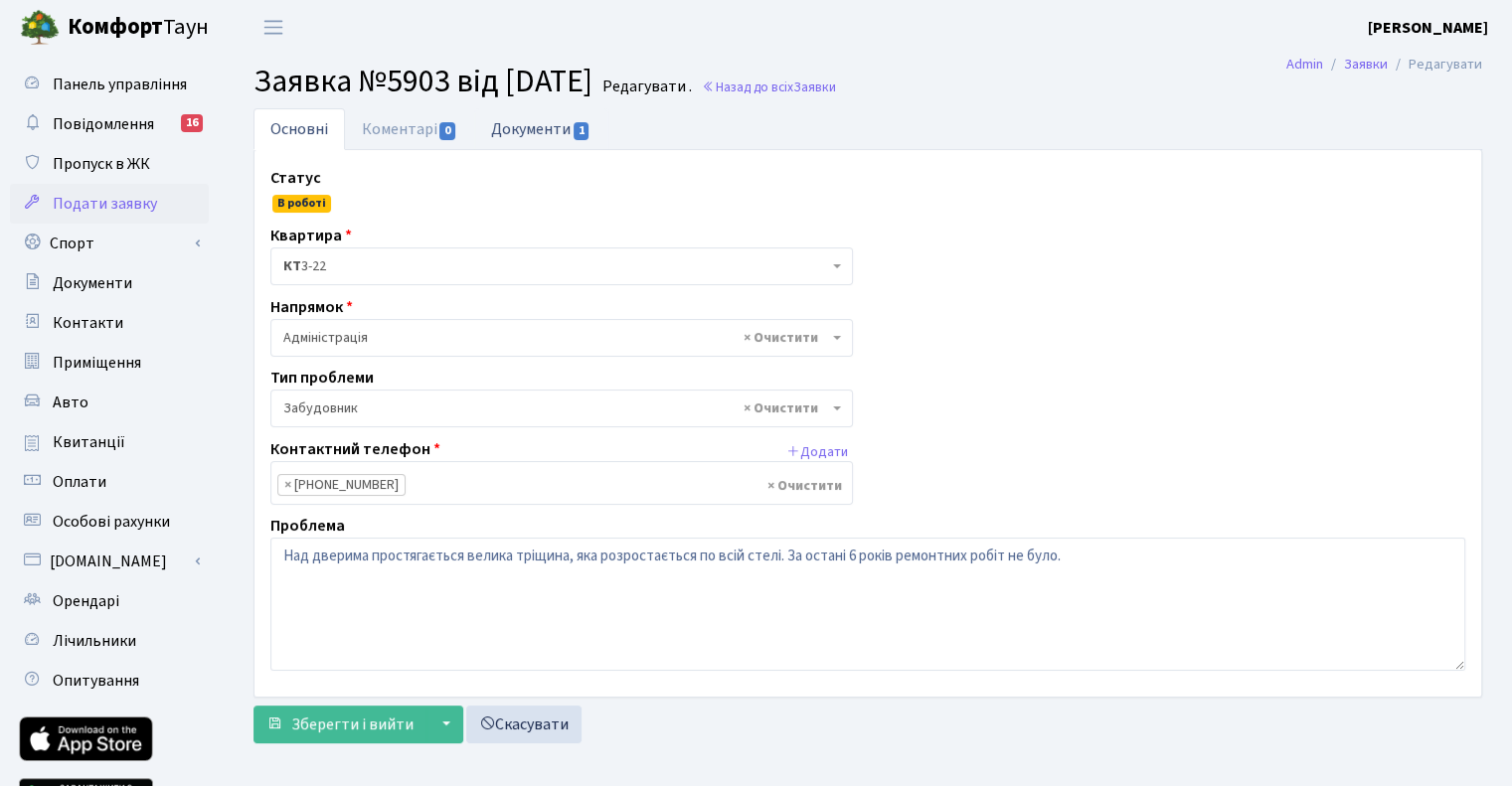 click on "Документи  1" at bounding box center [541, 128] 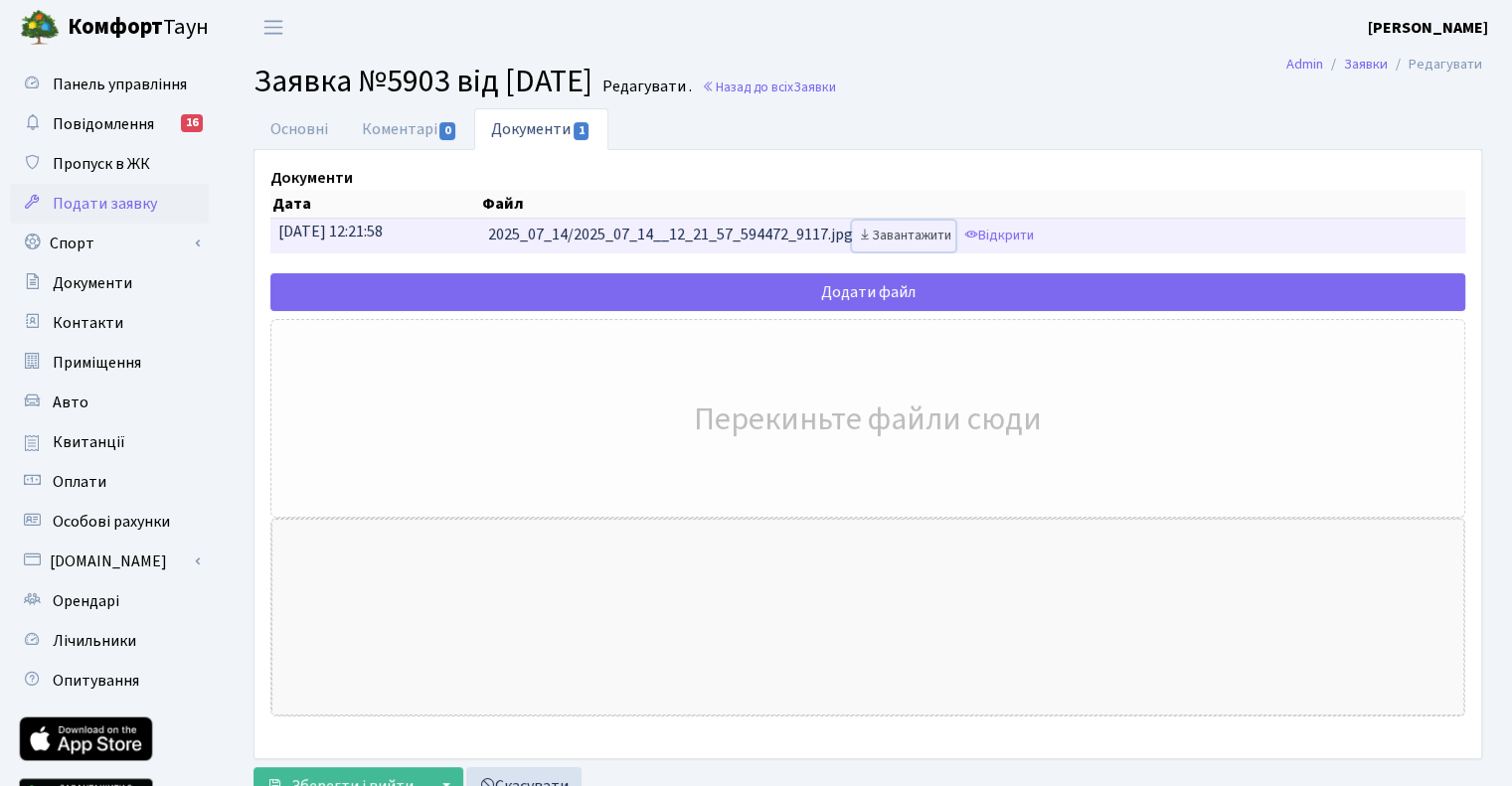 click on "Завантажити" at bounding box center [904, 236] 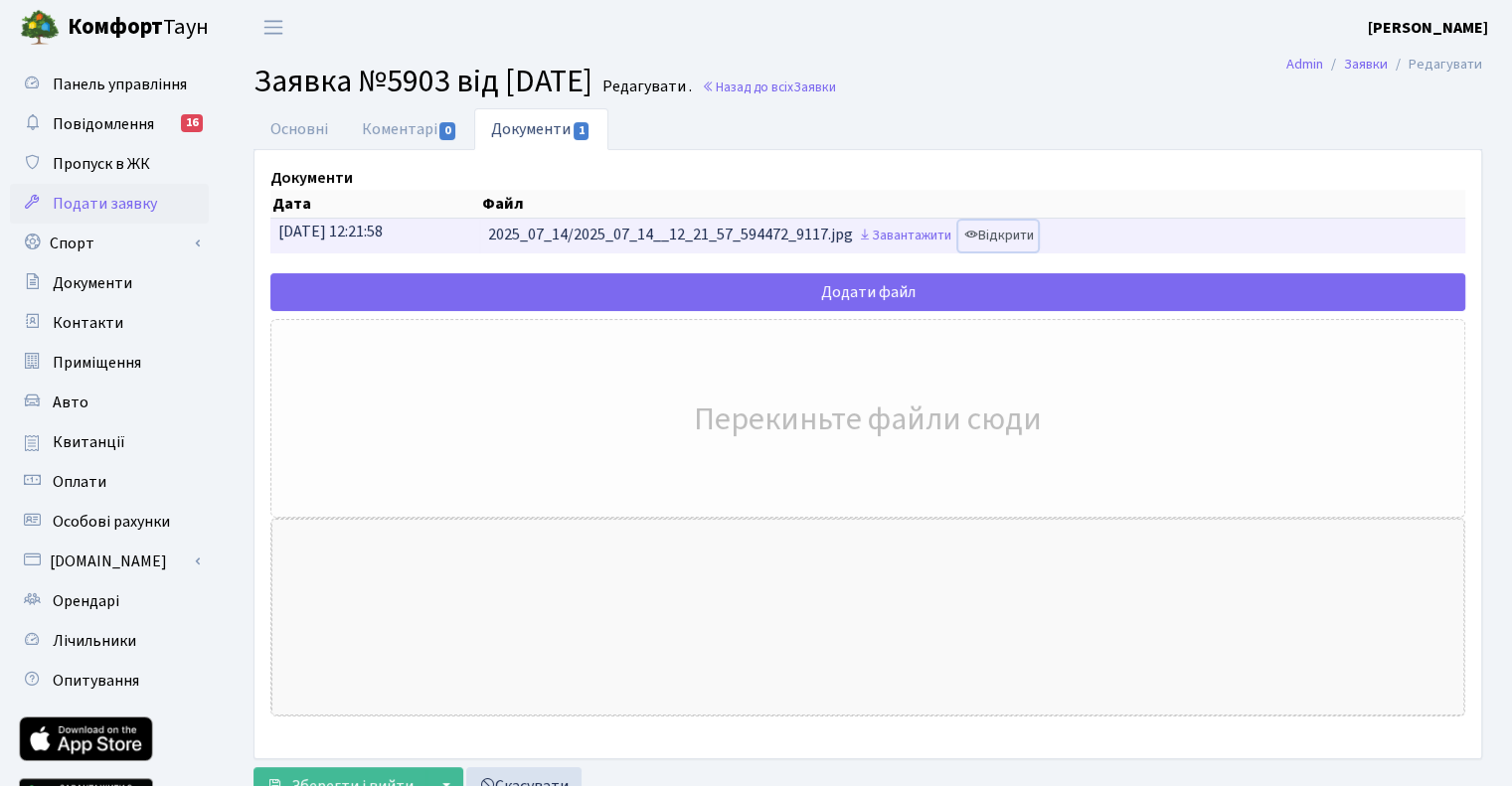 click on "Відкрити" at bounding box center (998, 236) 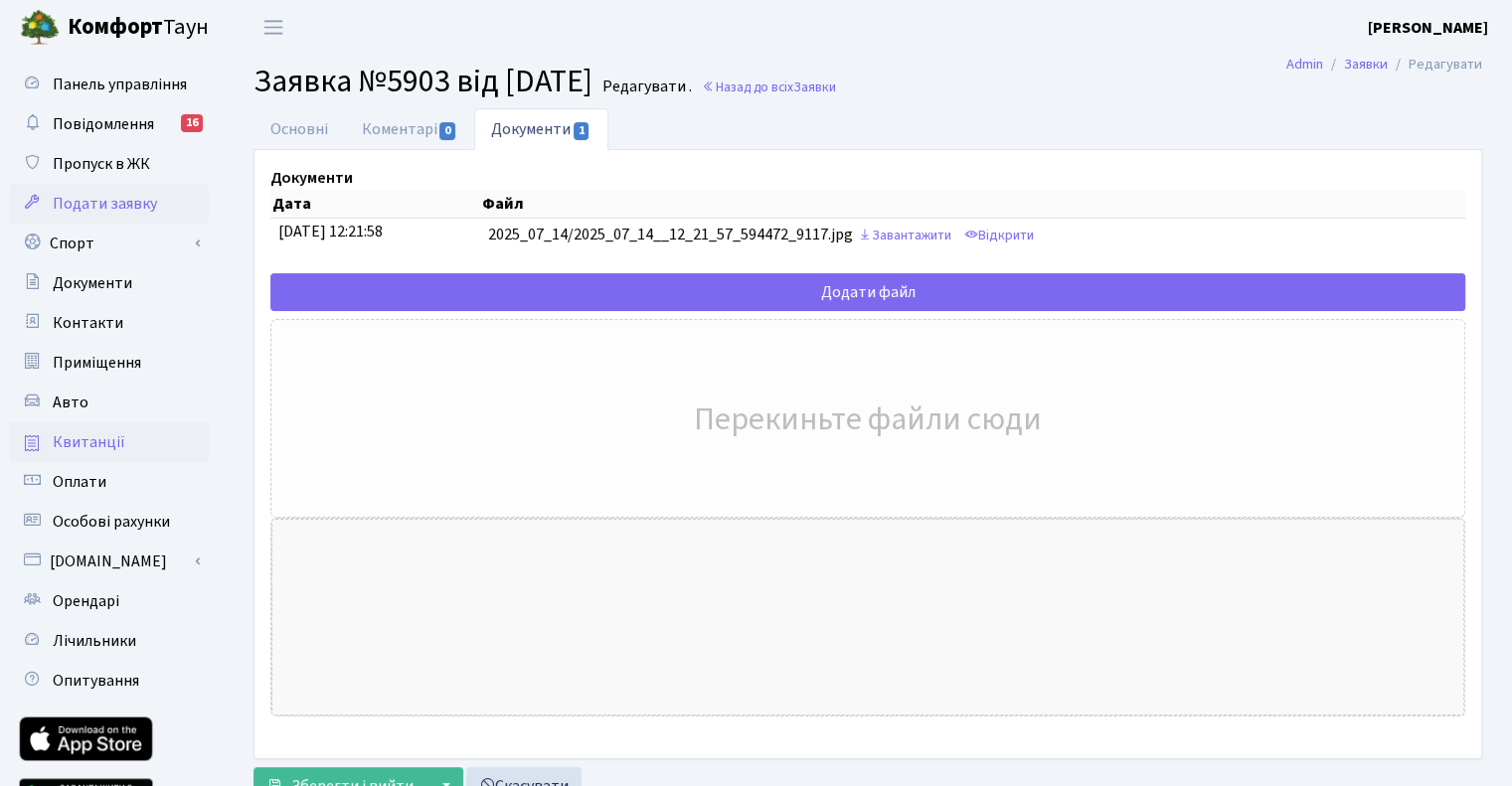 click on "Квитанції" at bounding box center [88, 442] 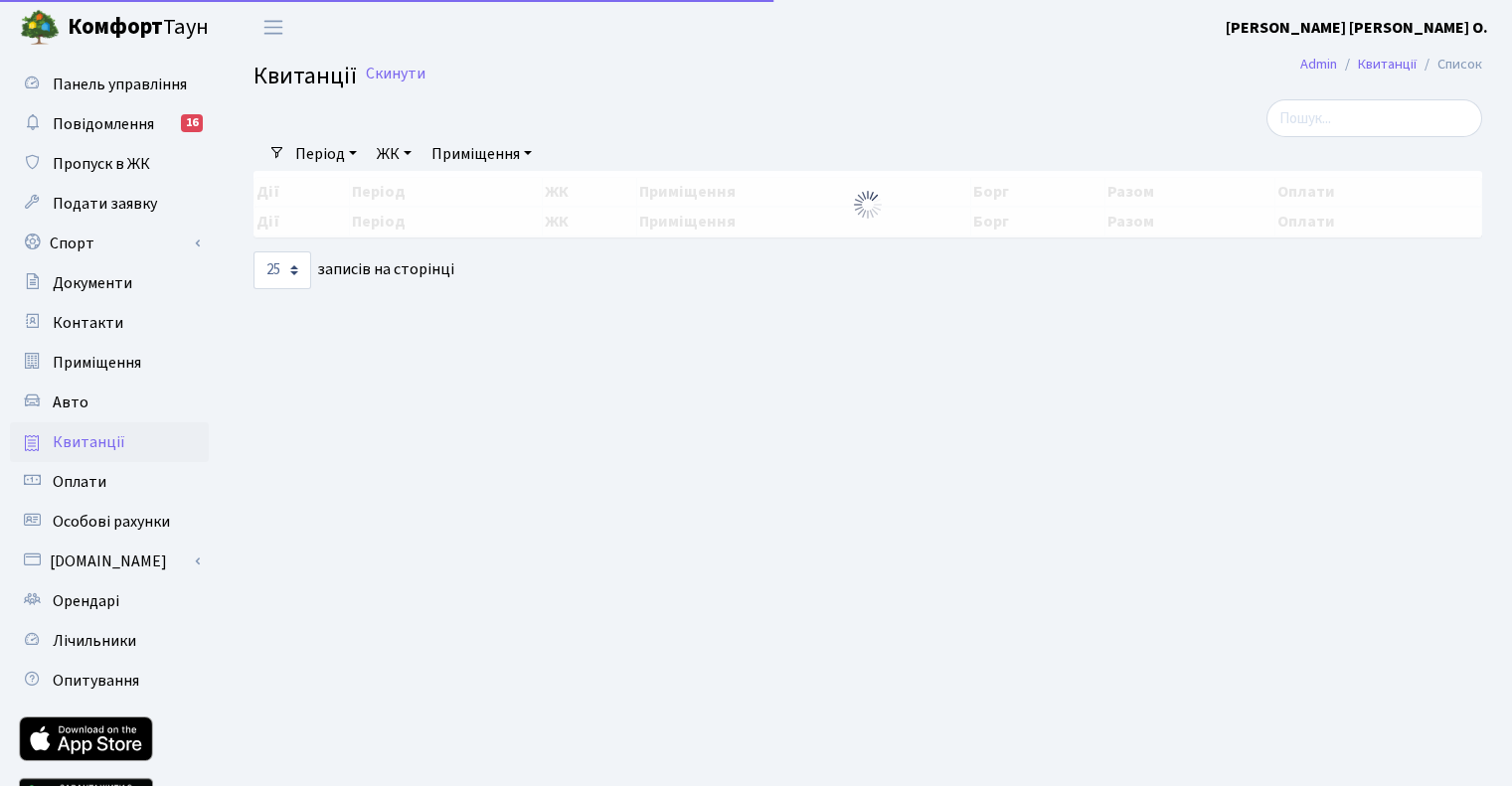 select on "25" 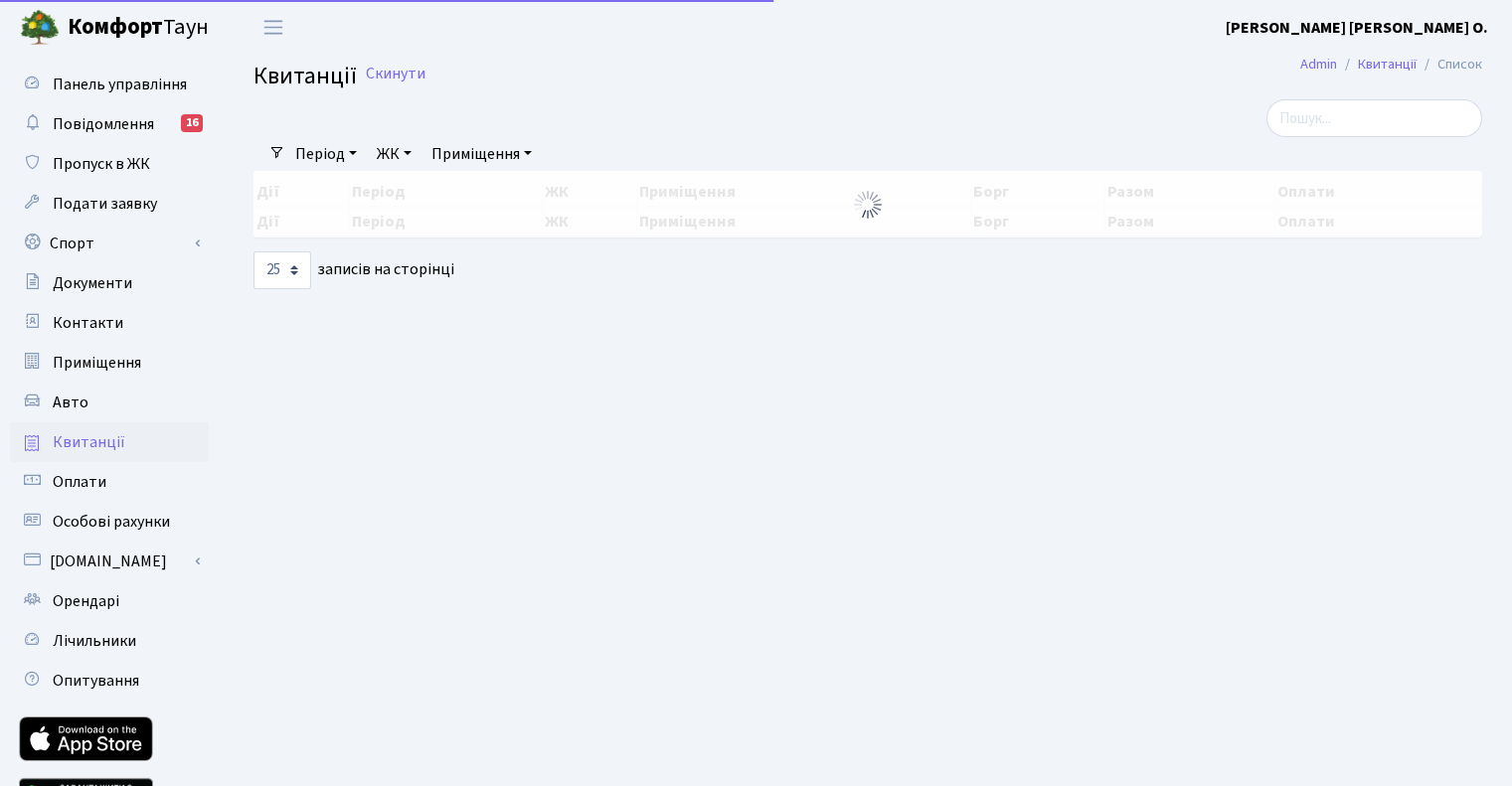 scroll, scrollTop: 0, scrollLeft: 0, axis: both 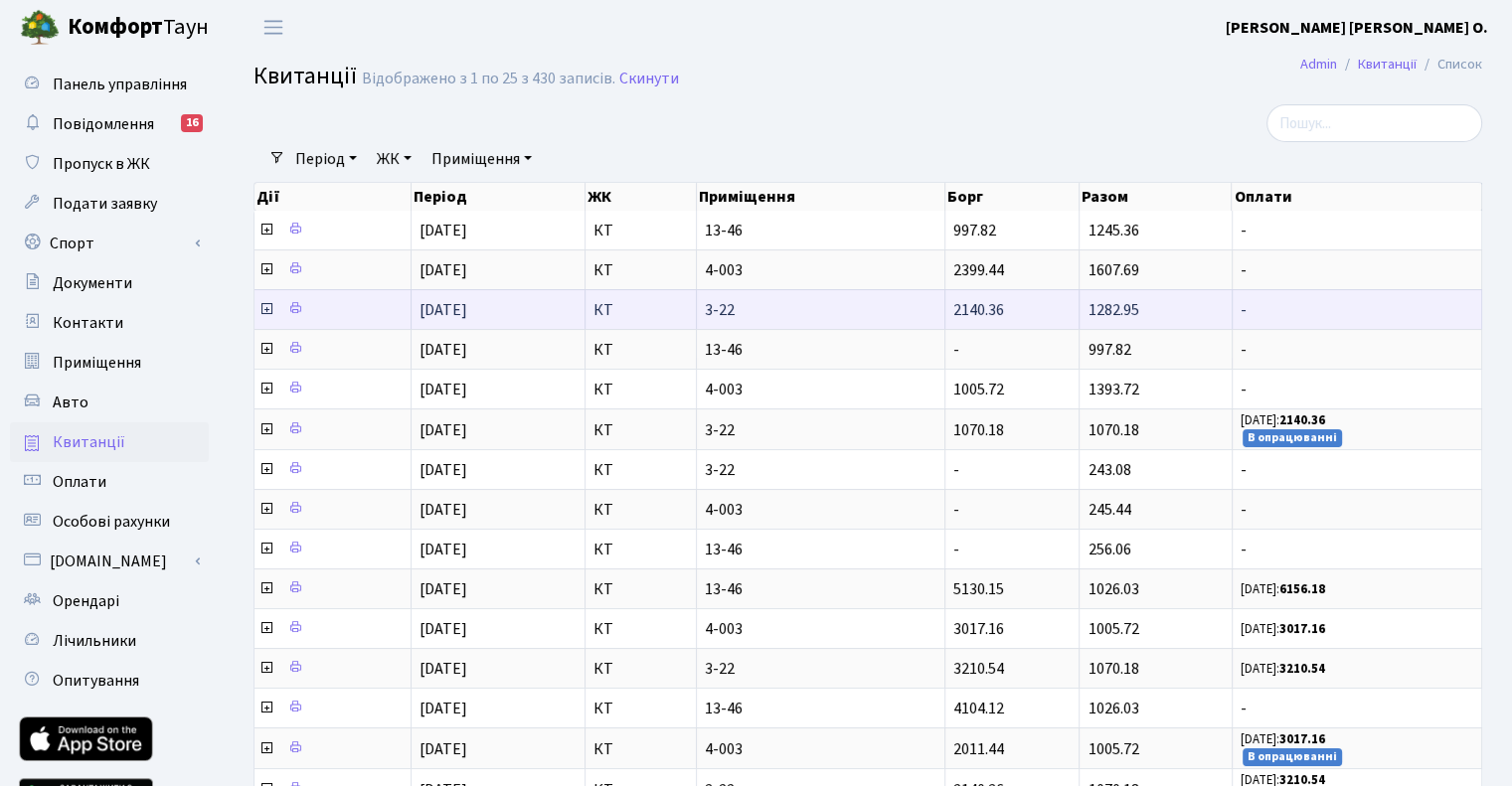 click at bounding box center [266, 309] 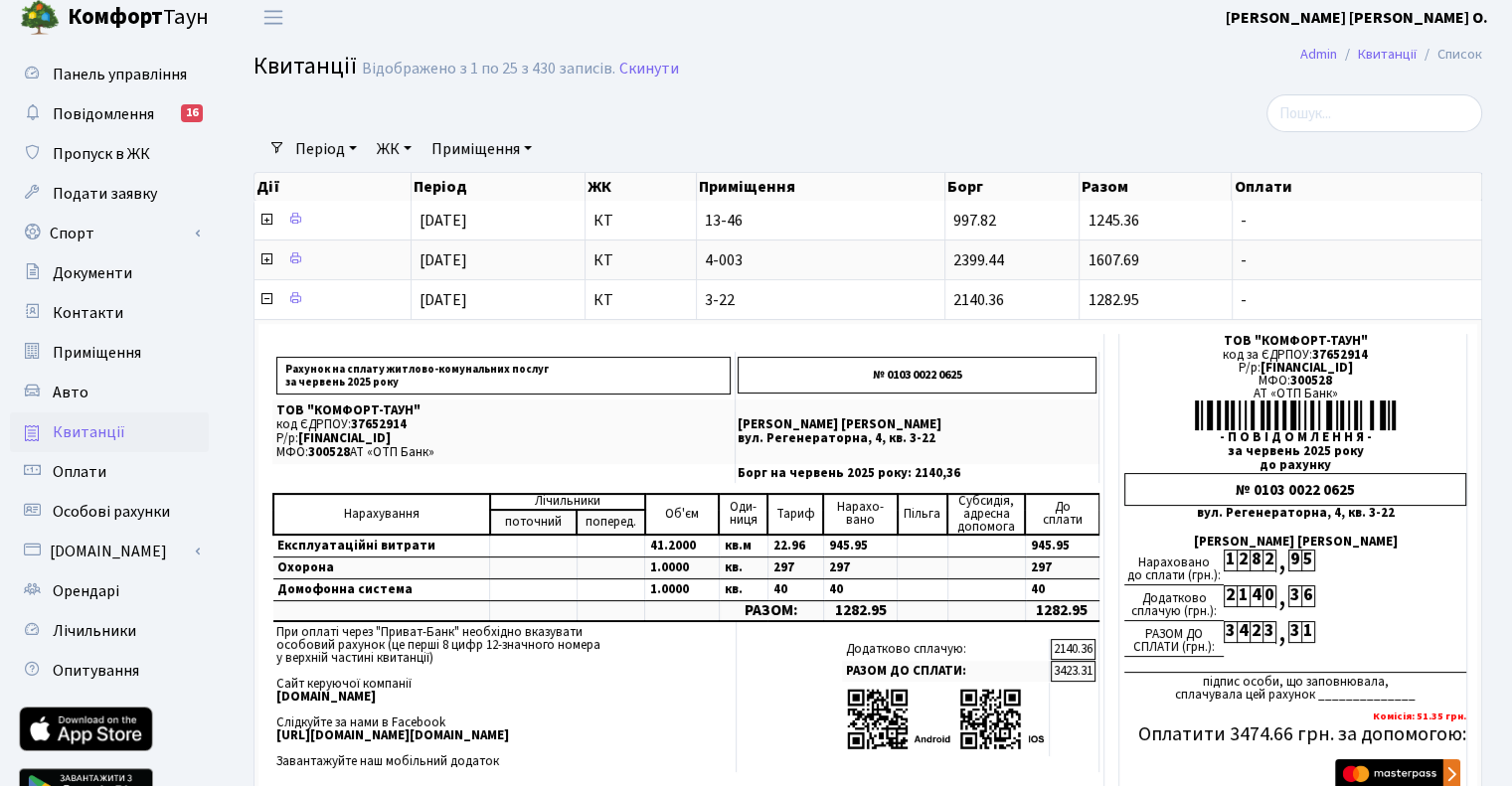 scroll, scrollTop: 0, scrollLeft: 0, axis: both 